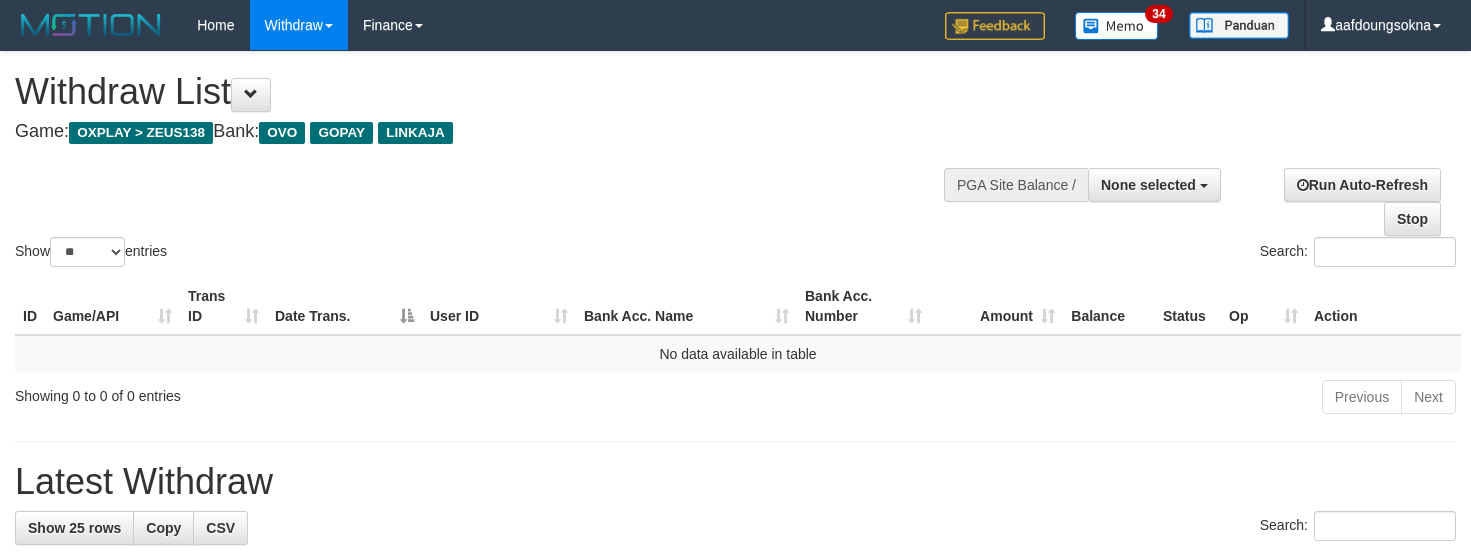 select 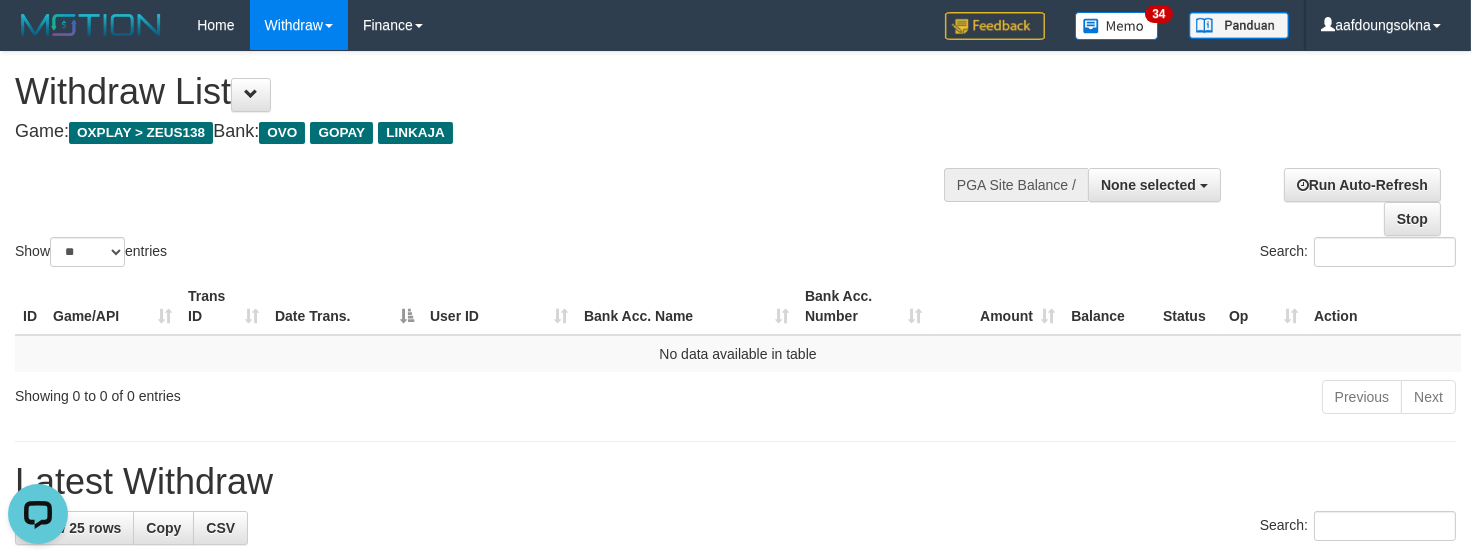scroll, scrollTop: 0, scrollLeft: 0, axis: both 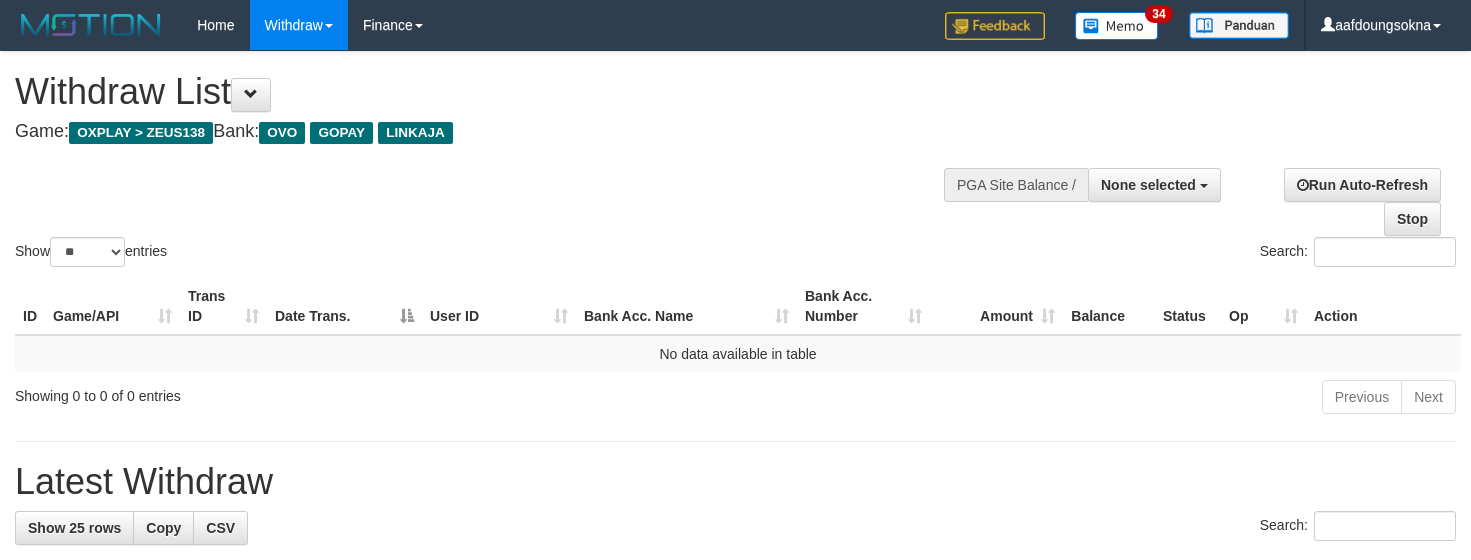select 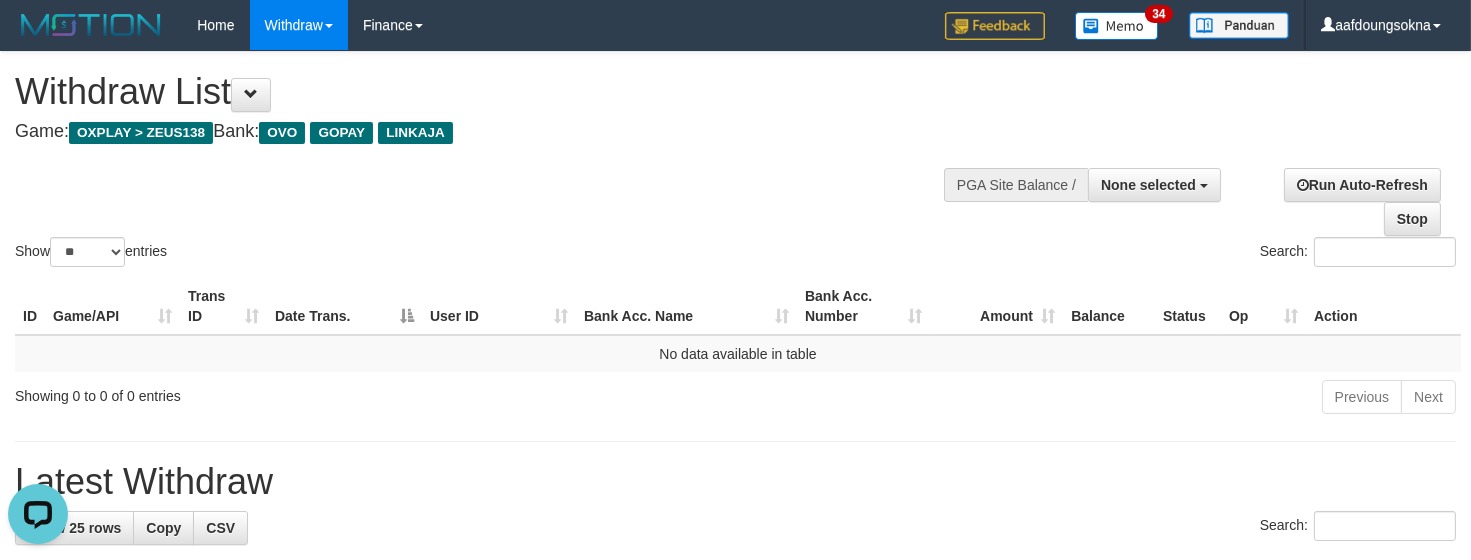 scroll, scrollTop: 0, scrollLeft: 0, axis: both 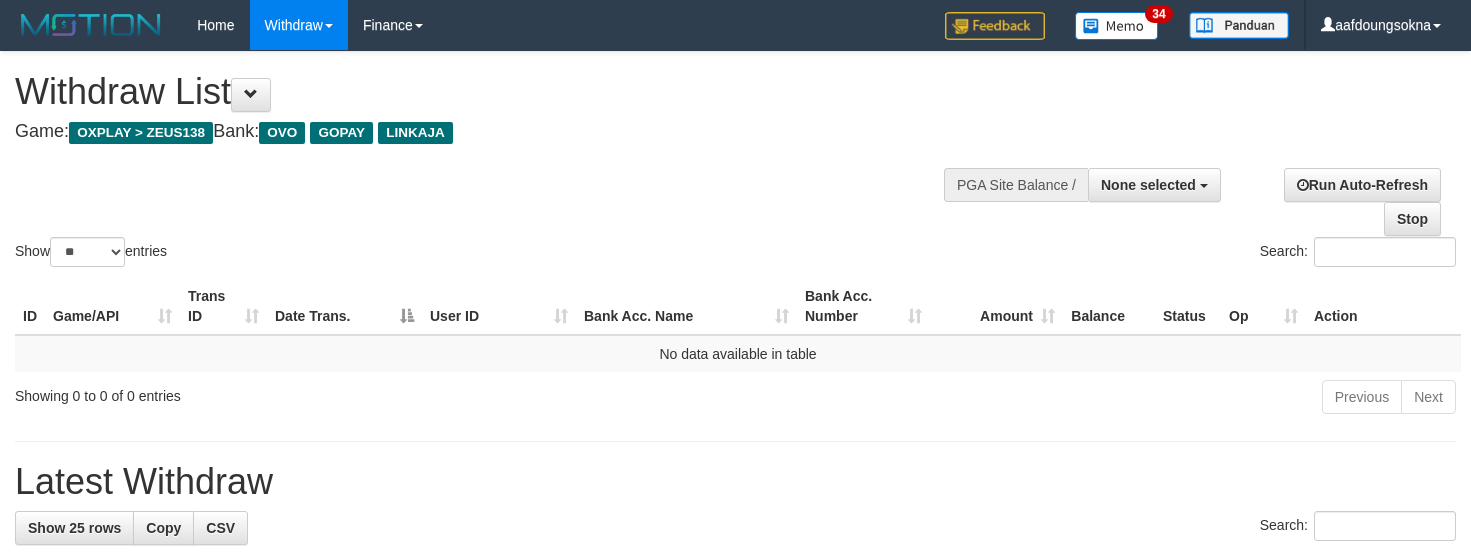 select 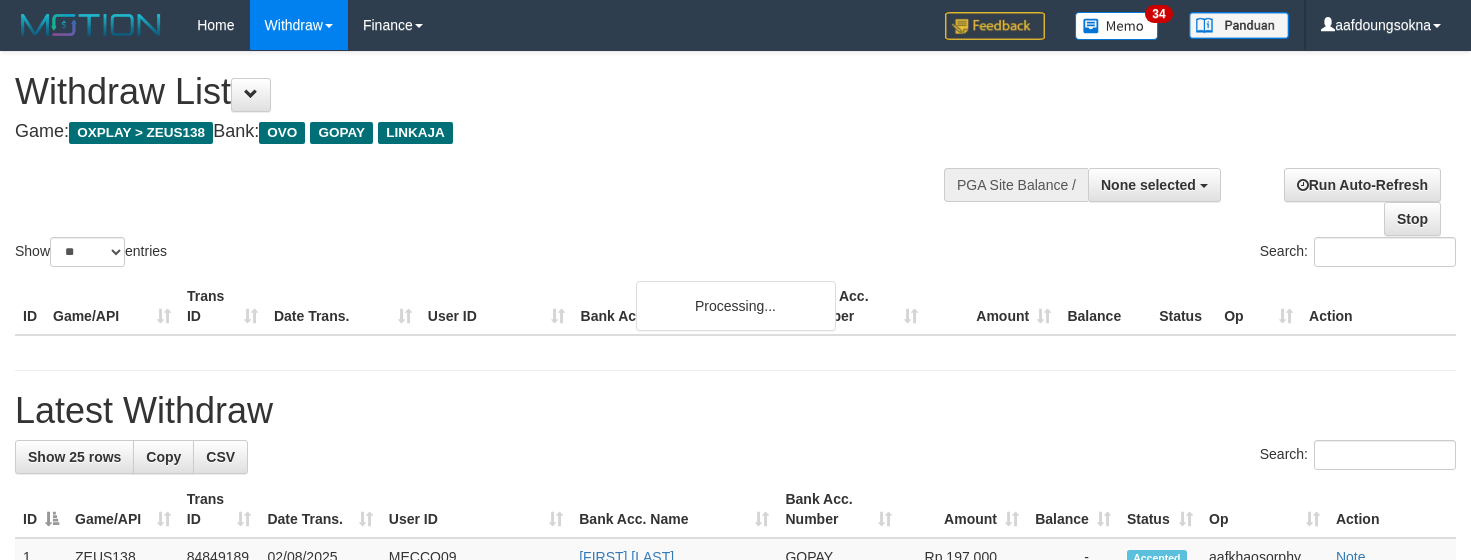 select 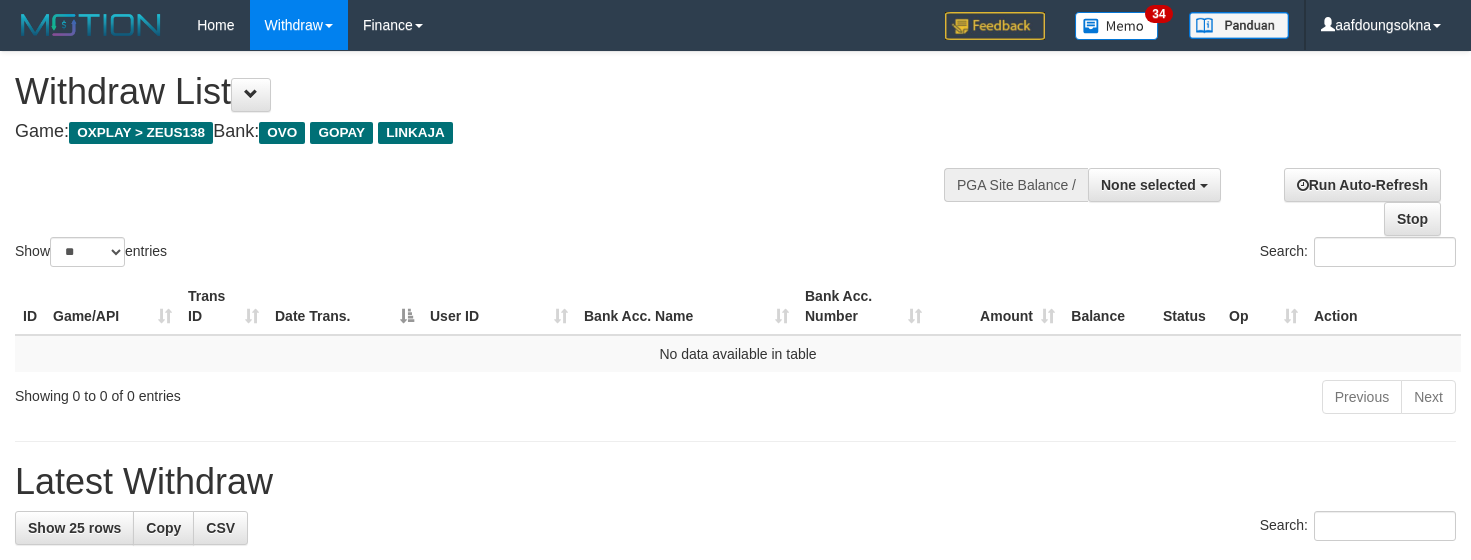 select 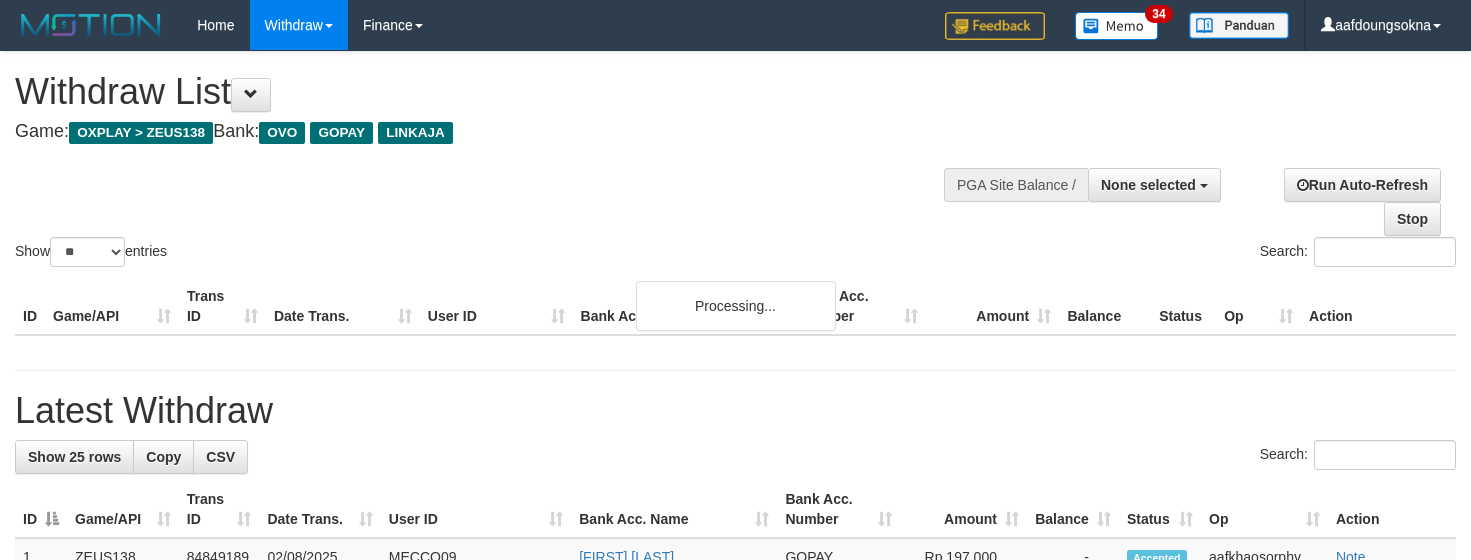 select 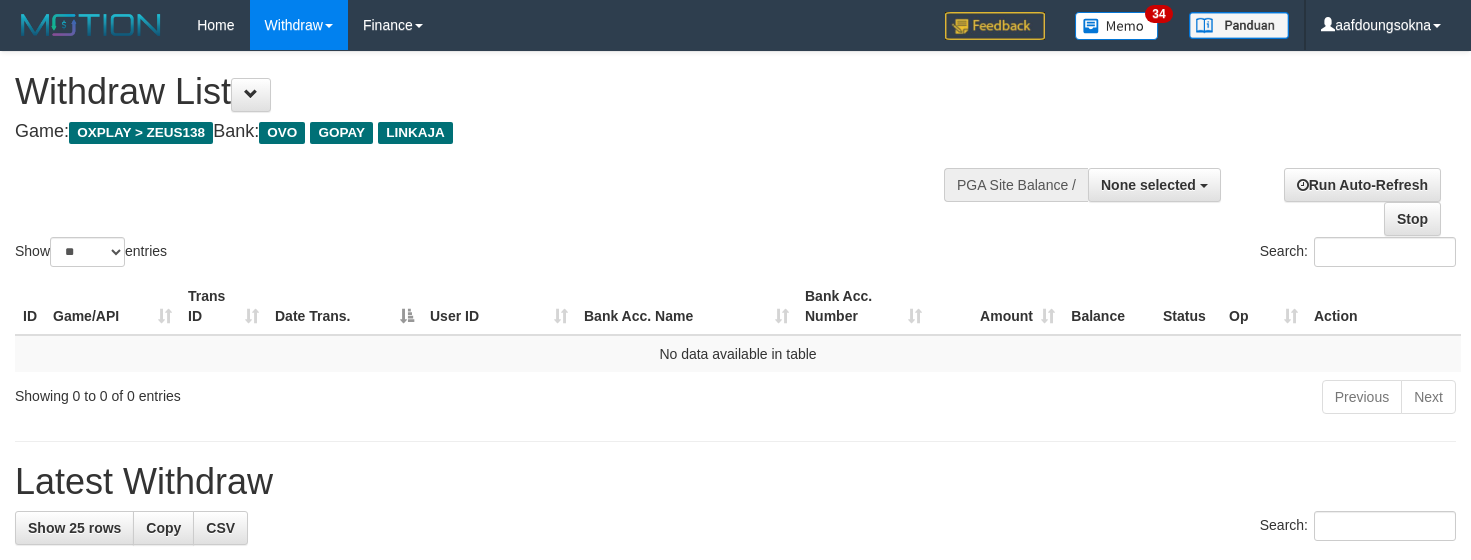 select 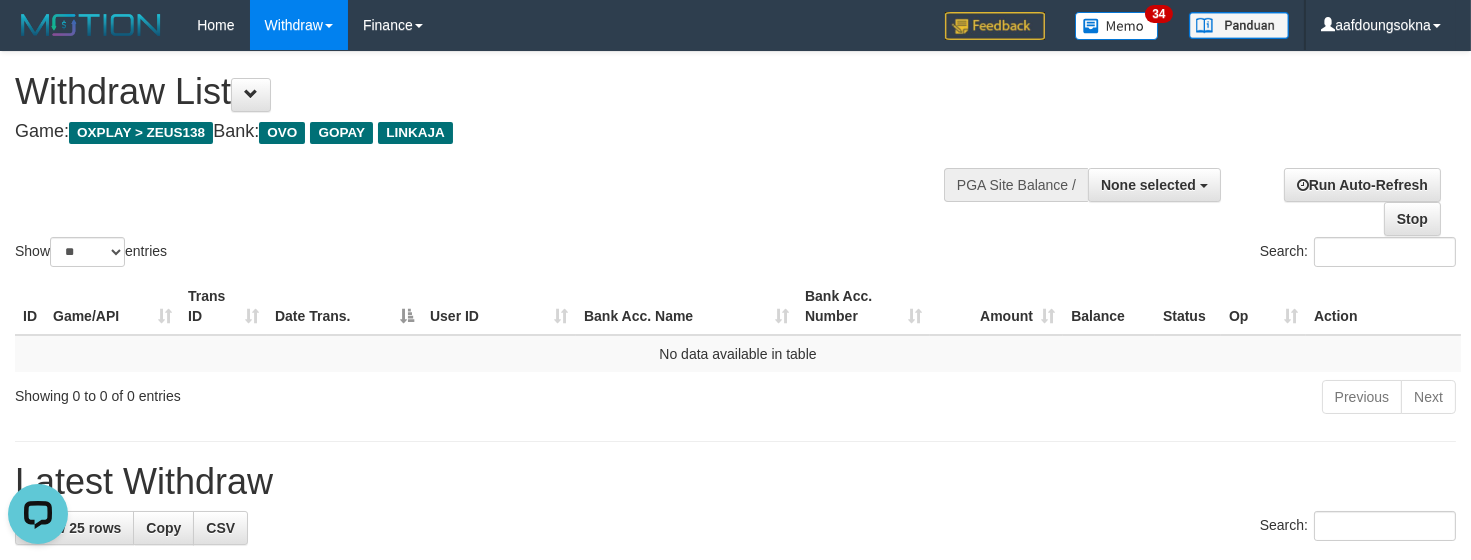 scroll, scrollTop: 0, scrollLeft: 0, axis: both 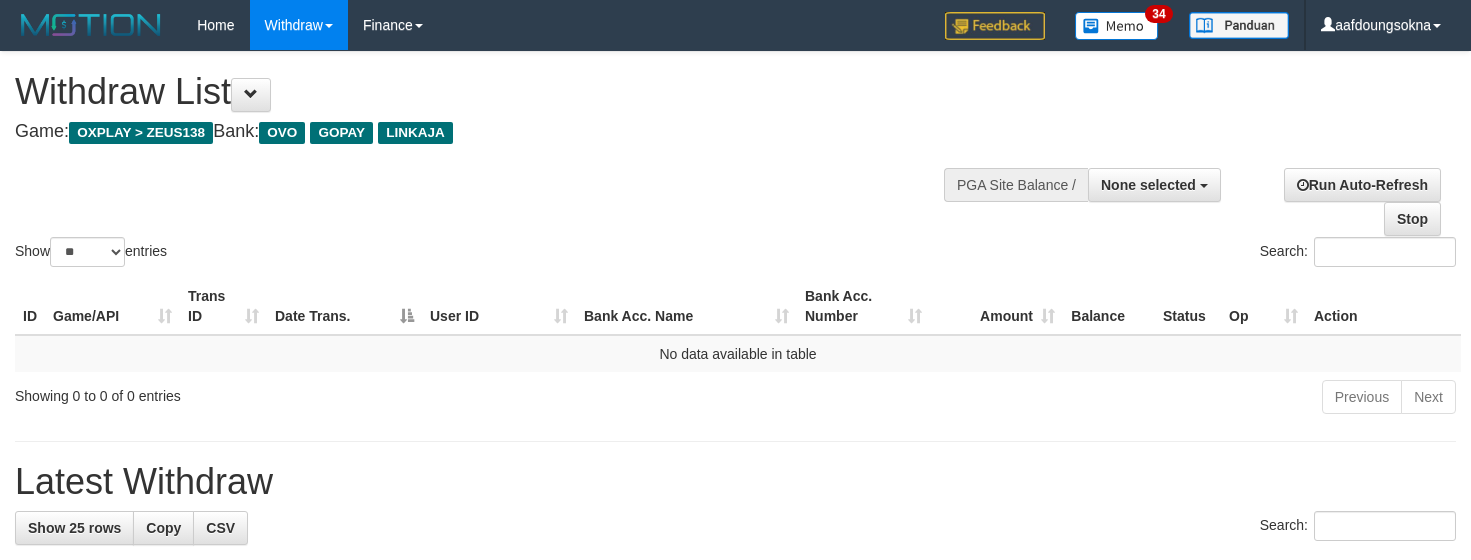 select 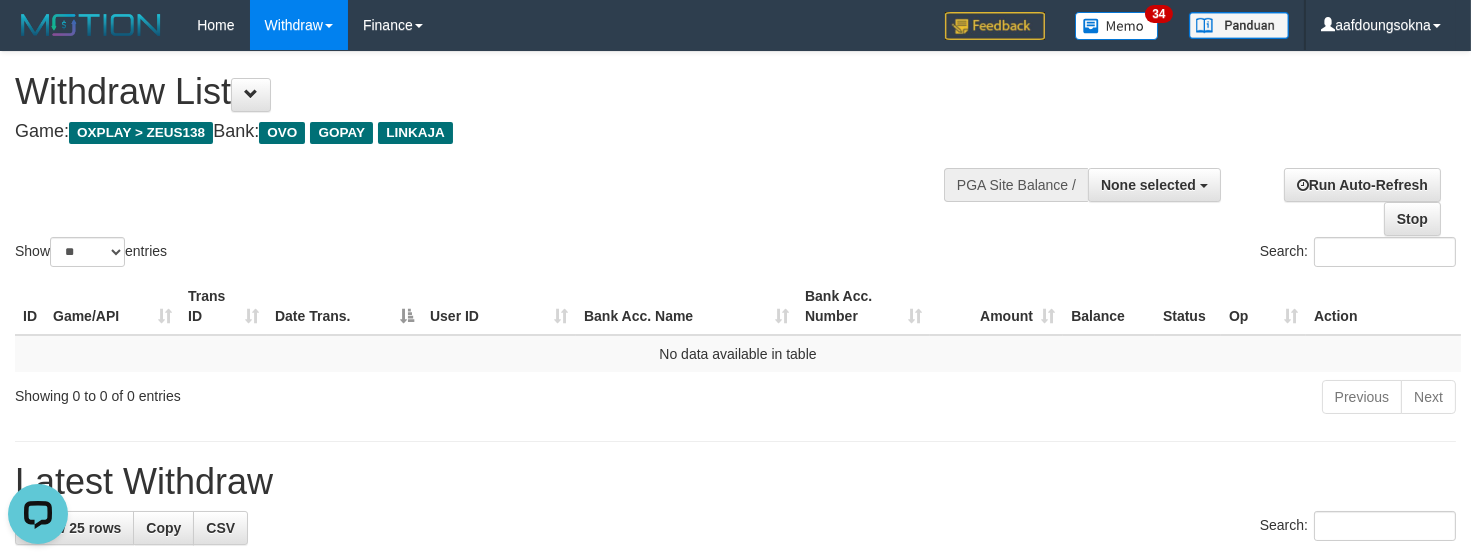 scroll, scrollTop: 0, scrollLeft: 0, axis: both 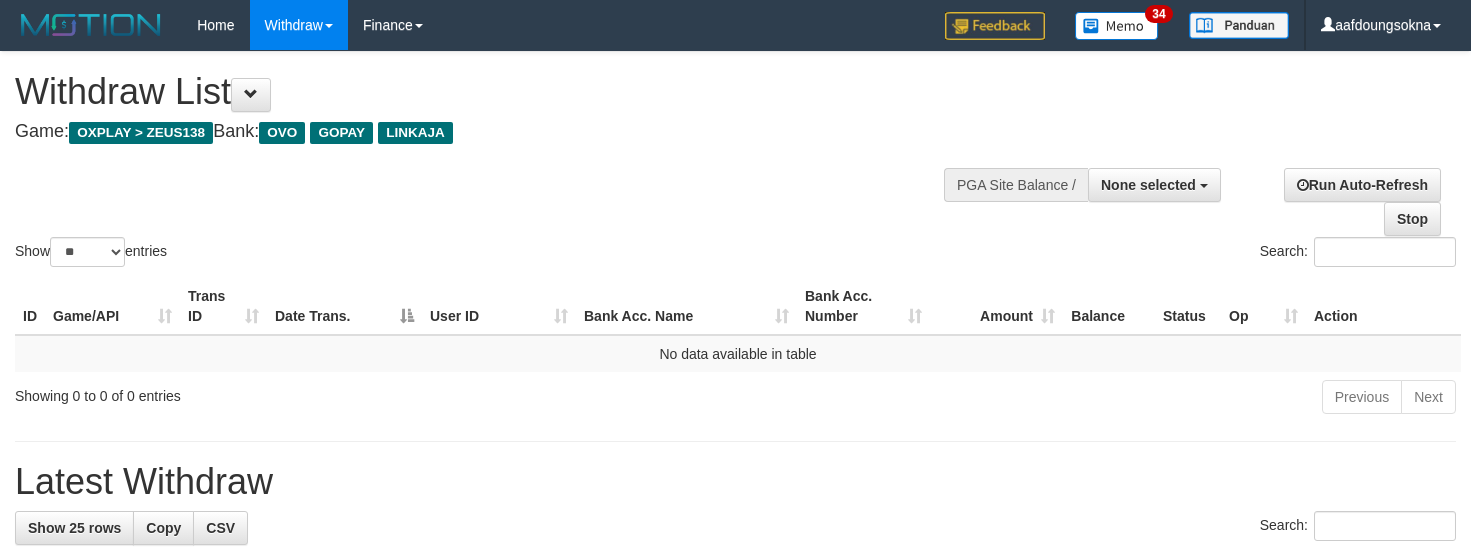 select 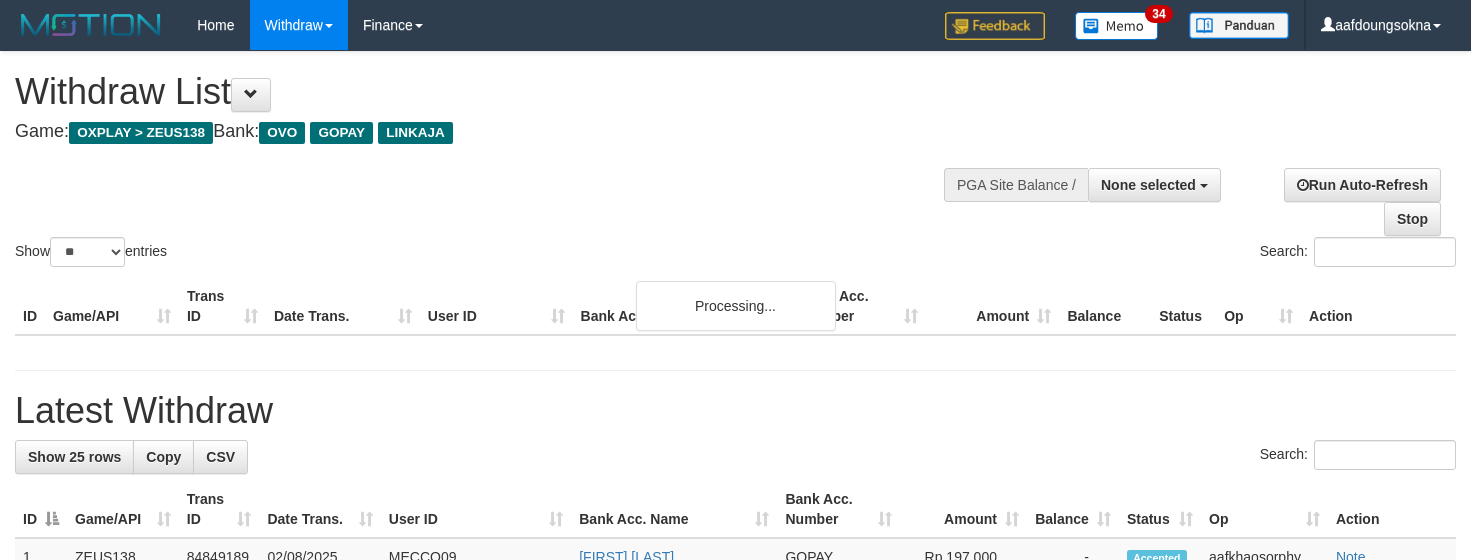 select 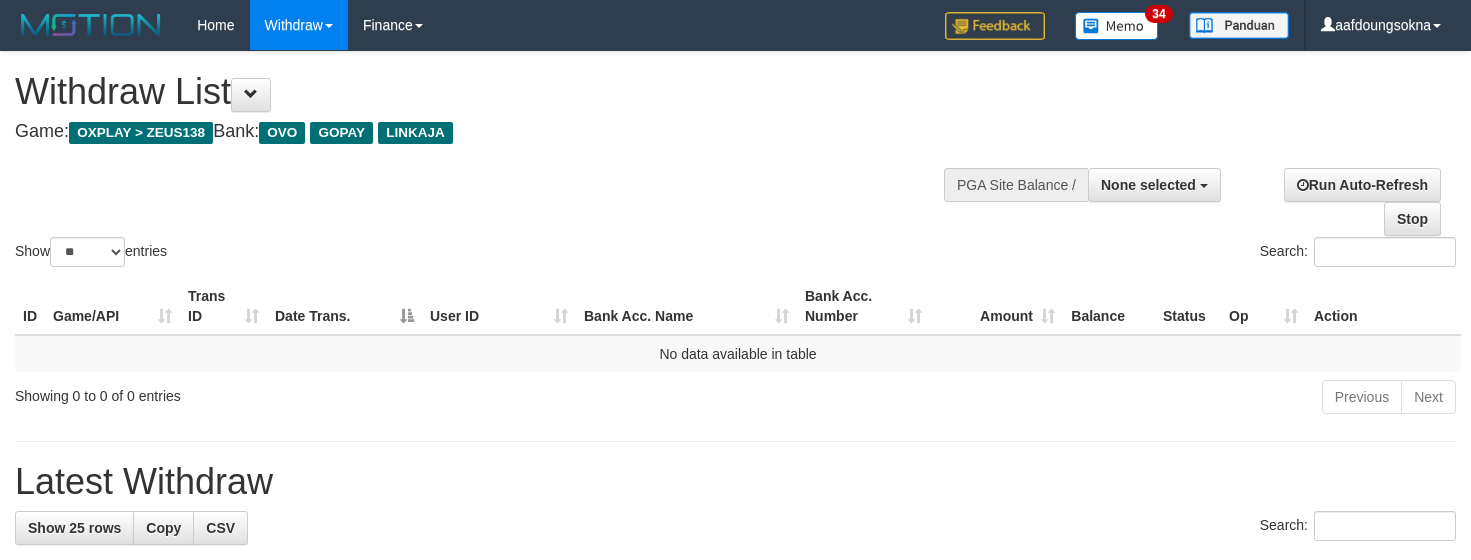 select 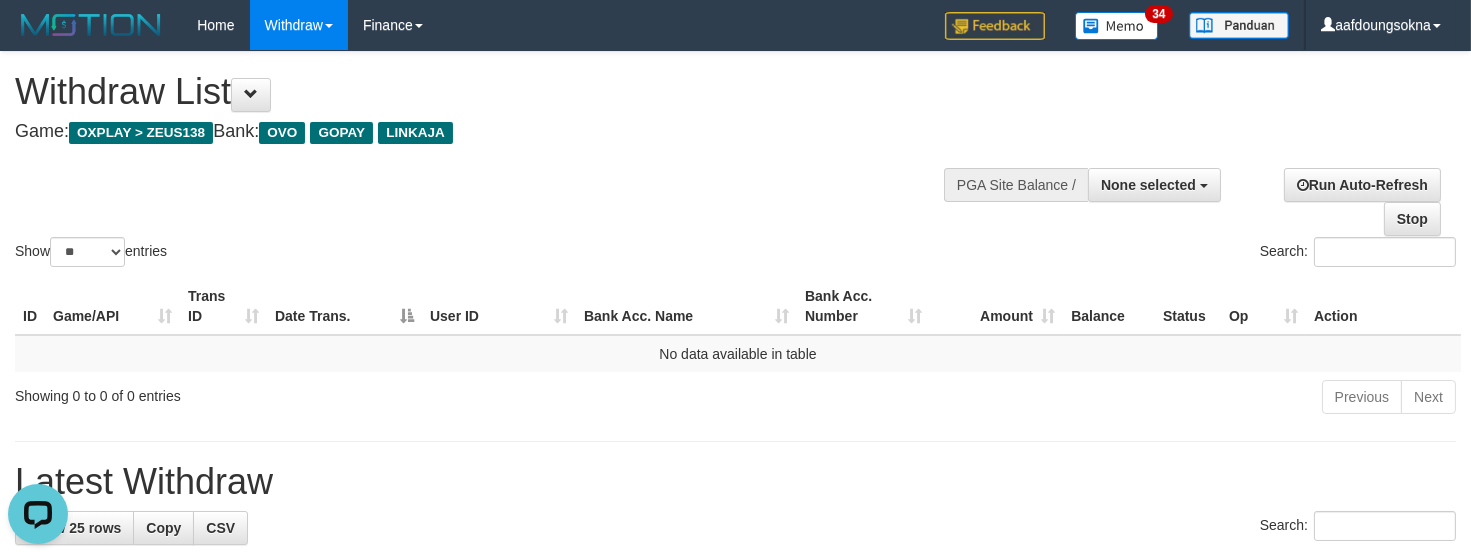 scroll, scrollTop: 0, scrollLeft: 0, axis: both 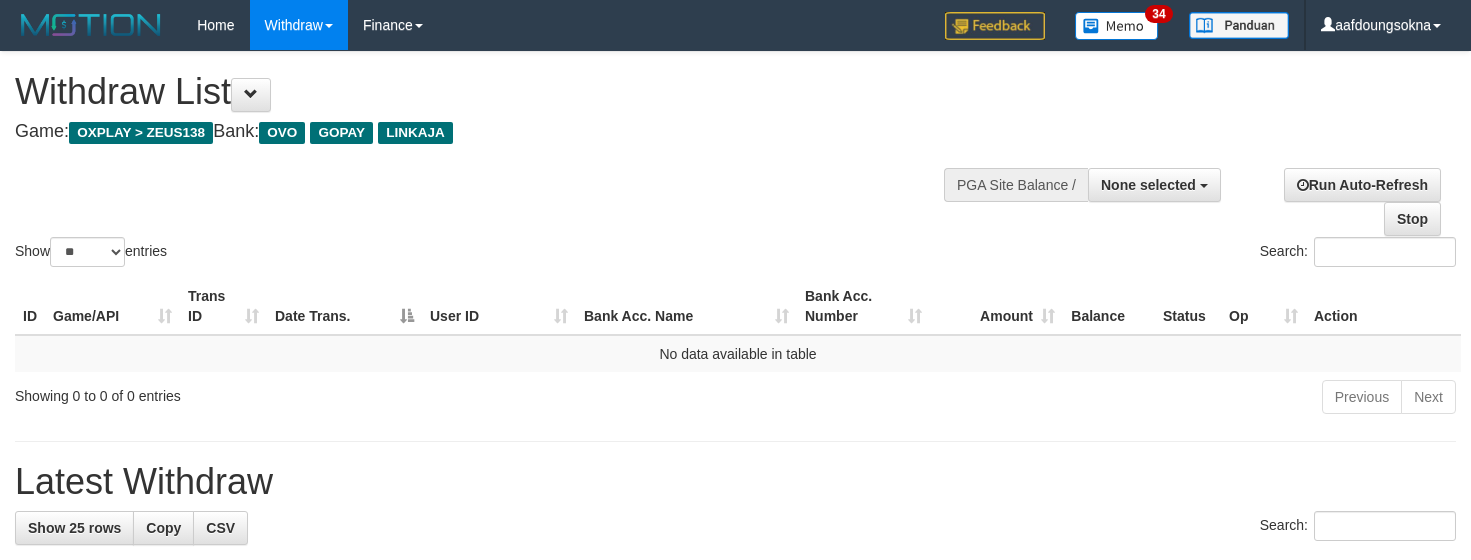 select 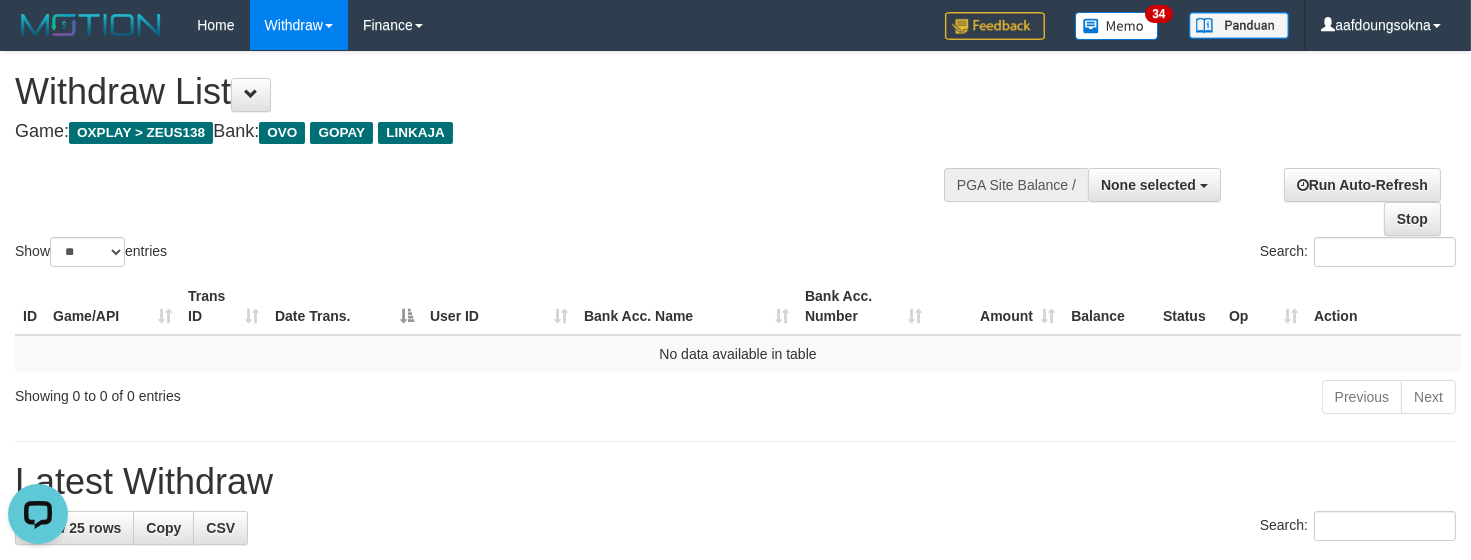 scroll, scrollTop: 0, scrollLeft: 0, axis: both 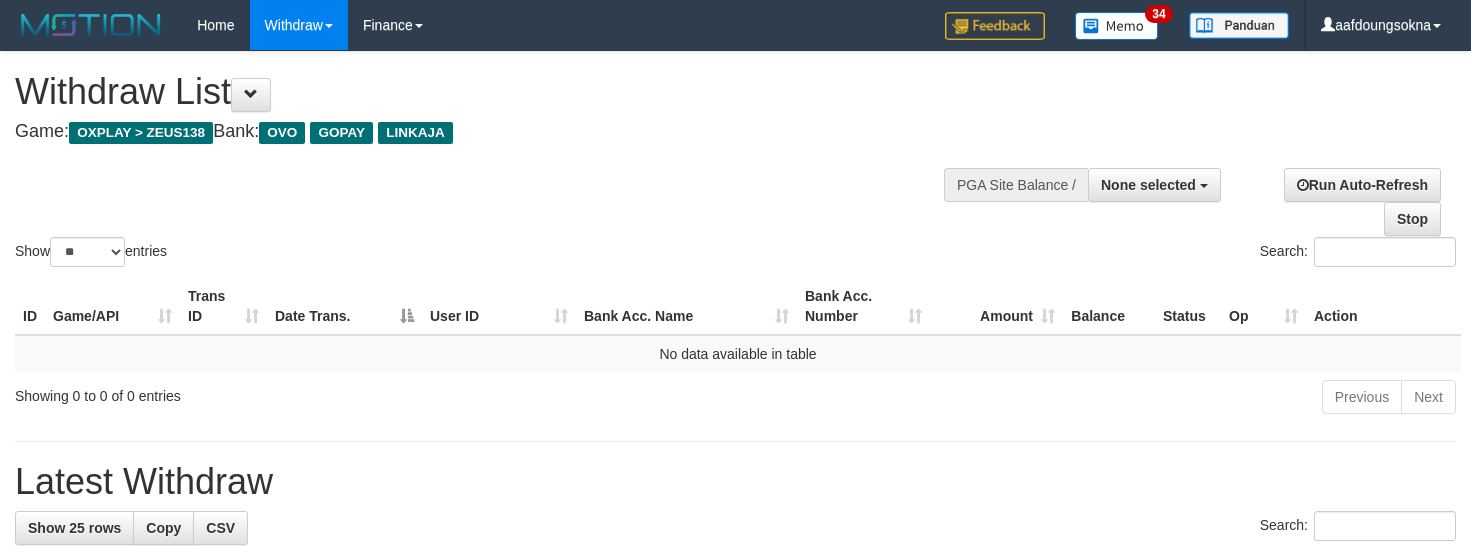 select 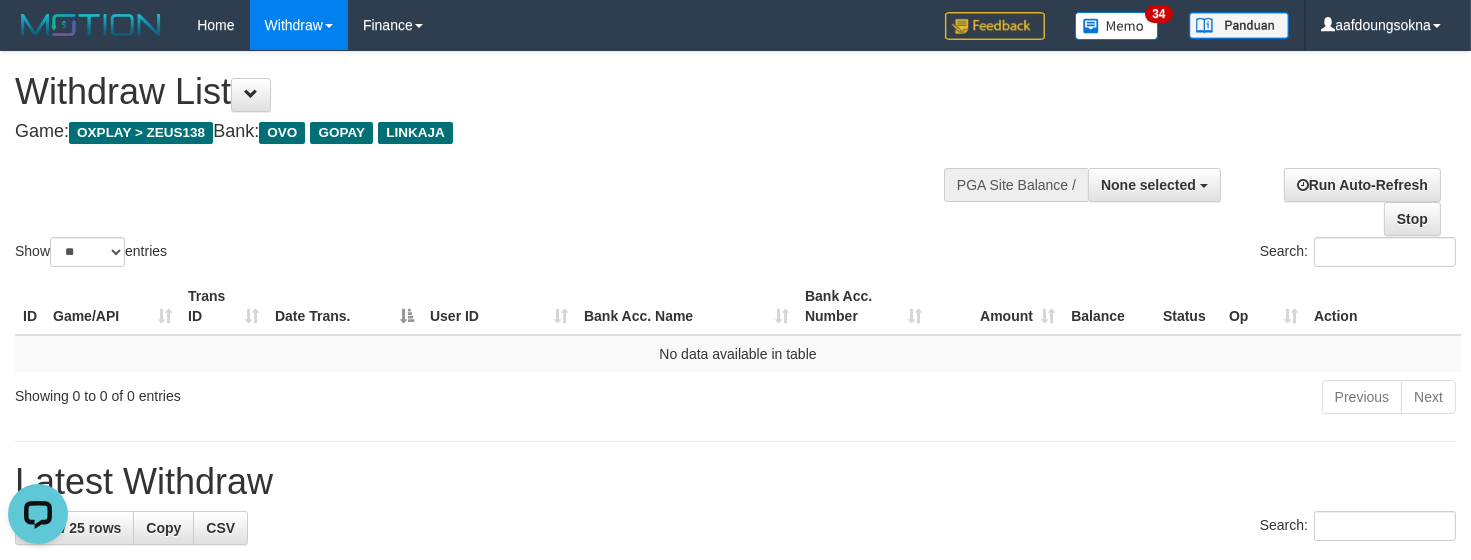 scroll, scrollTop: 0, scrollLeft: 0, axis: both 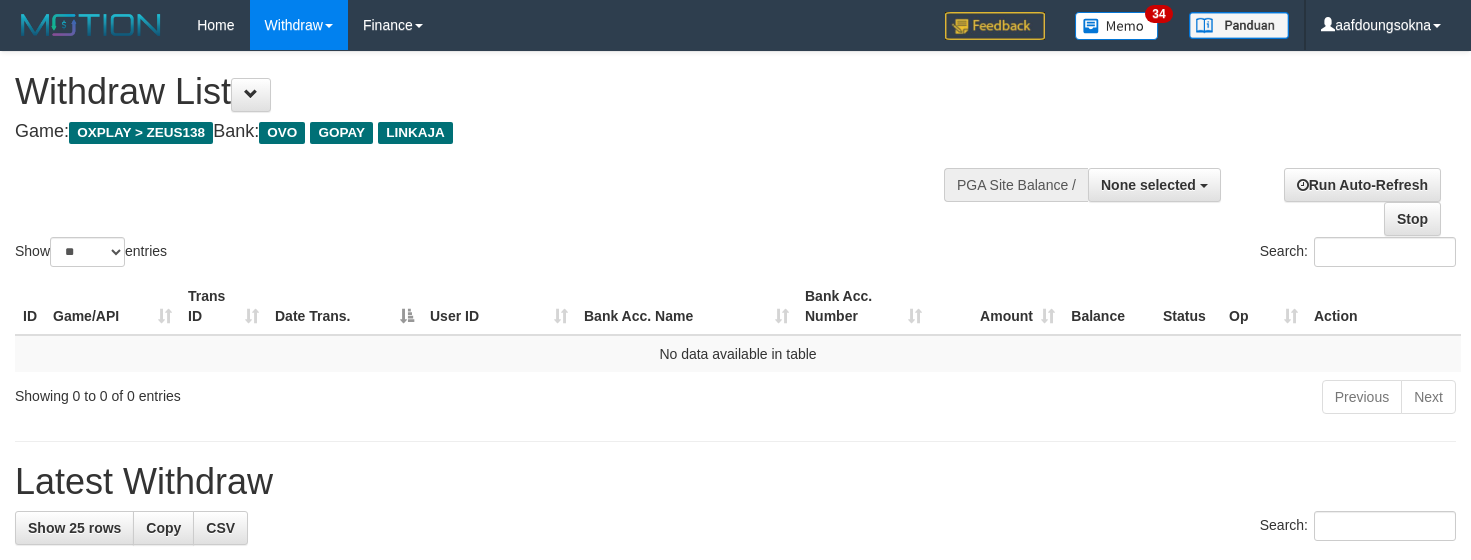 select 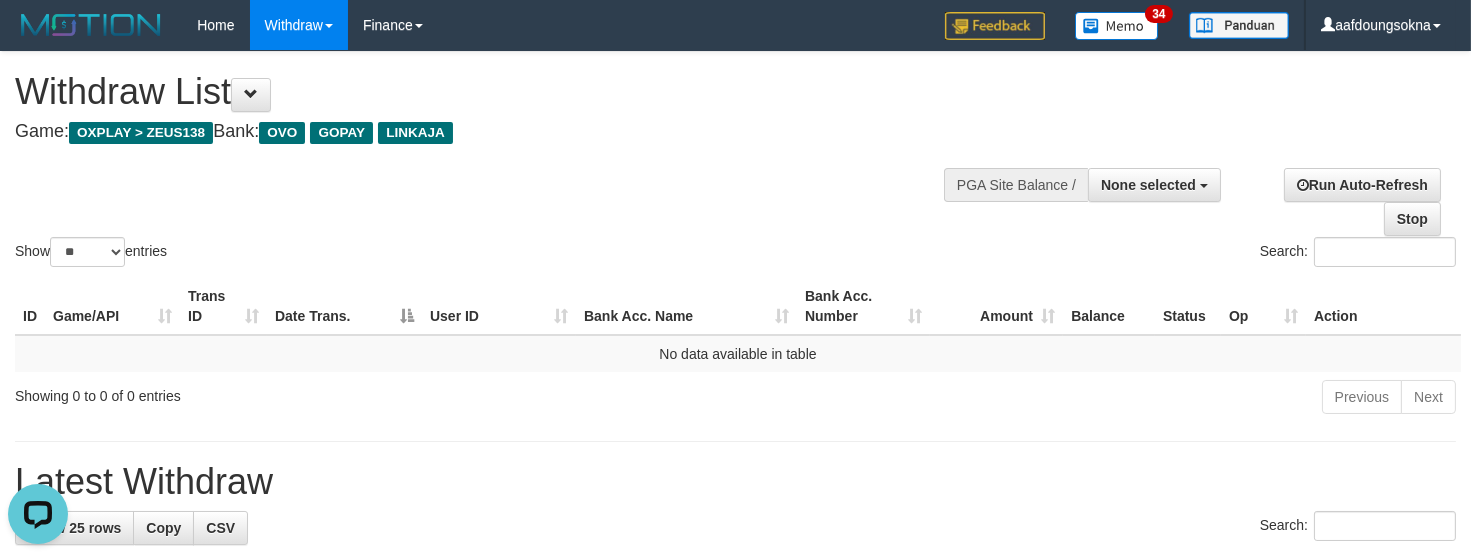 scroll, scrollTop: 0, scrollLeft: 0, axis: both 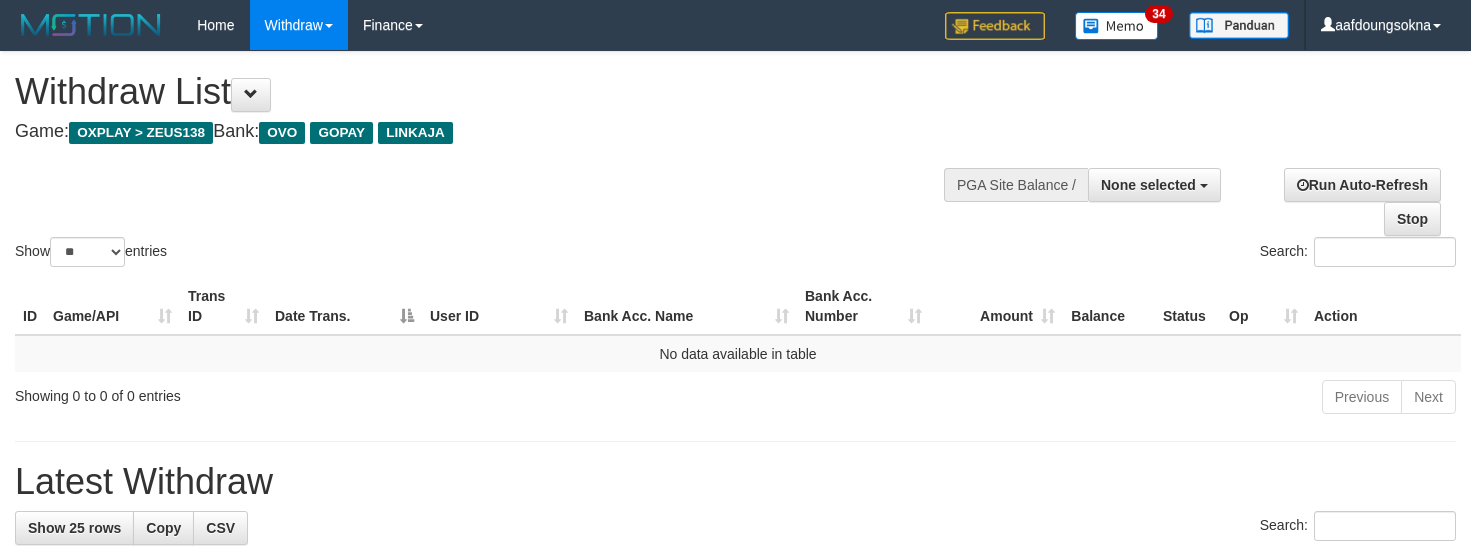 select 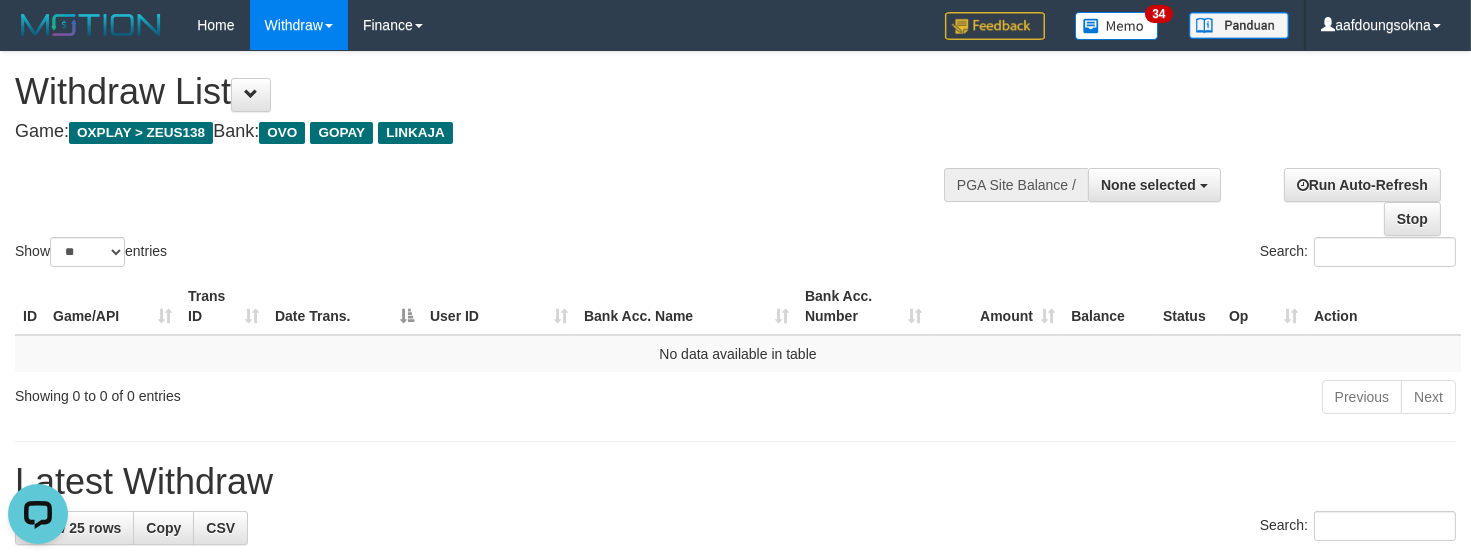 scroll, scrollTop: 0, scrollLeft: 0, axis: both 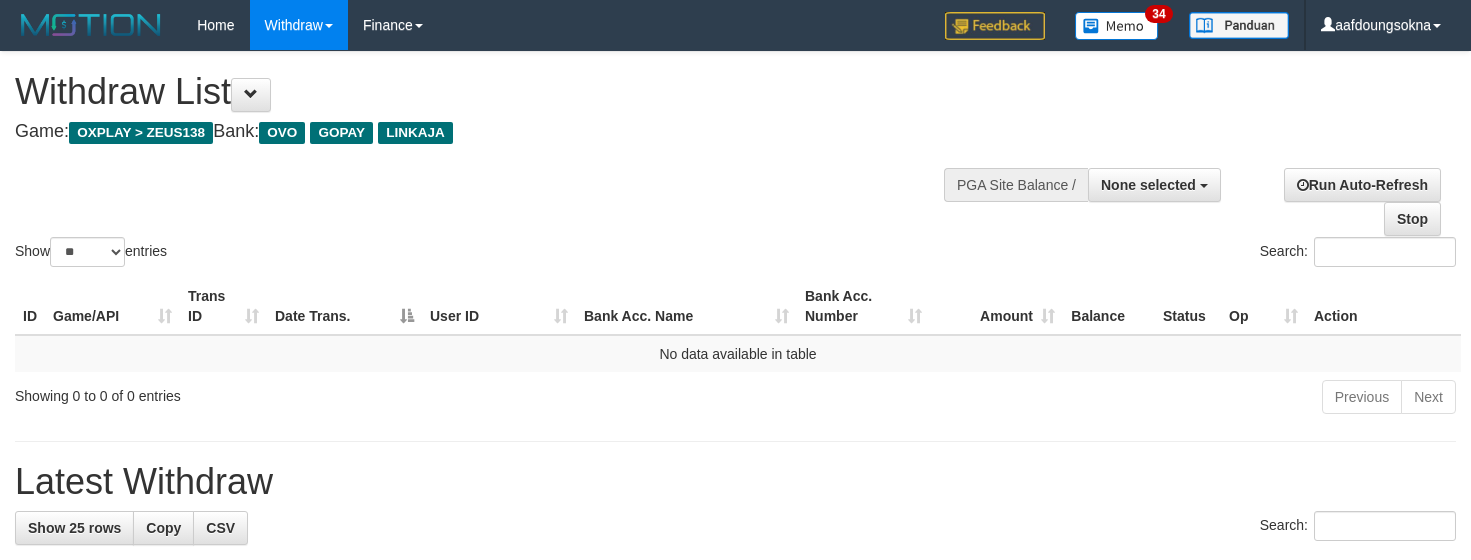 select 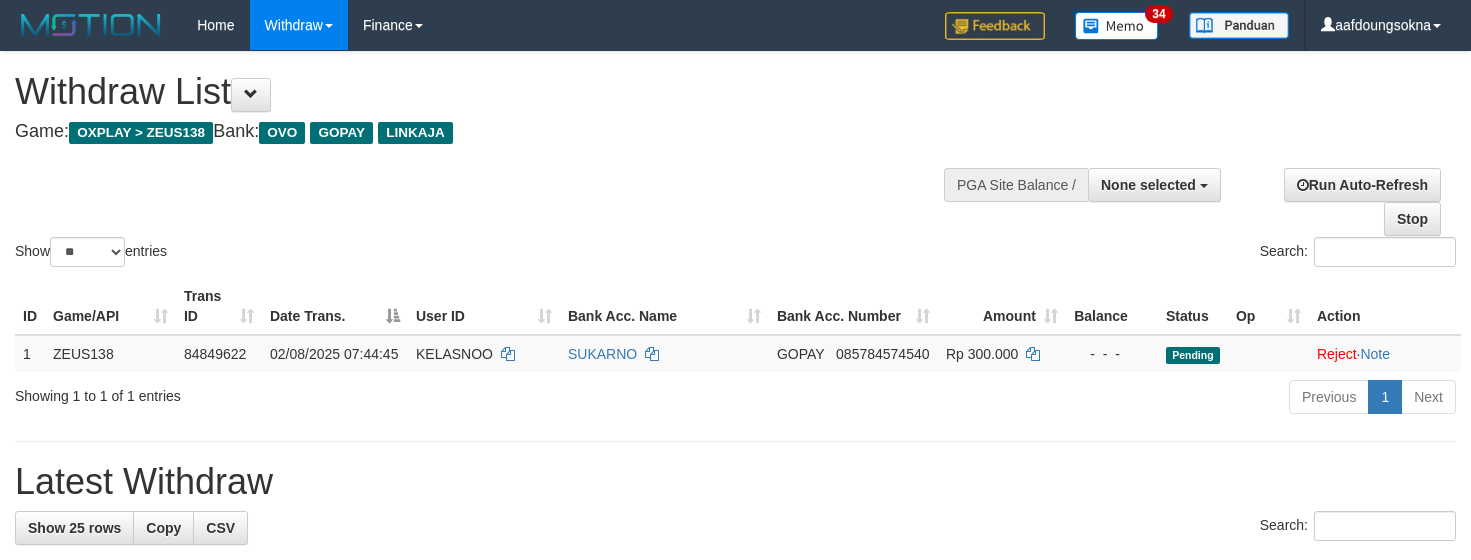 select 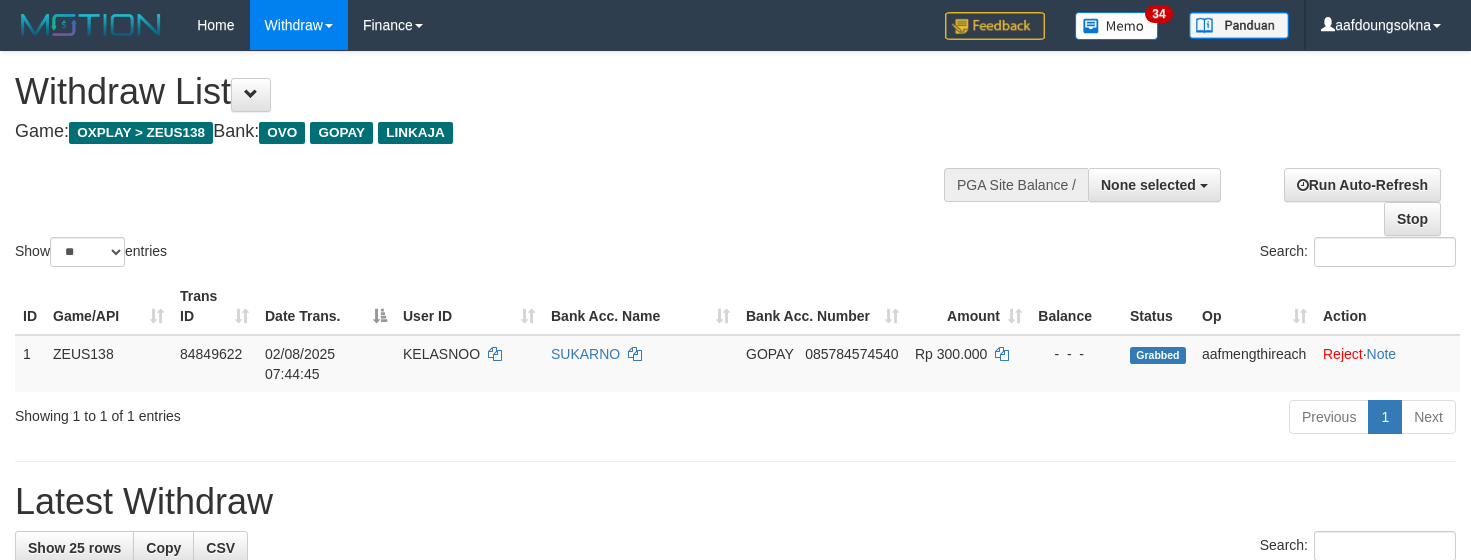 select 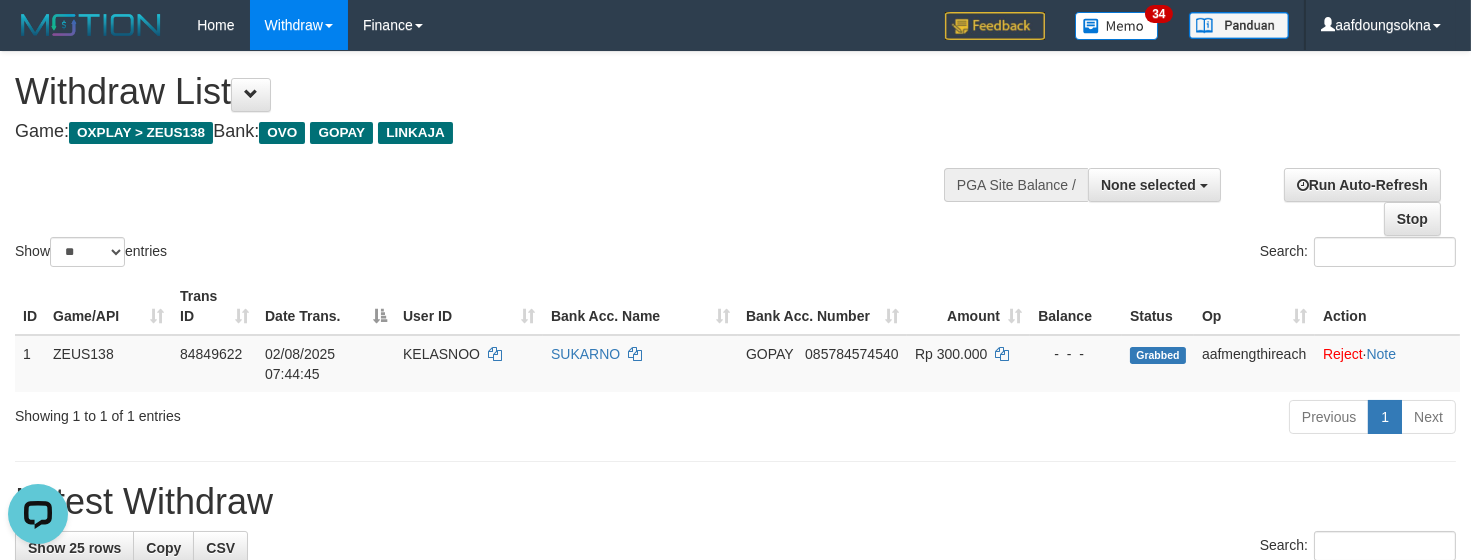 scroll, scrollTop: 0, scrollLeft: 0, axis: both 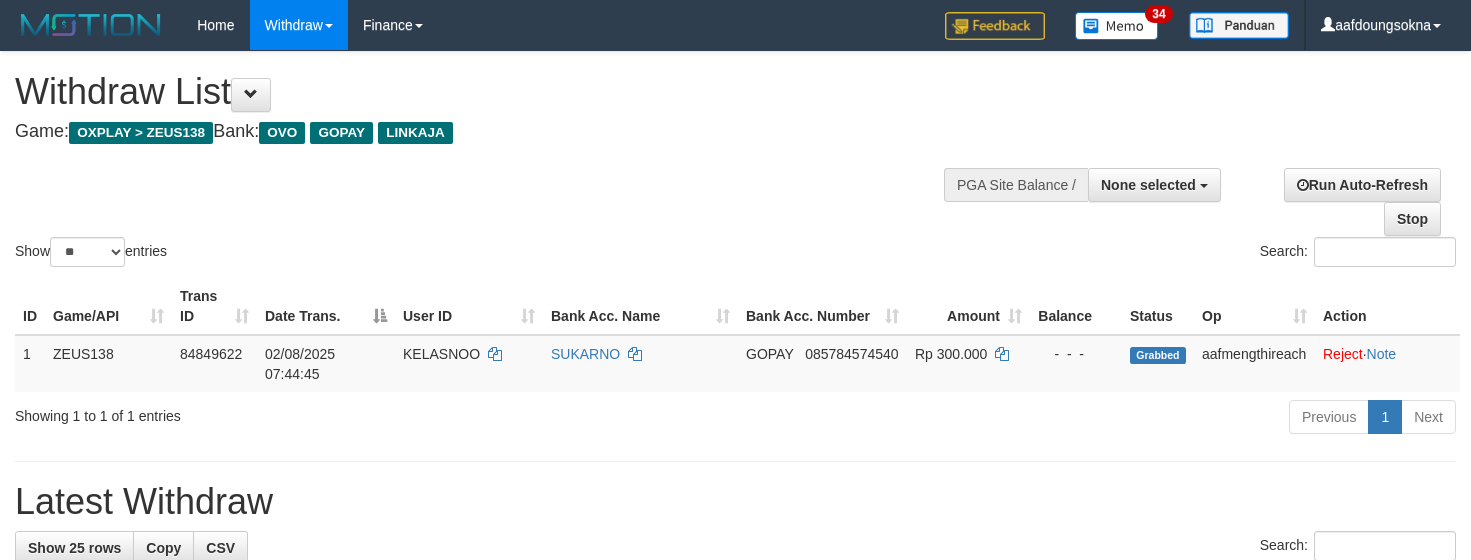 select 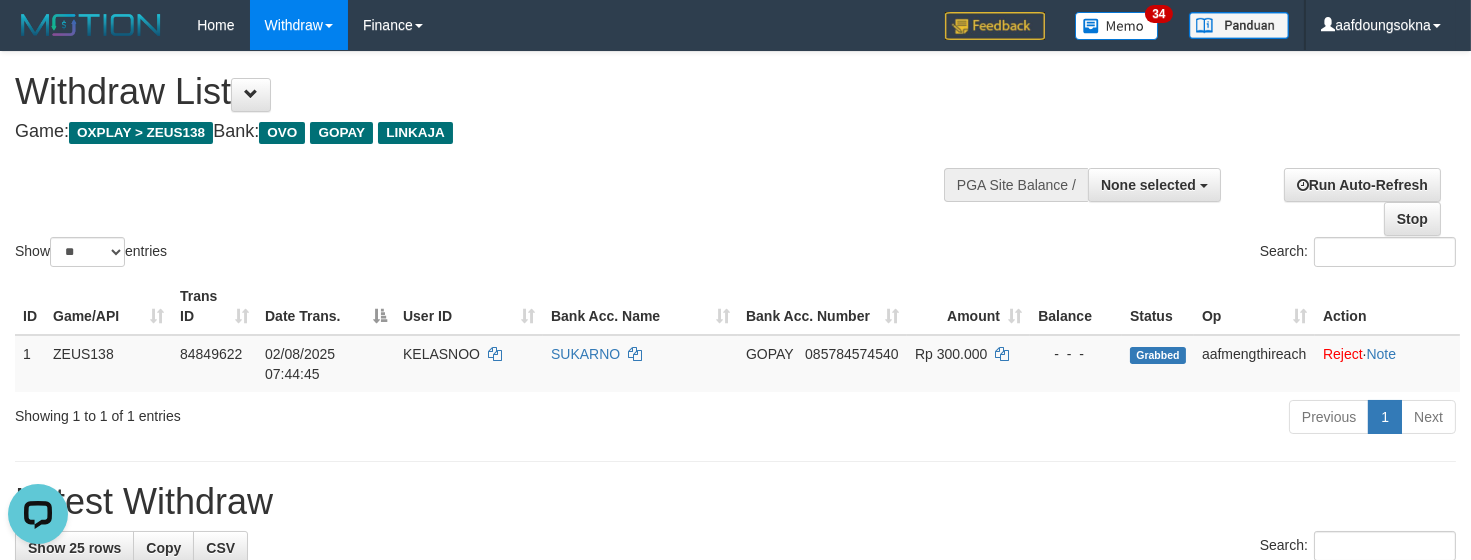 scroll, scrollTop: 0, scrollLeft: 0, axis: both 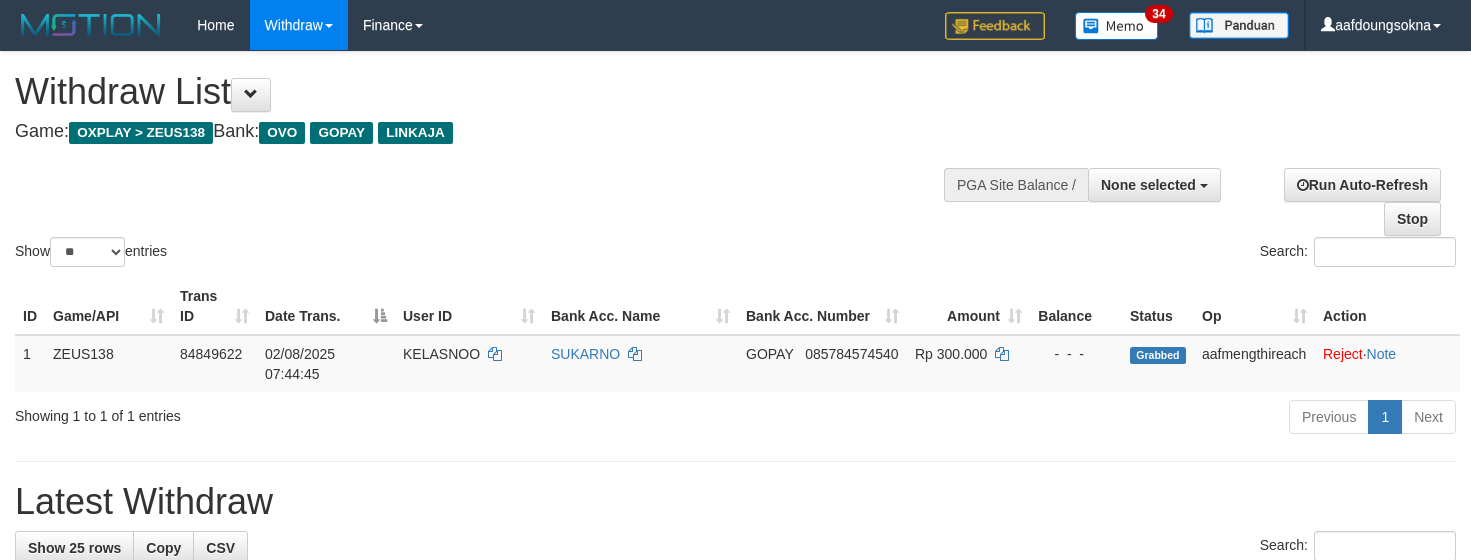 select 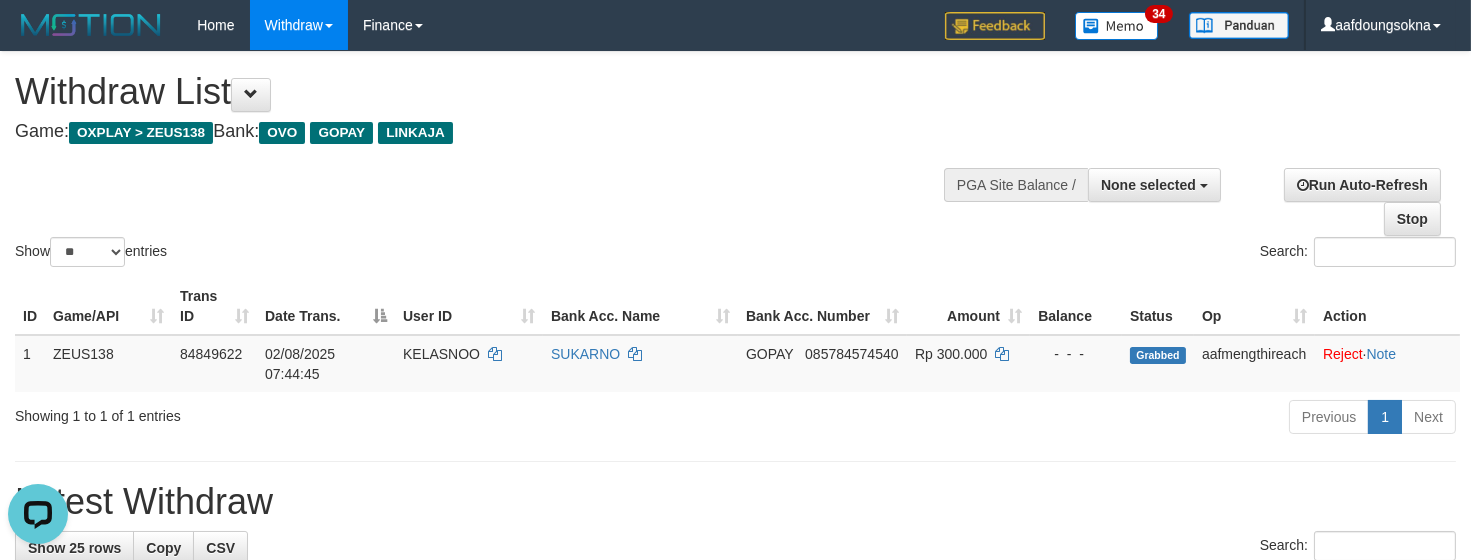 scroll, scrollTop: 0, scrollLeft: 0, axis: both 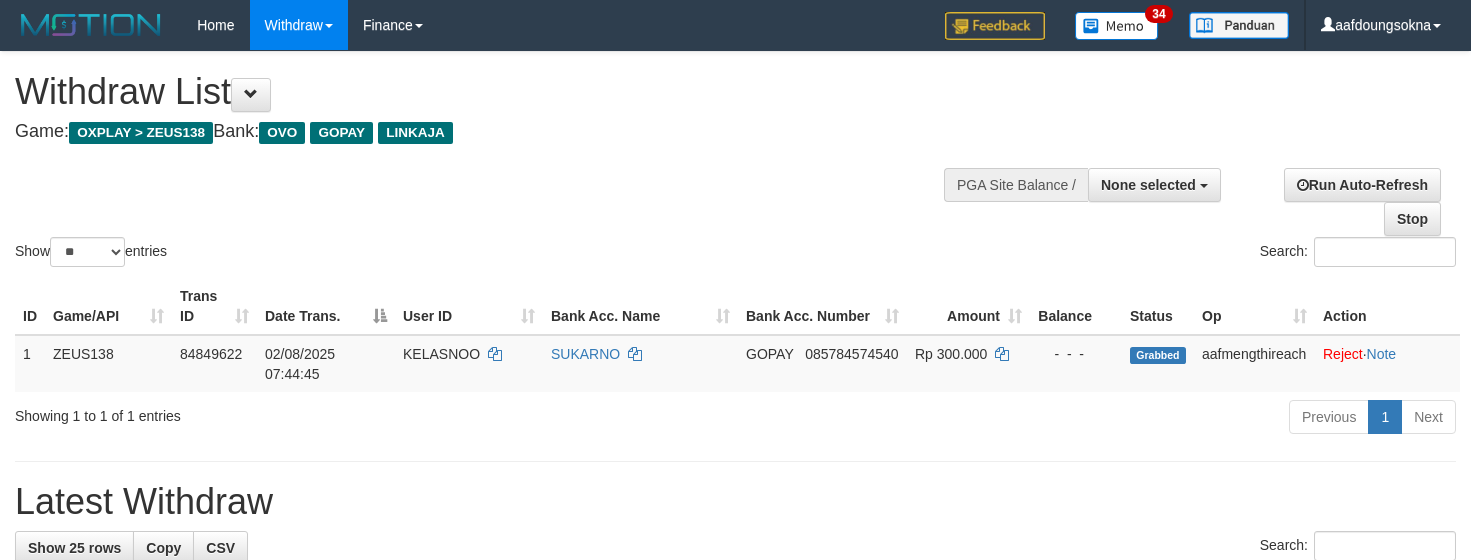 select 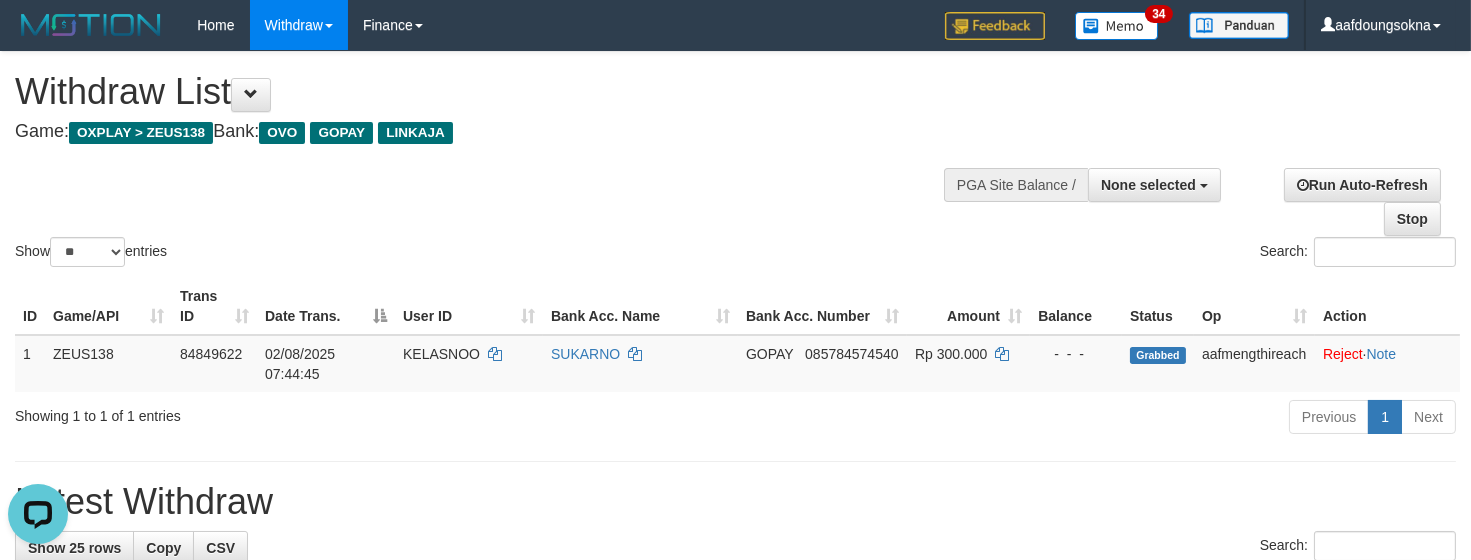 scroll, scrollTop: 0, scrollLeft: 0, axis: both 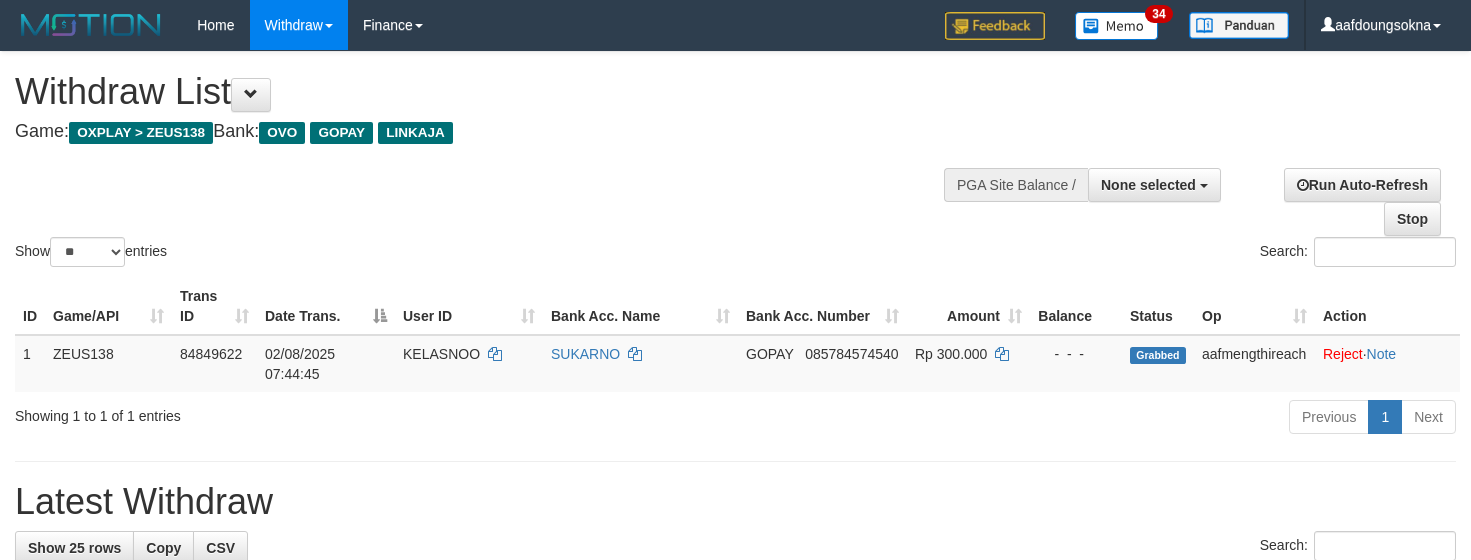 select 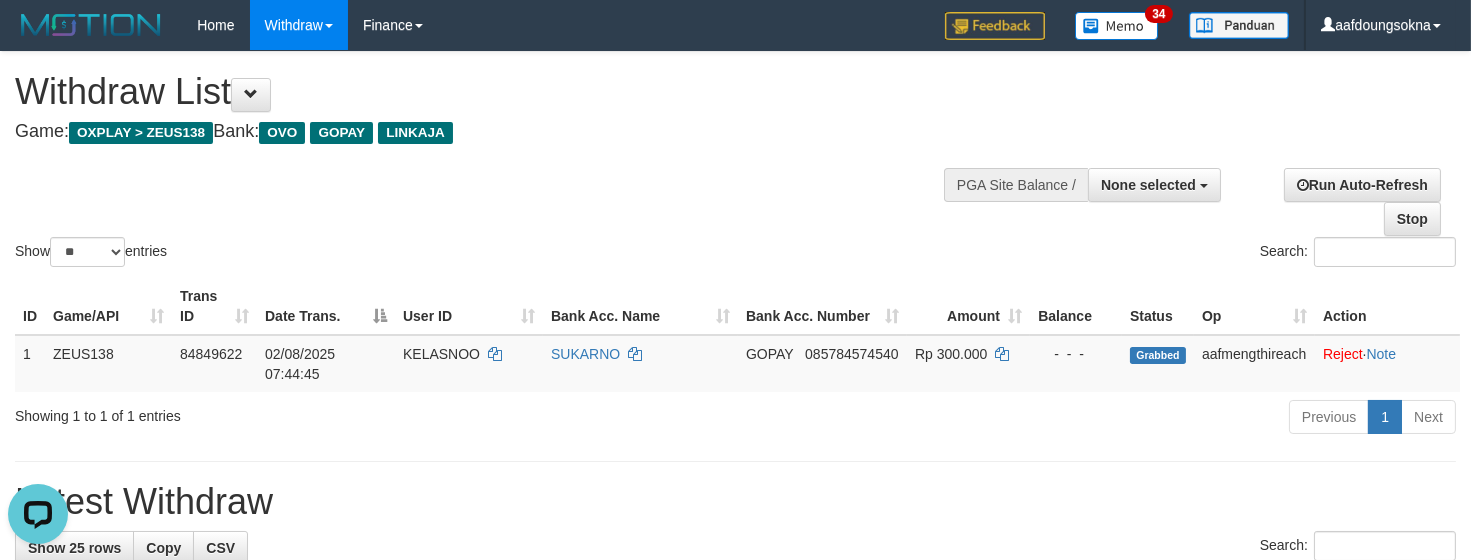 scroll, scrollTop: 0, scrollLeft: 0, axis: both 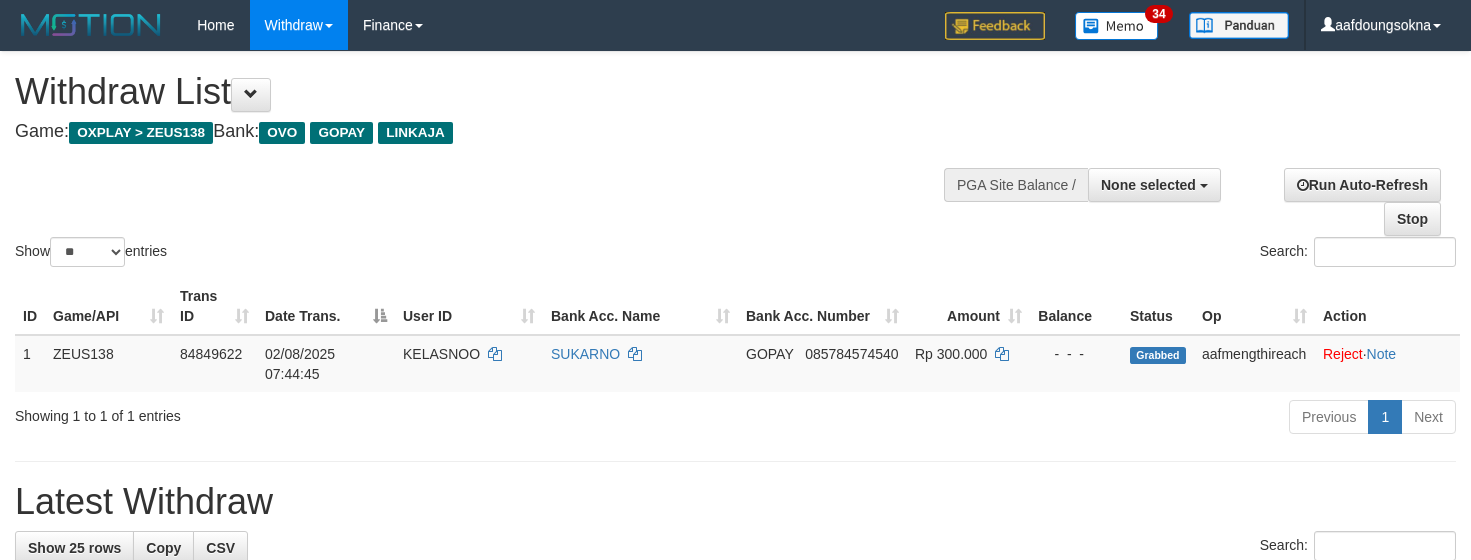 select 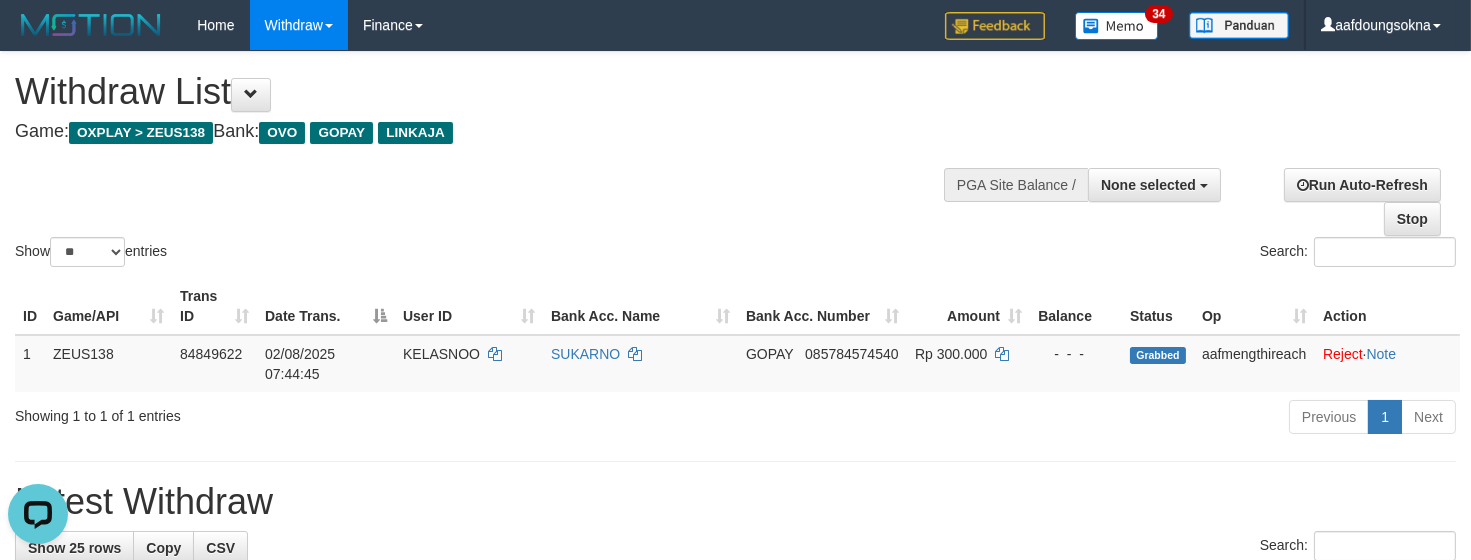 scroll, scrollTop: 0, scrollLeft: 0, axis: both 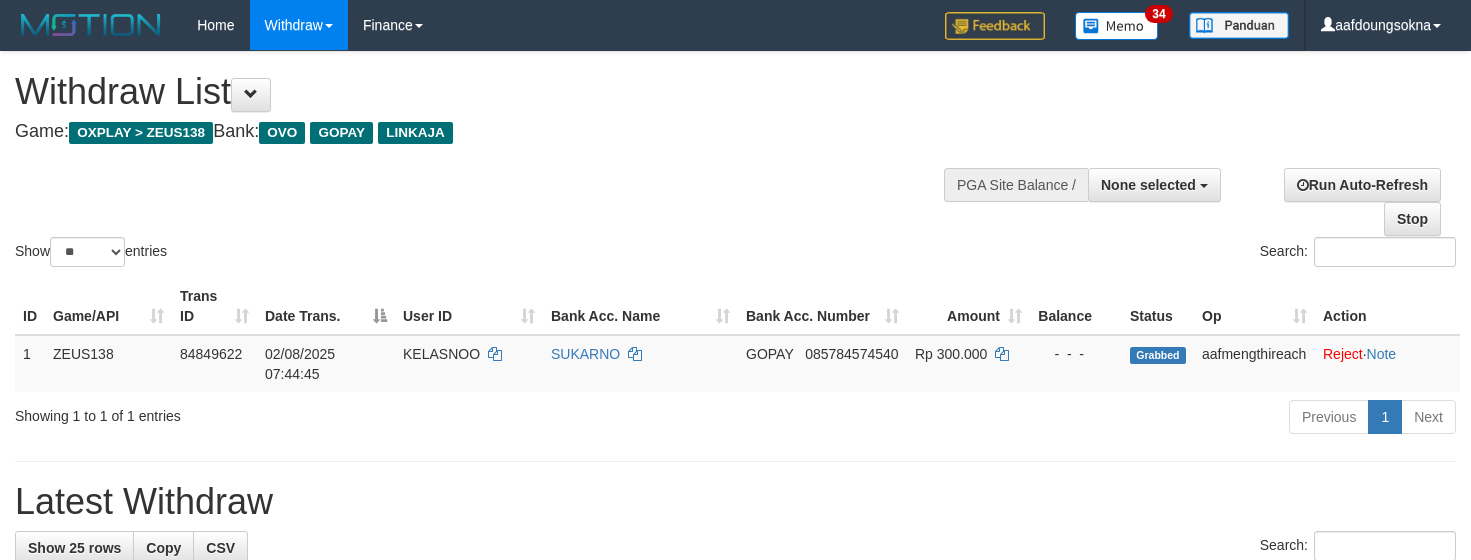 select 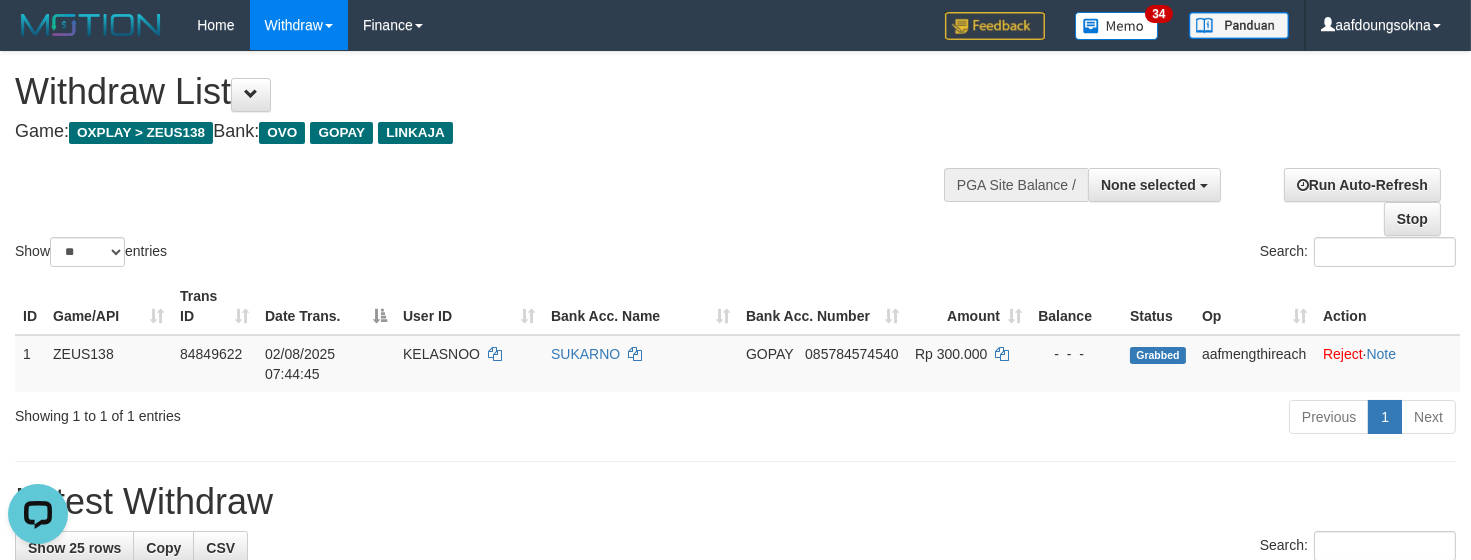 scroll, scrollTop: 0, scrollLeft: 0, axis: both 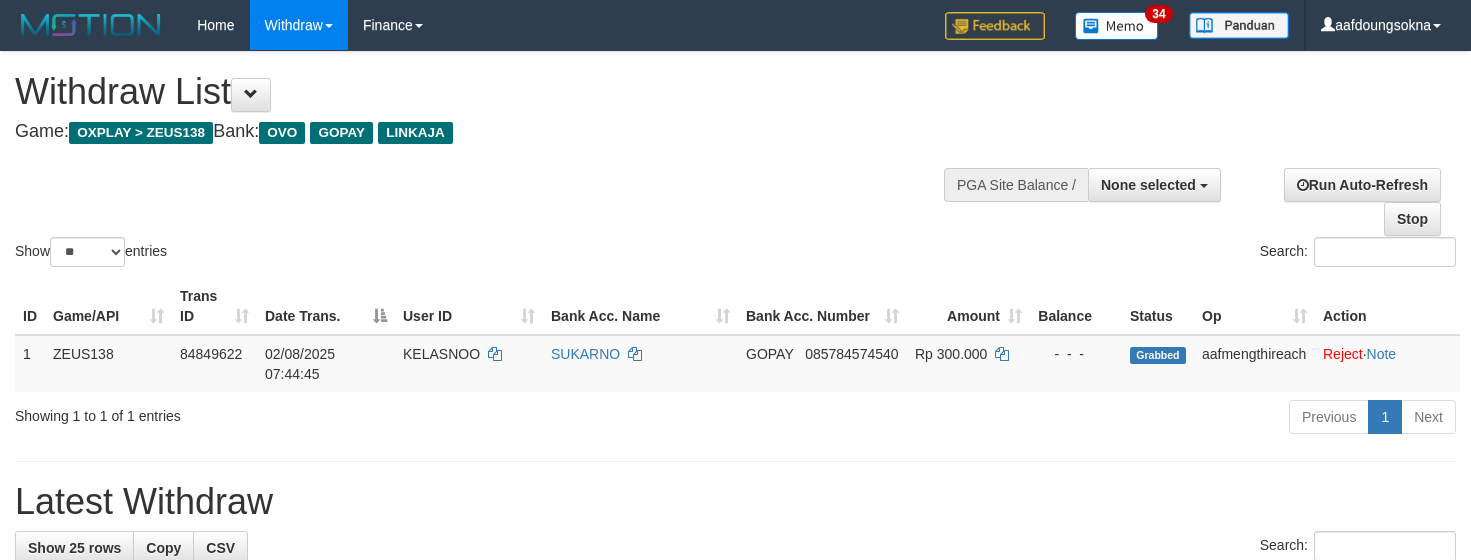 select 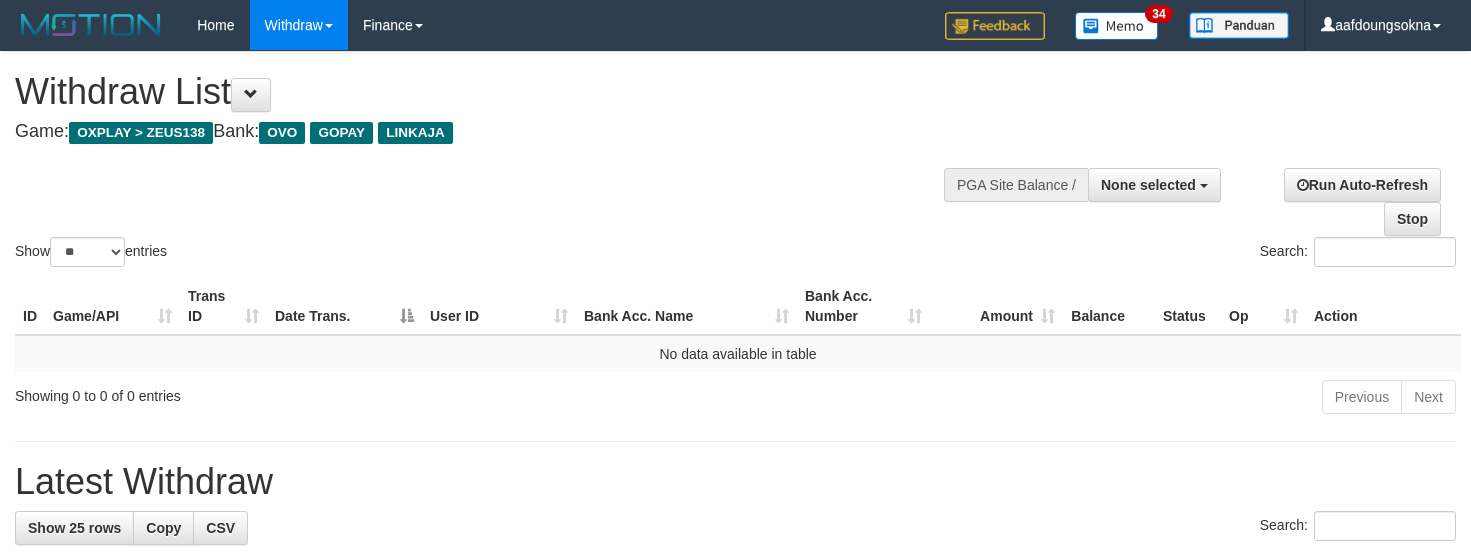select 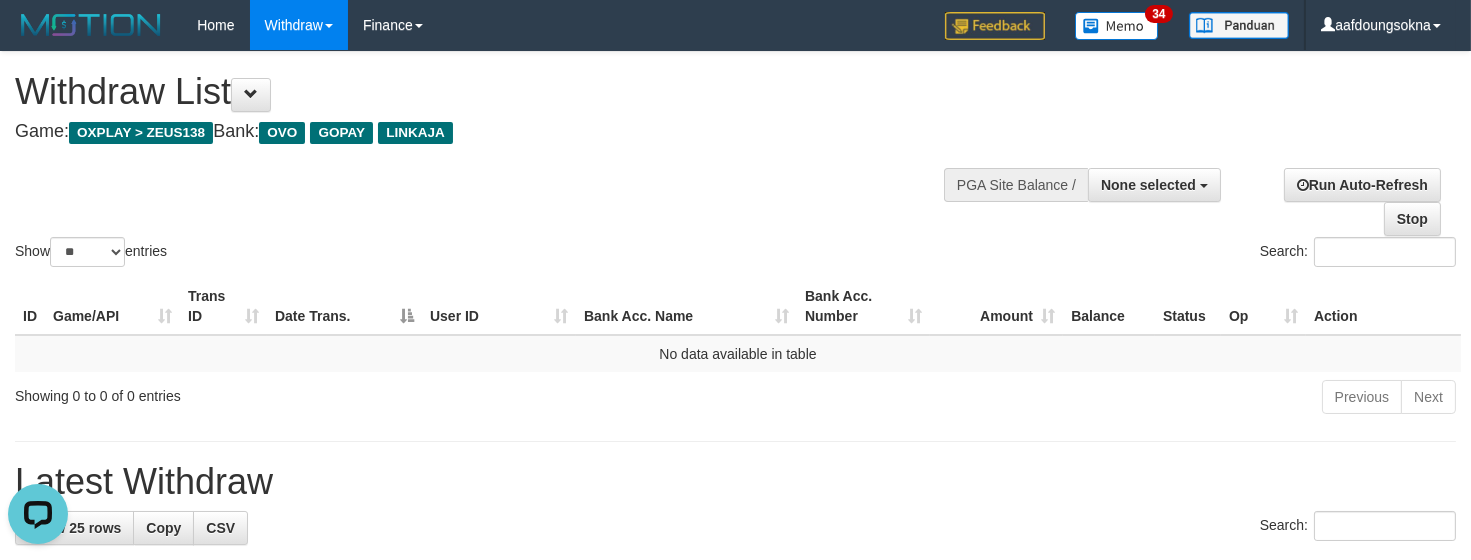 scroll, scrollTop: 0, scrollLeft: 0, axis: both 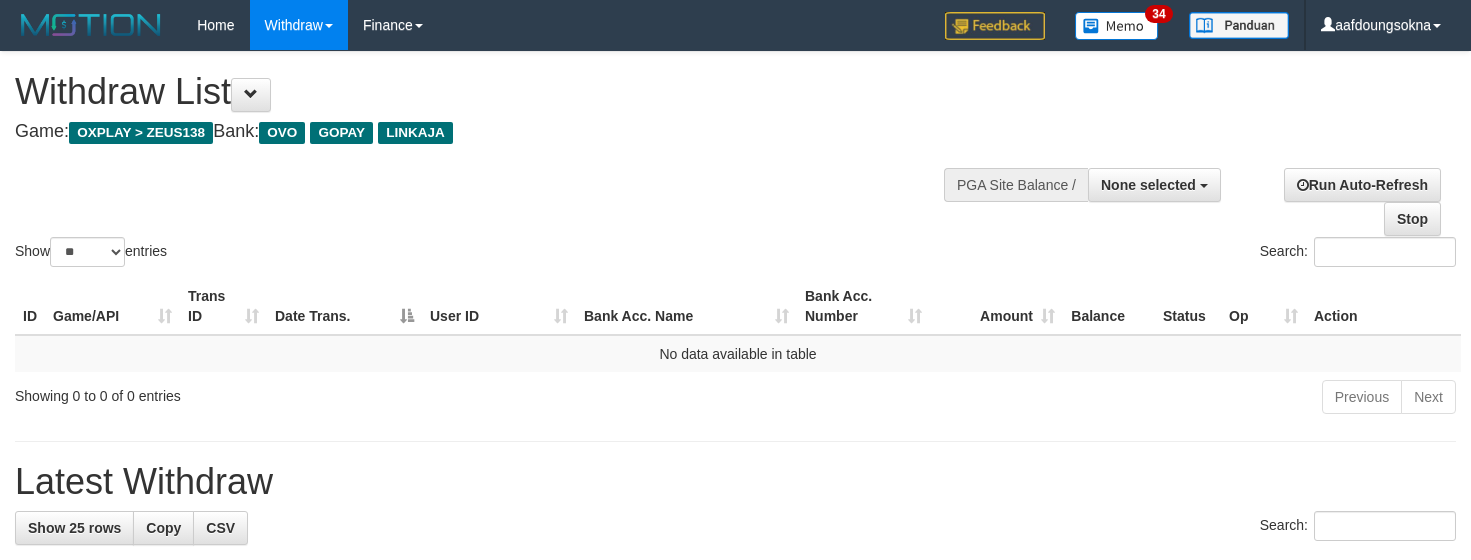 select 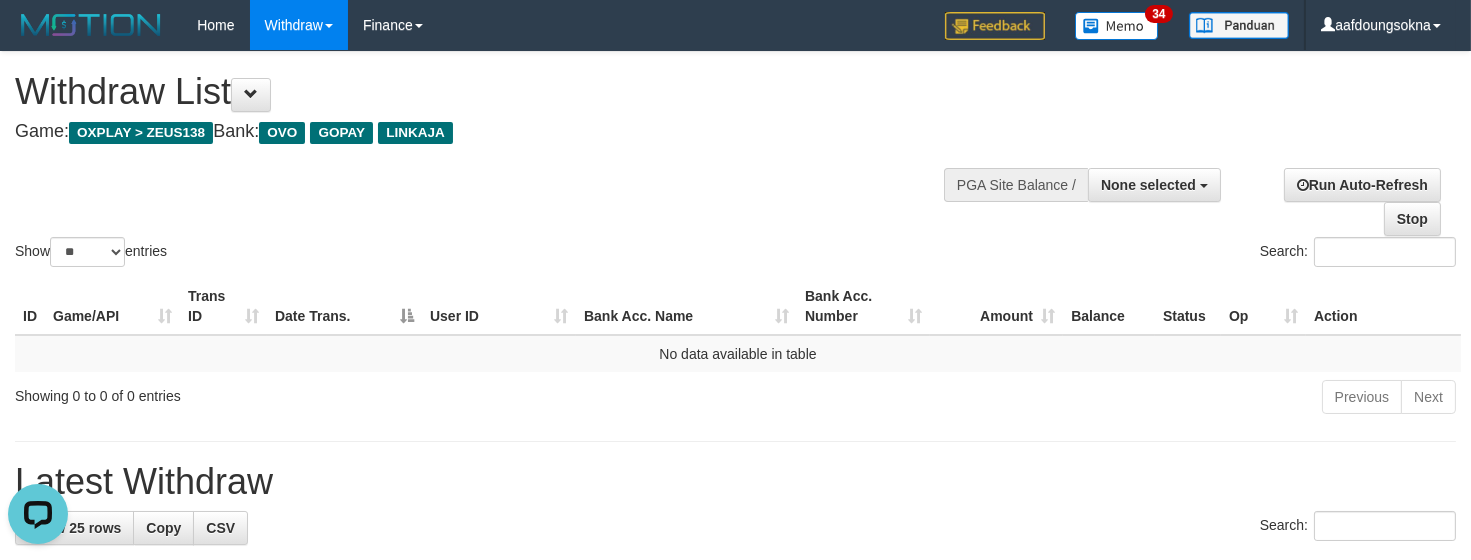 scroll, scrollTop: 0, scrollLeft: 0, axis: both 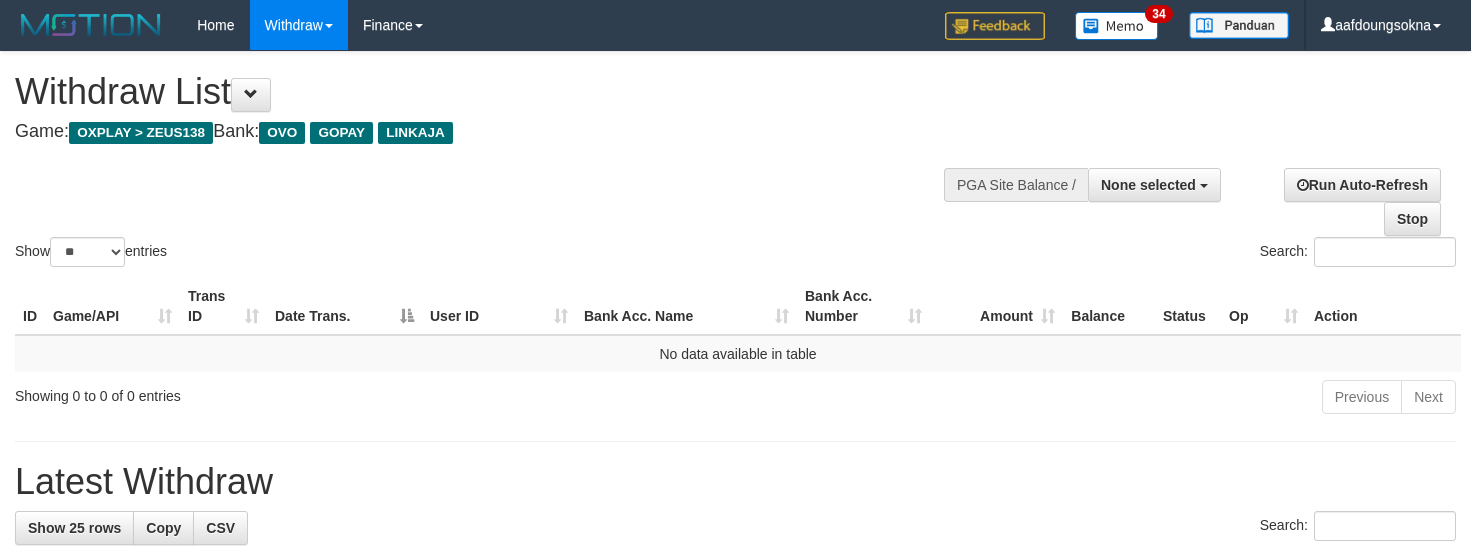 select 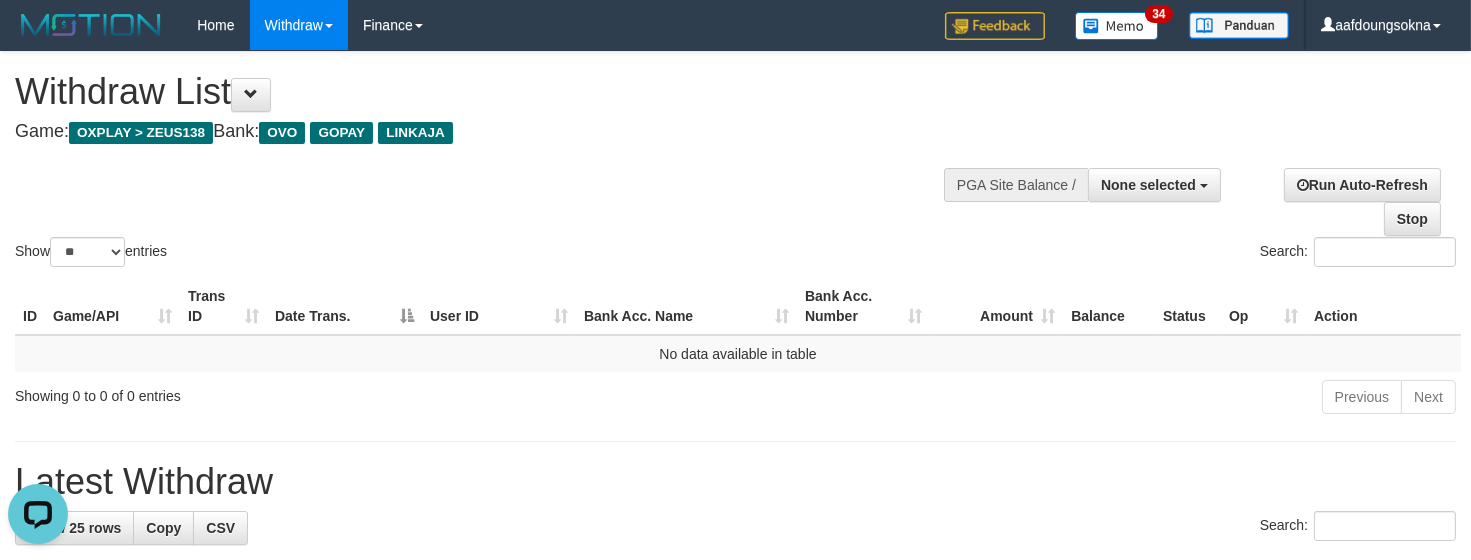 scroll, scrollTop: 0, scrollLeft: 0, axis: both 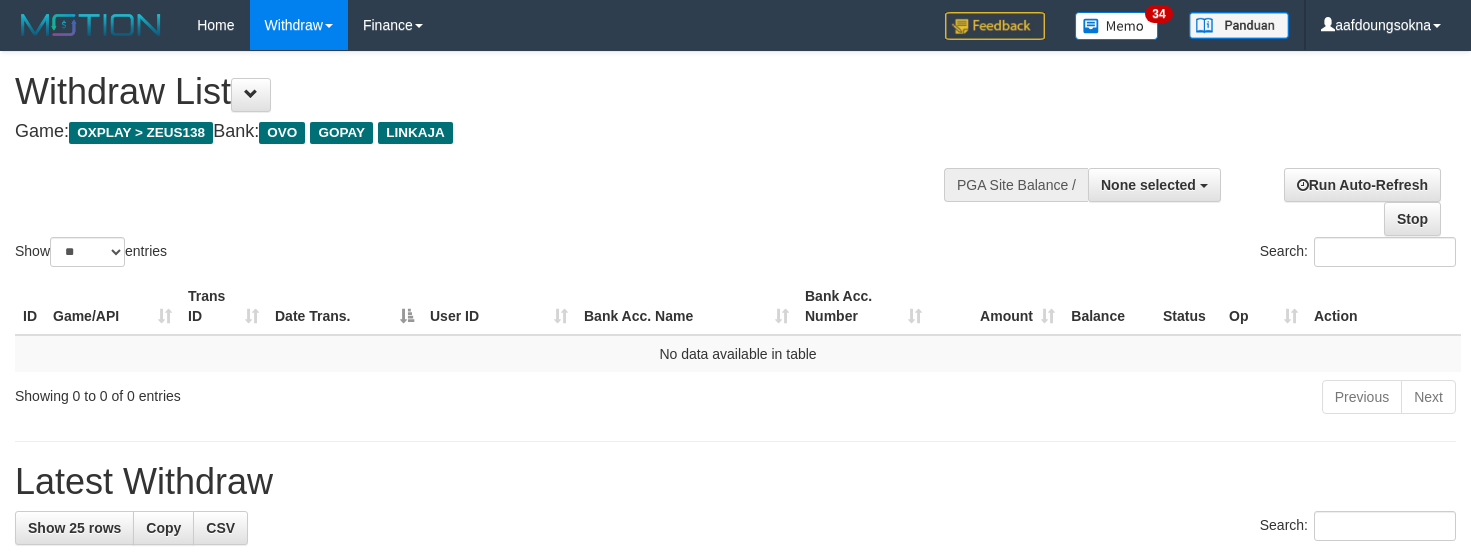 select 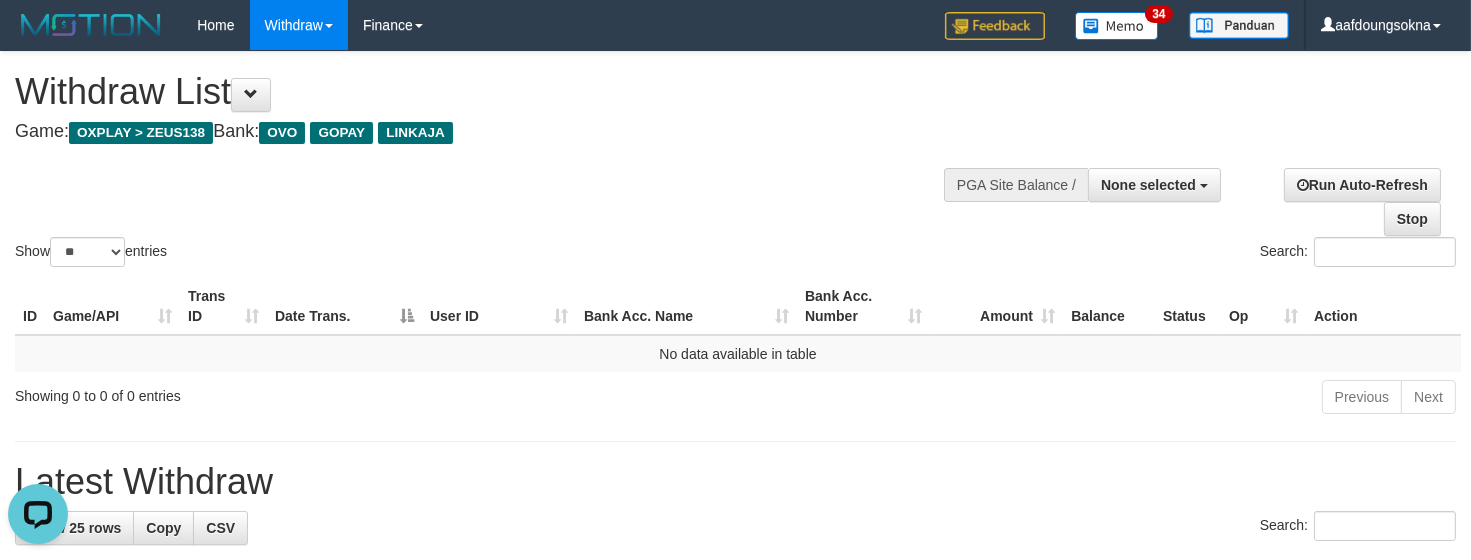 scroll, scrollTop: 0, scrollLeft: 0, axis: both 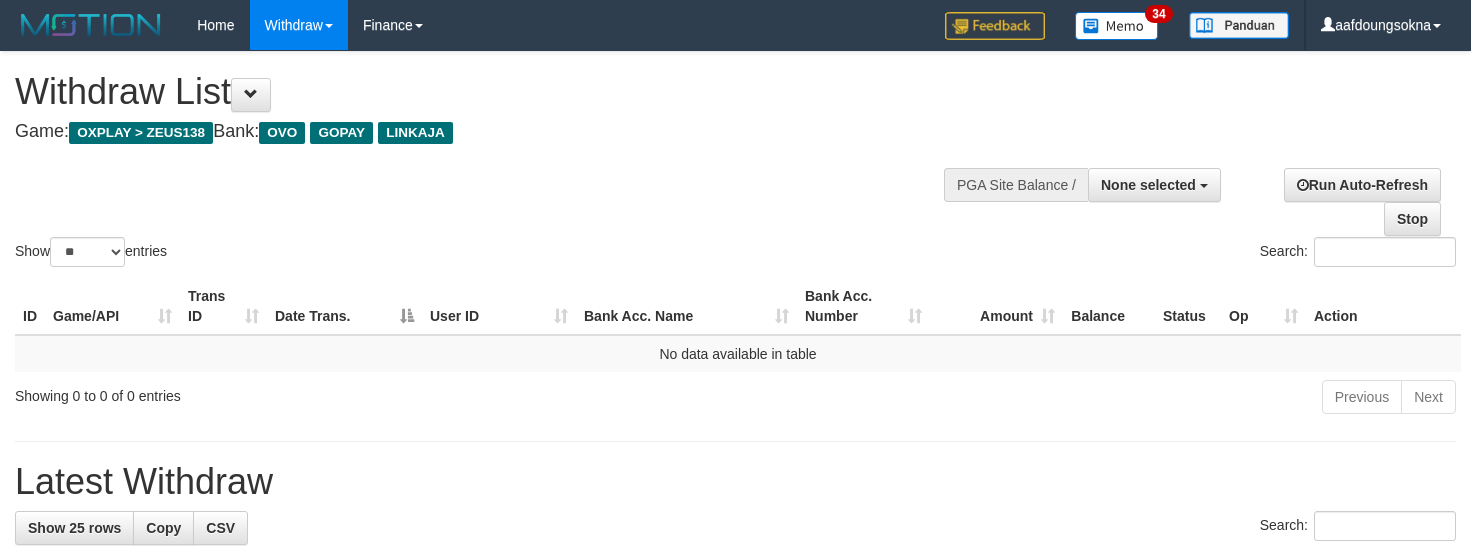 select 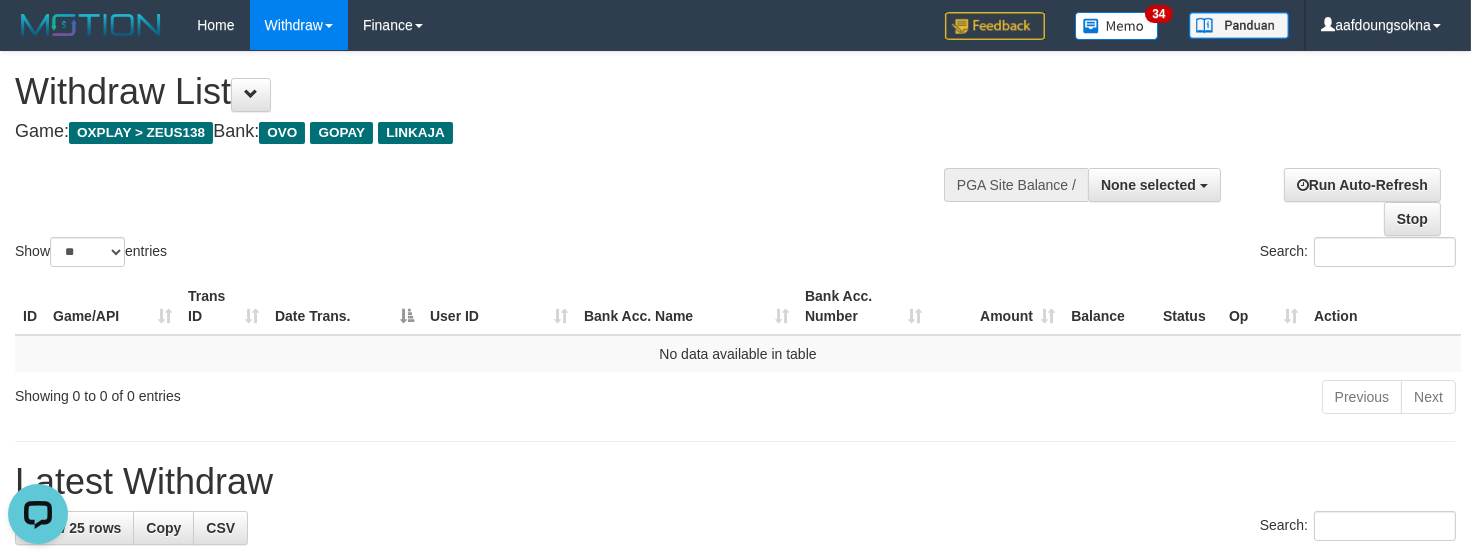 scroll, scrollTop: 0, scrollLeft: 0, axis: both 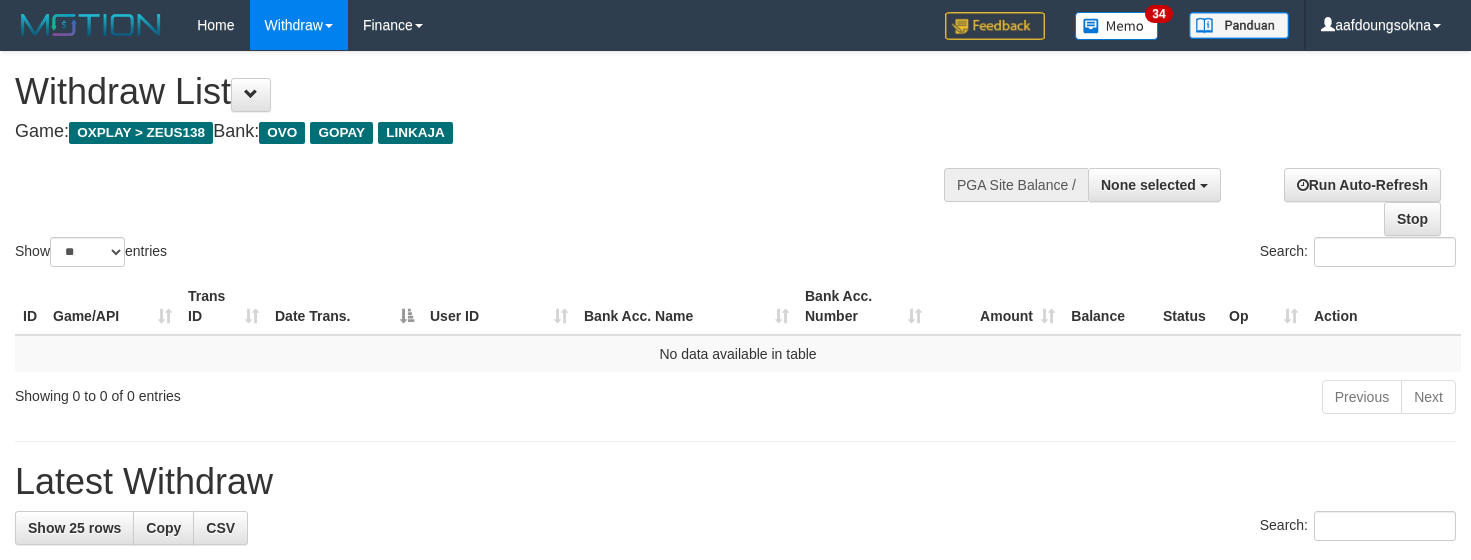 select 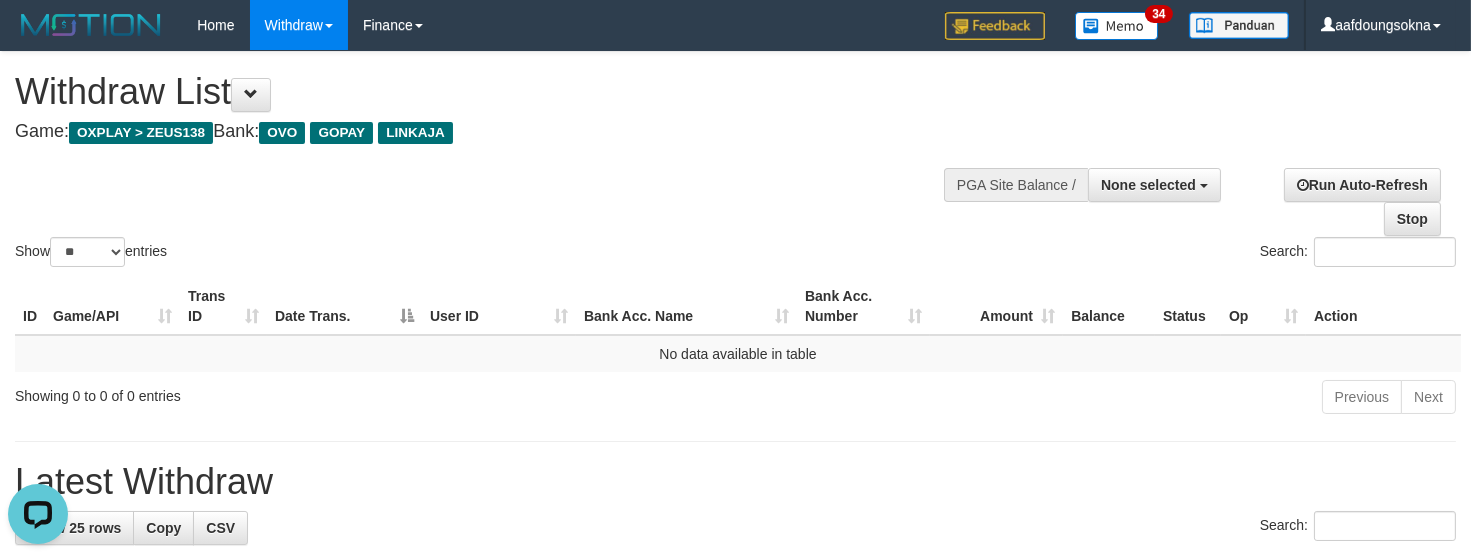 scroll, scrollTop: 0, scrollLeft: 0, axis: both 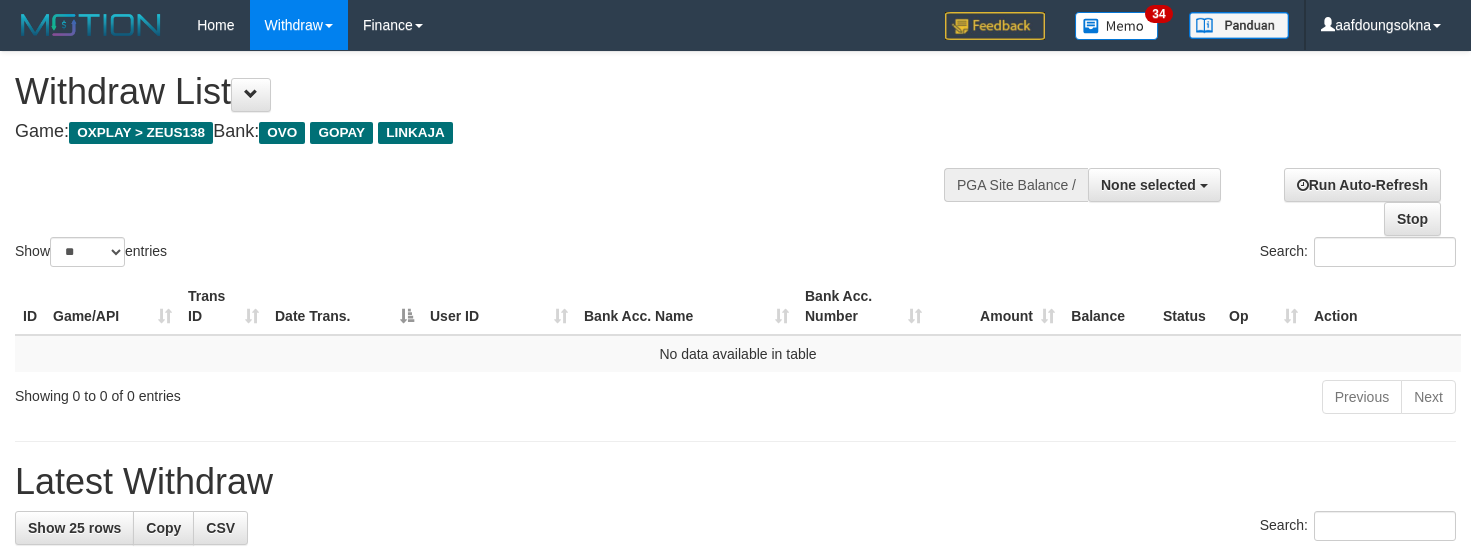 select 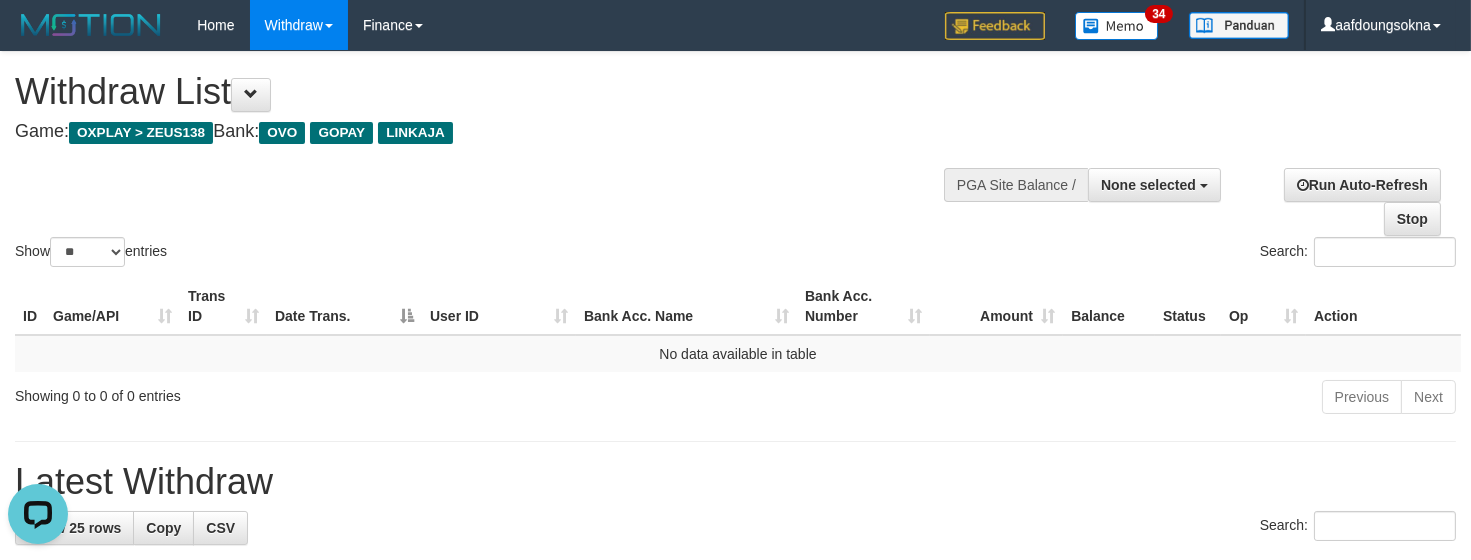 scroll, scrollTop: 0, scrollLeft: 0, axis: both 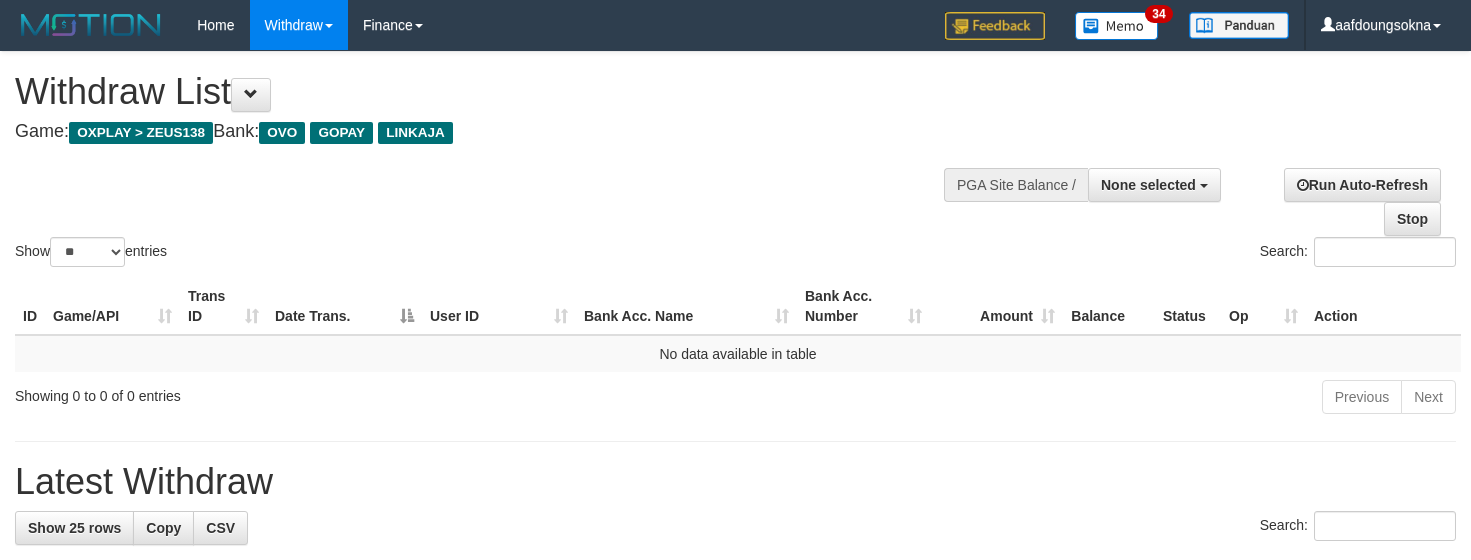 select 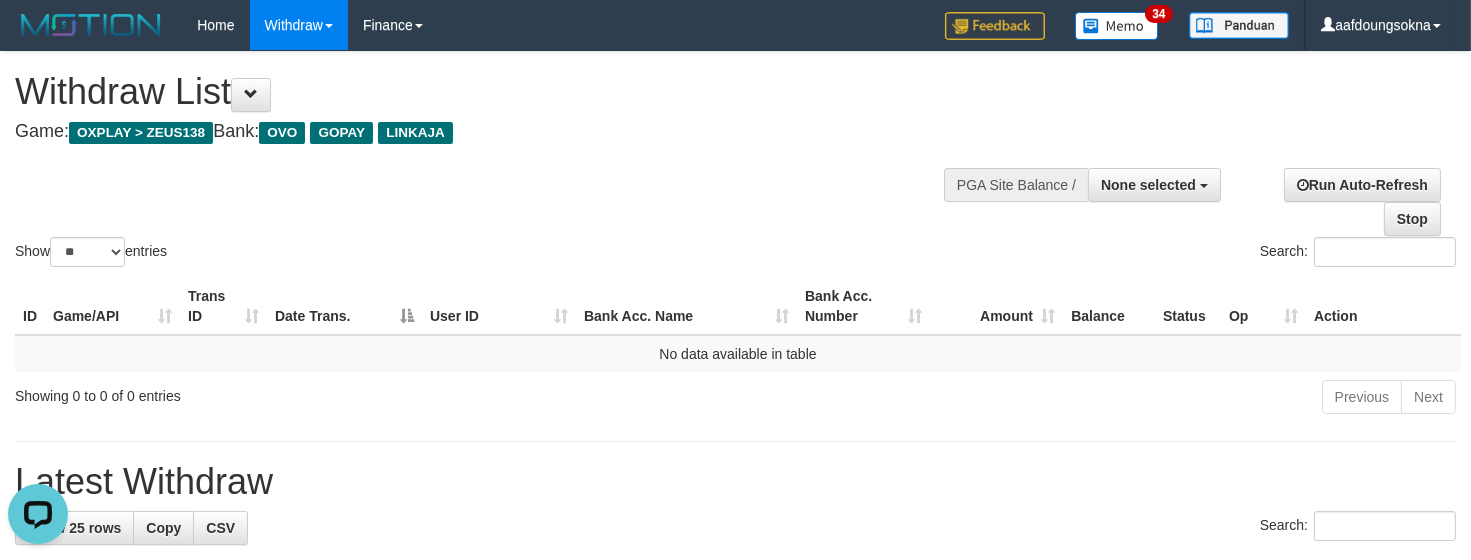 scroll, scrollTop: 0, scrollLeft: 0, axis: both 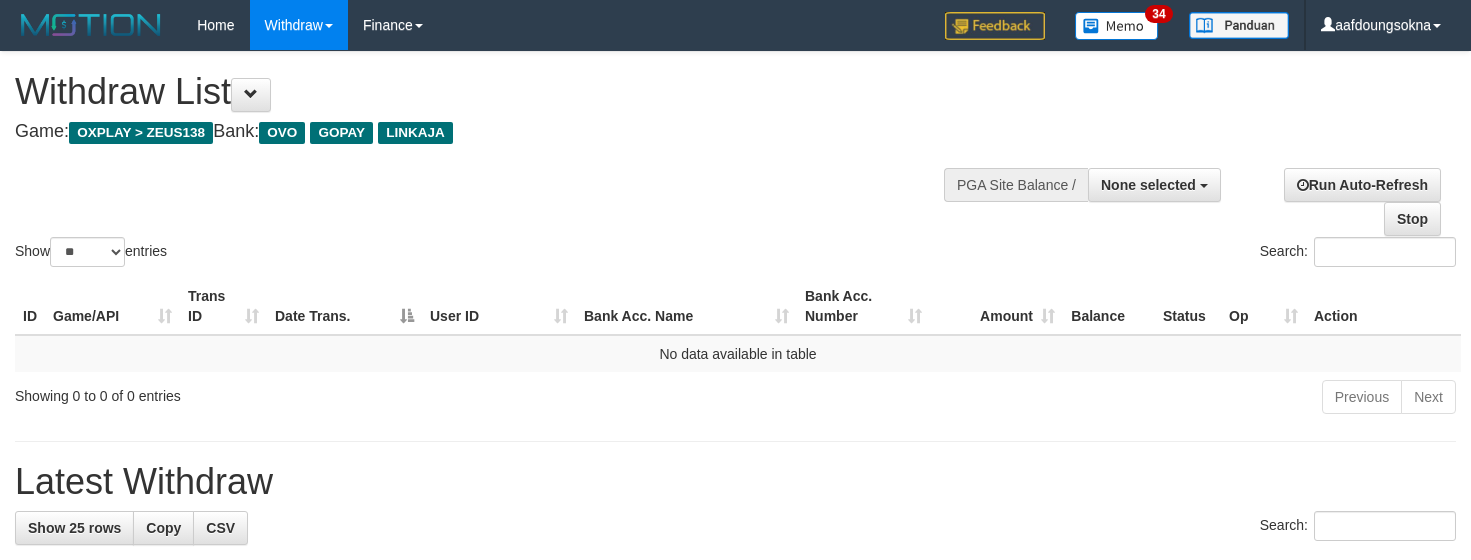 select 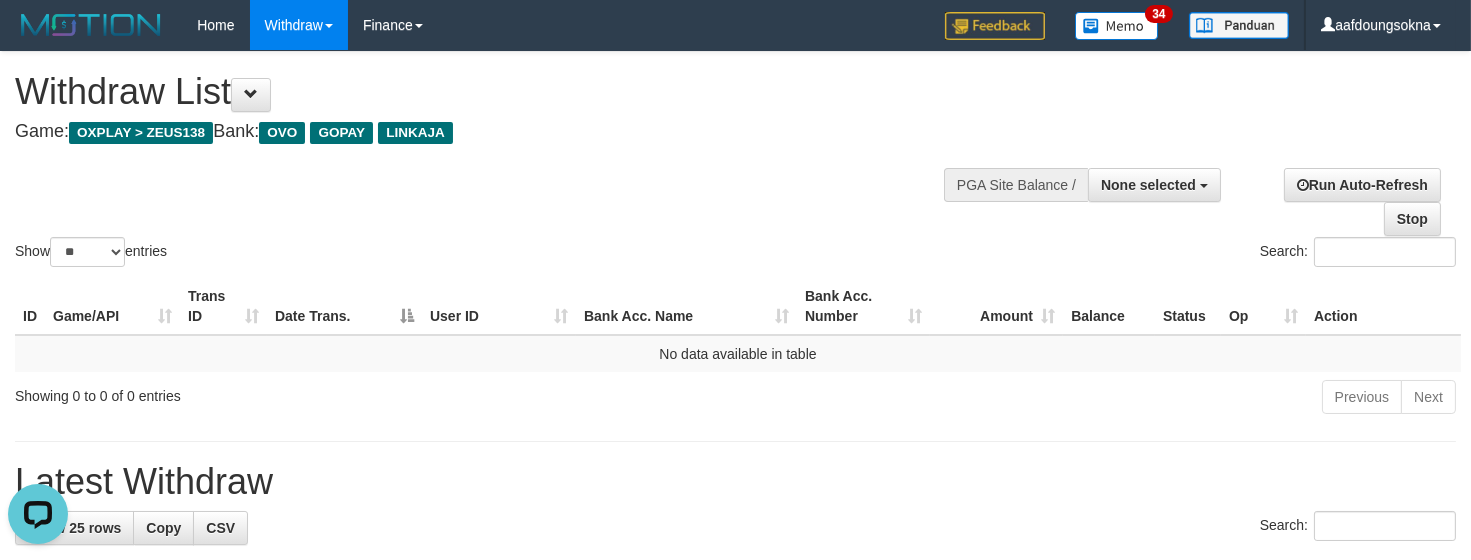 scroll, scrollTop: 0, scrollLeft: 0, axis: both 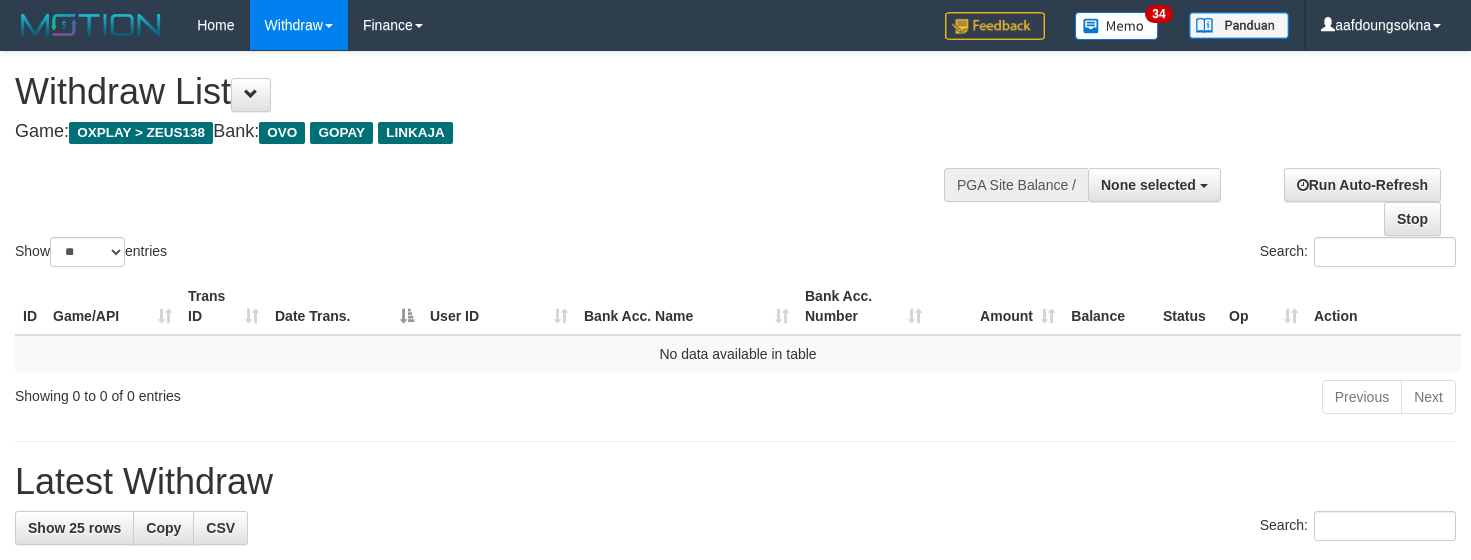 select 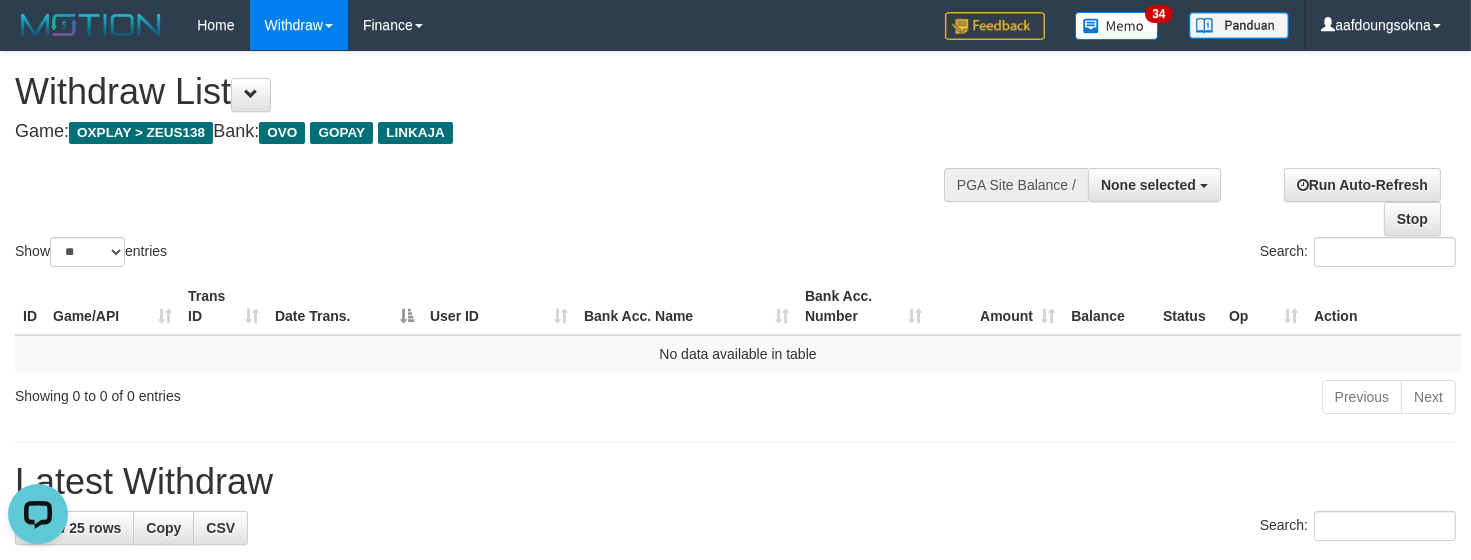 scroll, scrollTop: 0, scrollLeft: 0, axis: both 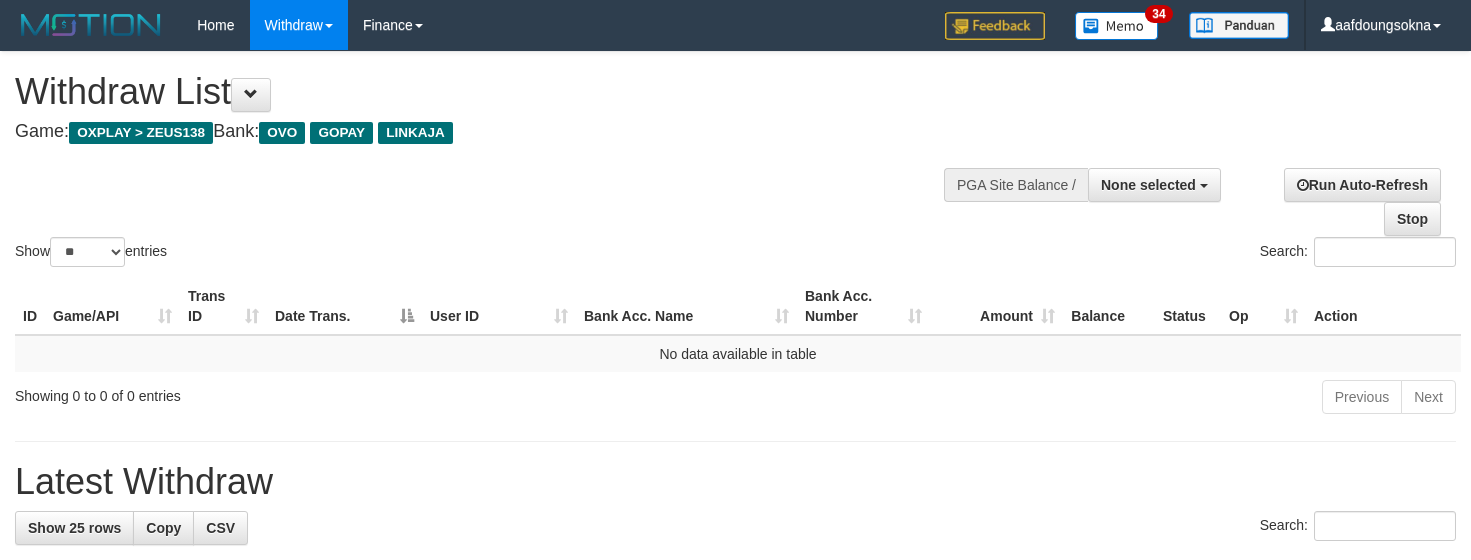 select 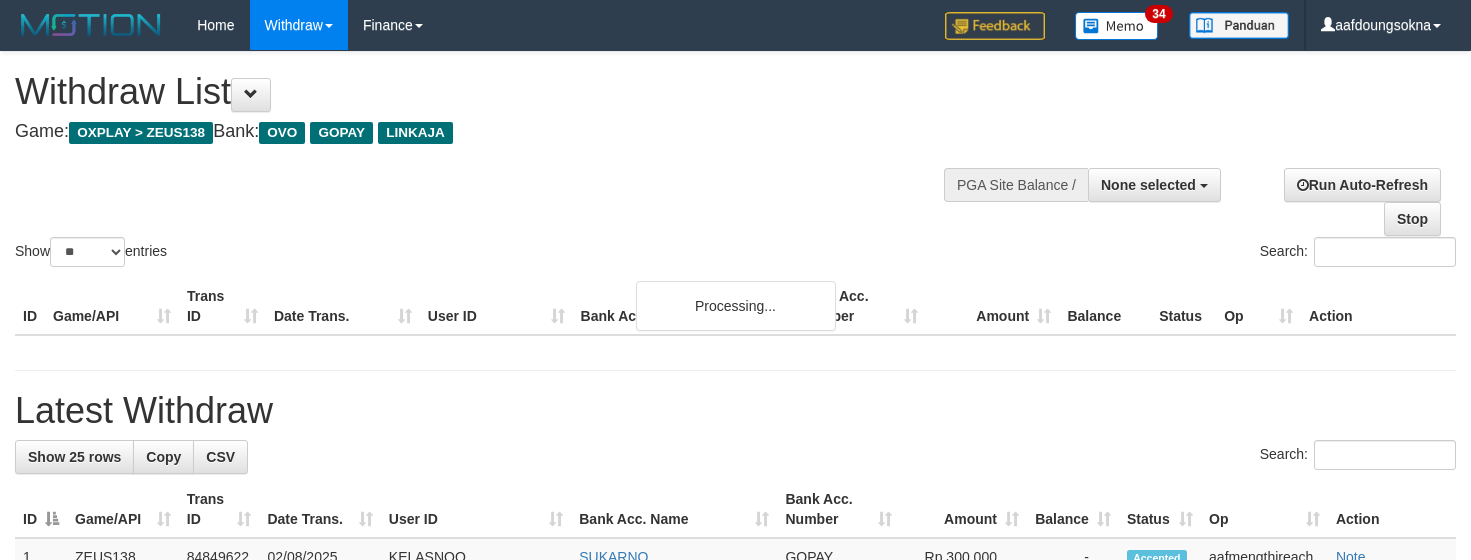 select 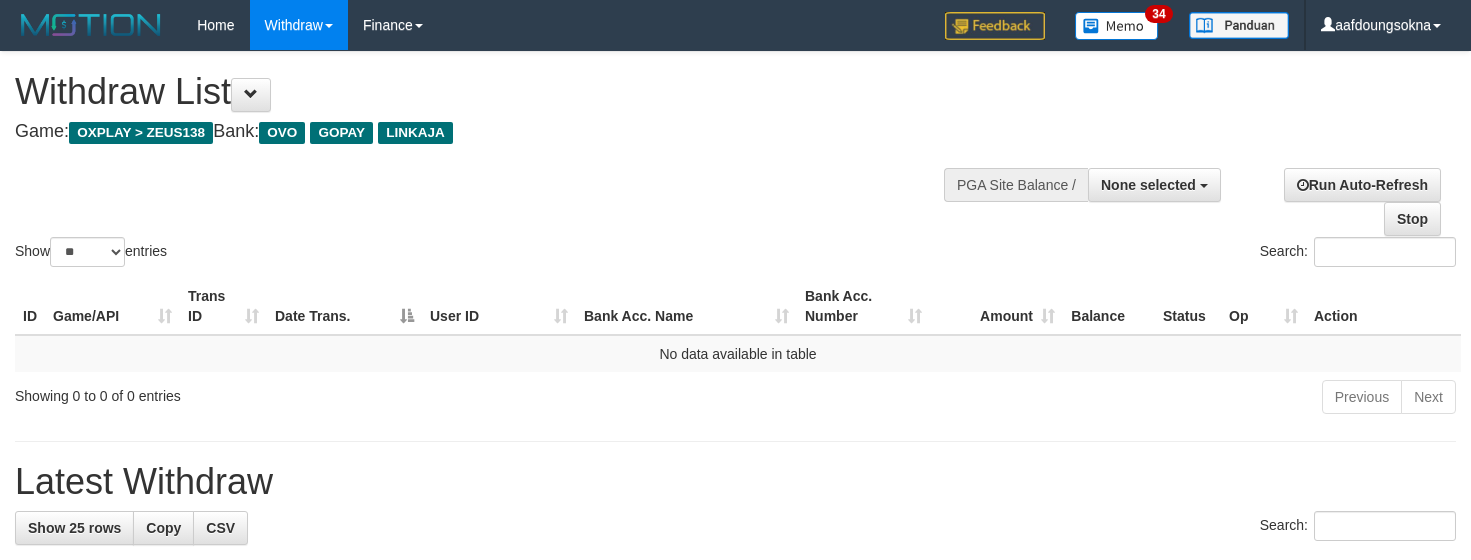 select 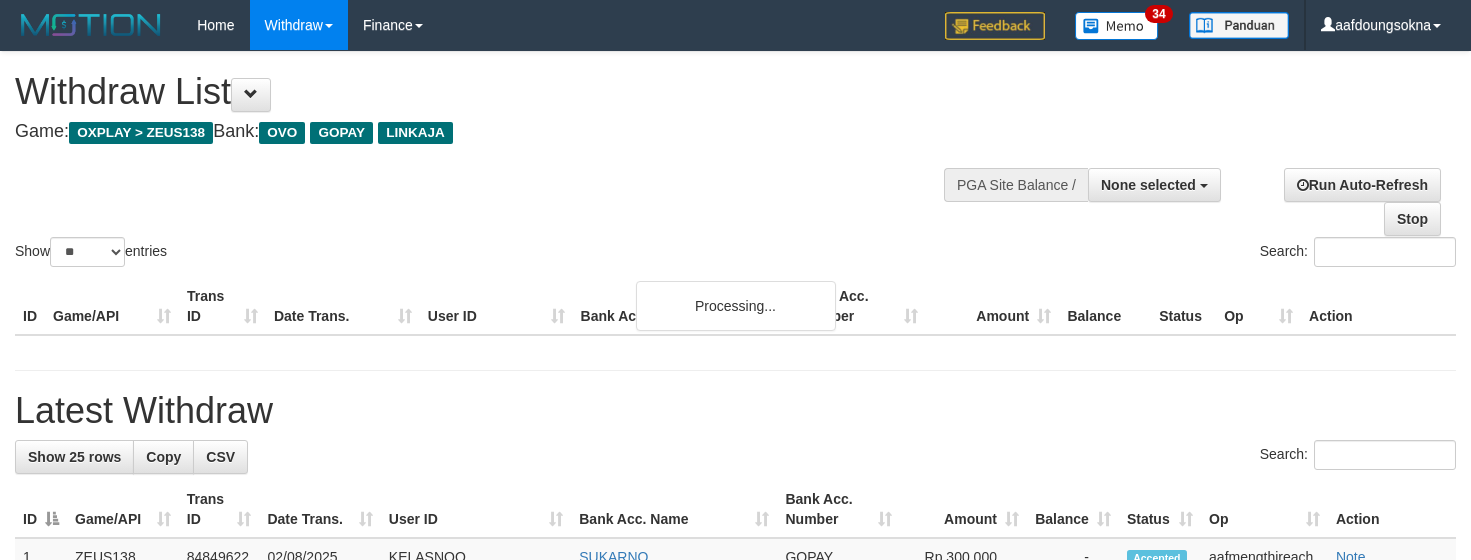 select 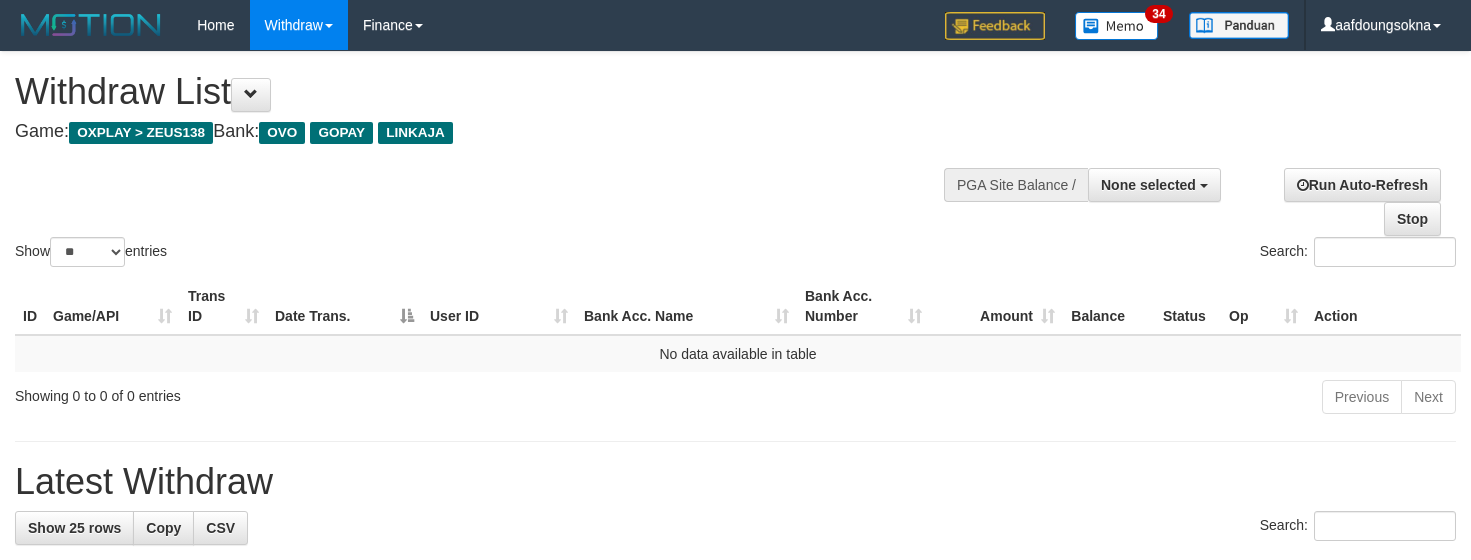select 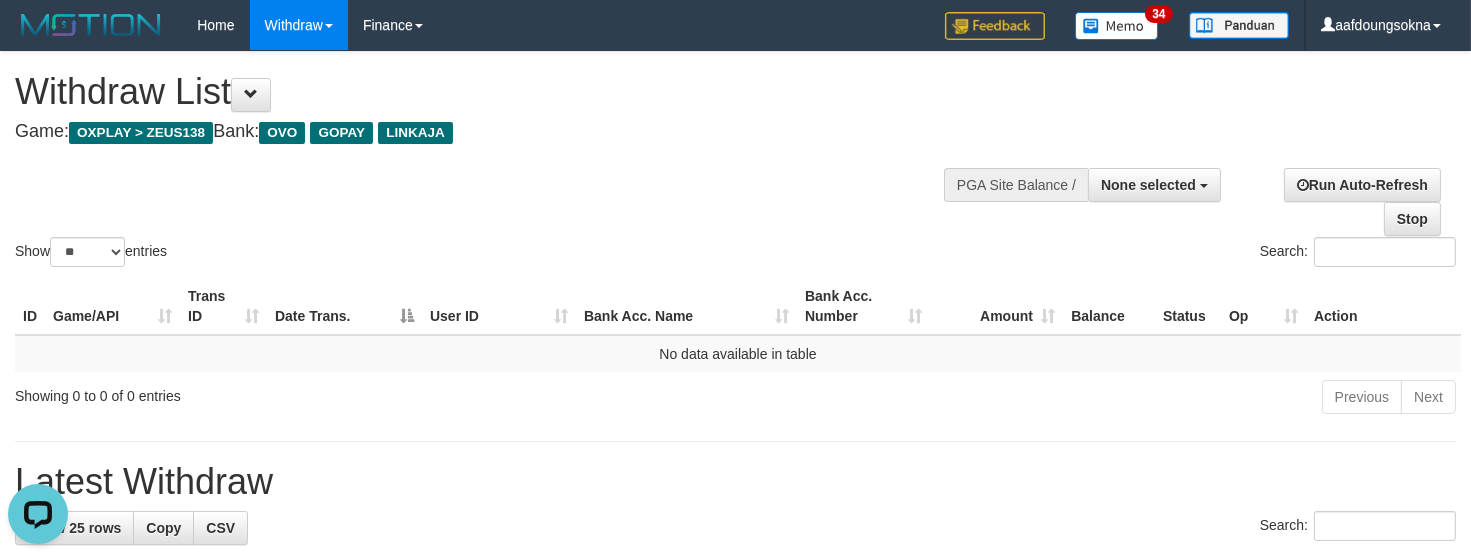 scroll, scrollTop: 0, scrollLeft: 0, axis: both 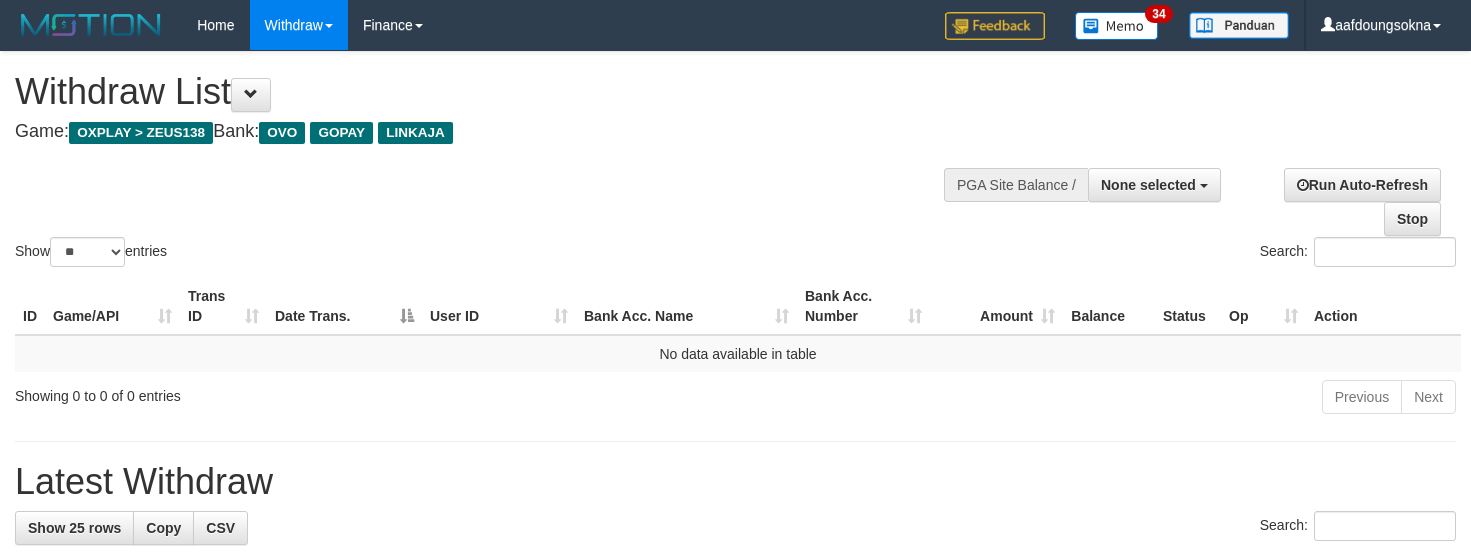 select 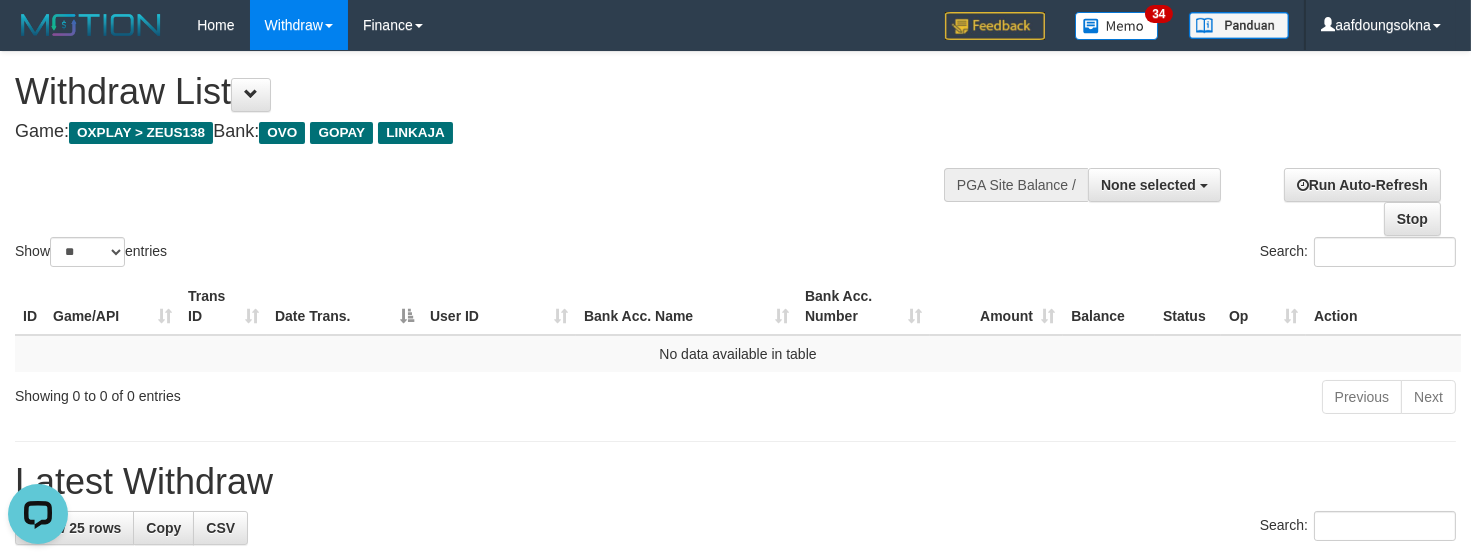scroll, scrollTop: 0, scrollLeft: 0, axis: both 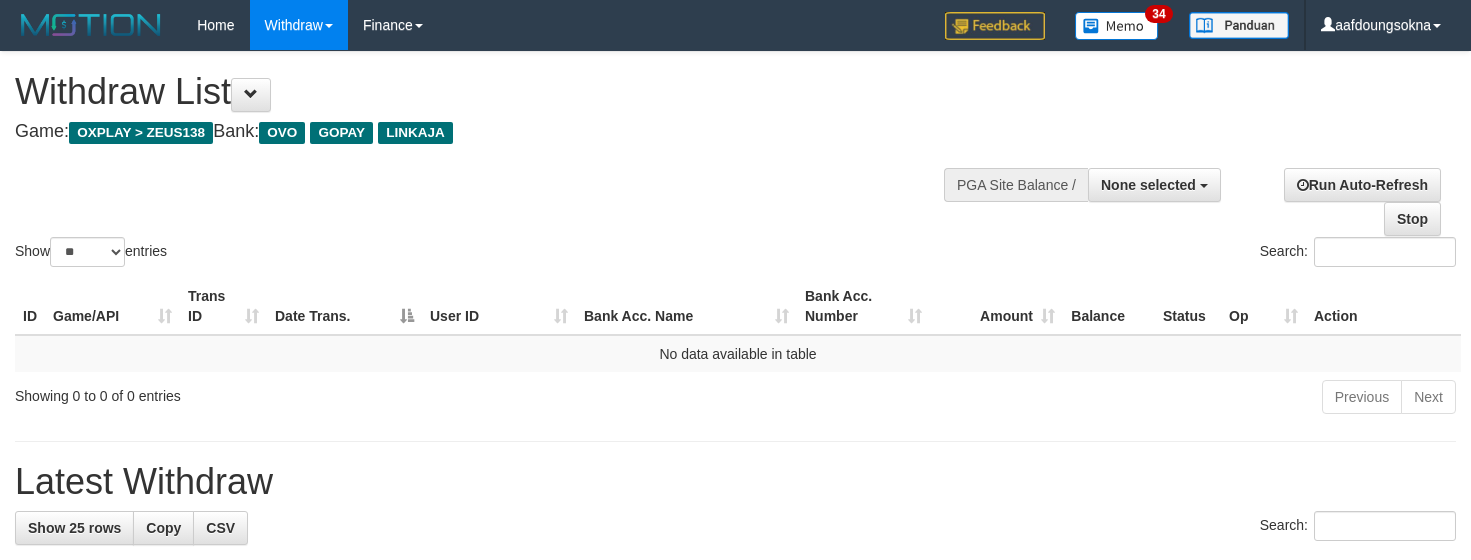 select 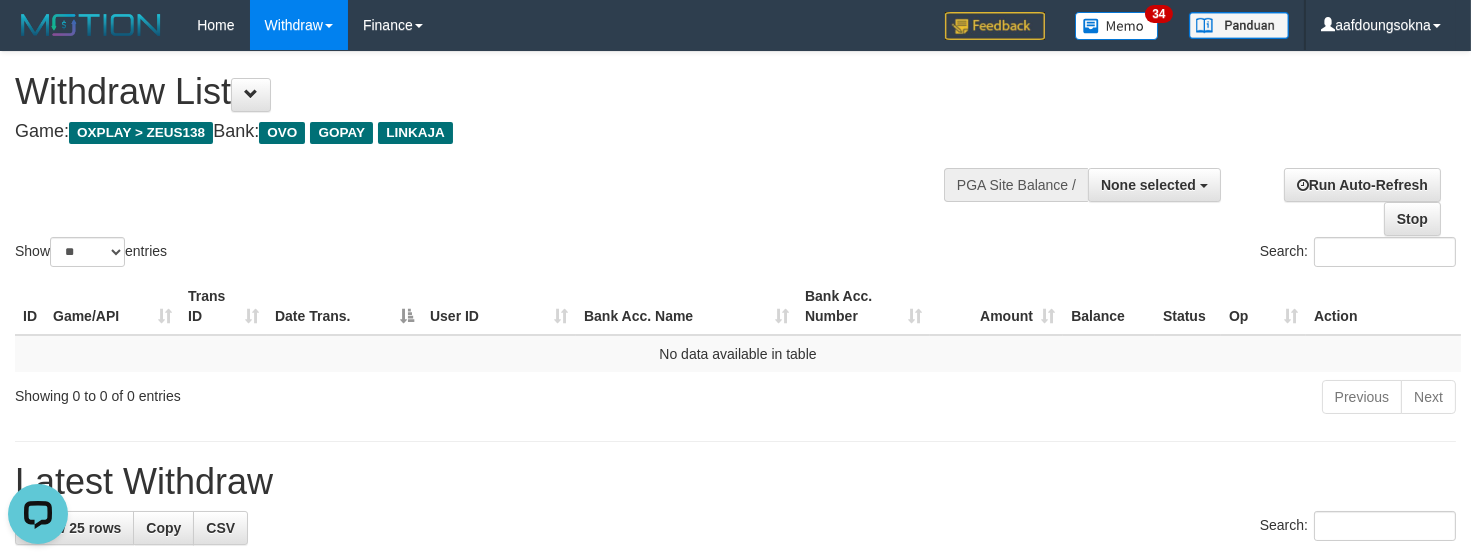 scroll, scrollTop: 0, scrollLeft: 0, axis: both 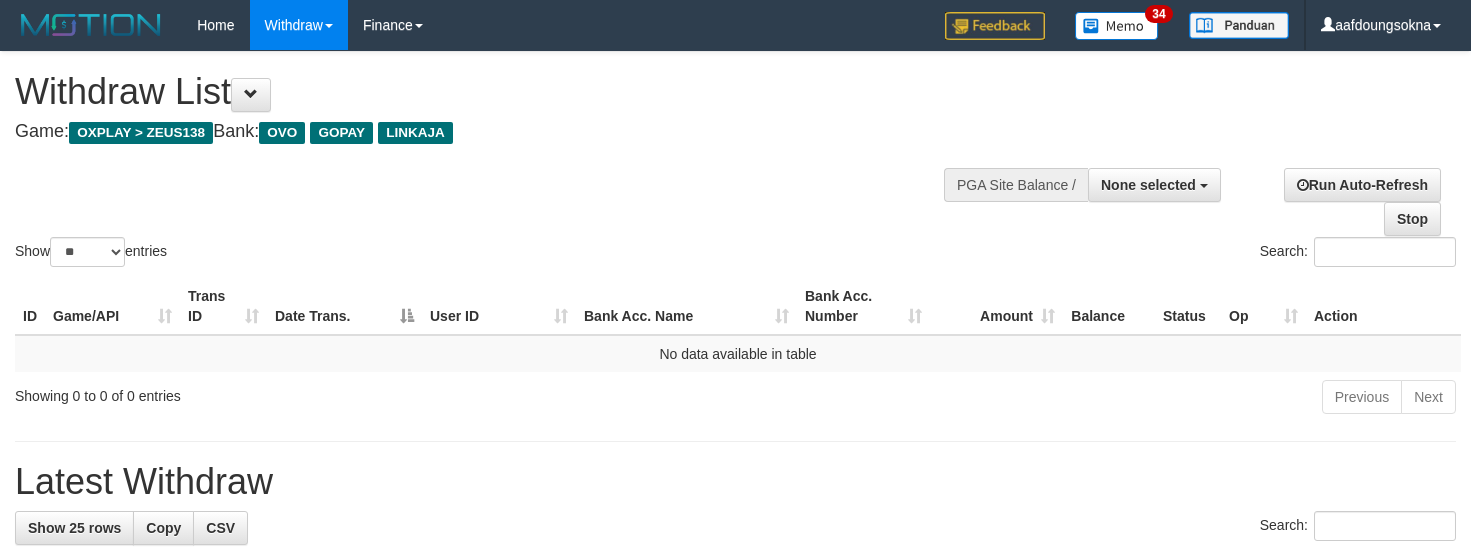 select 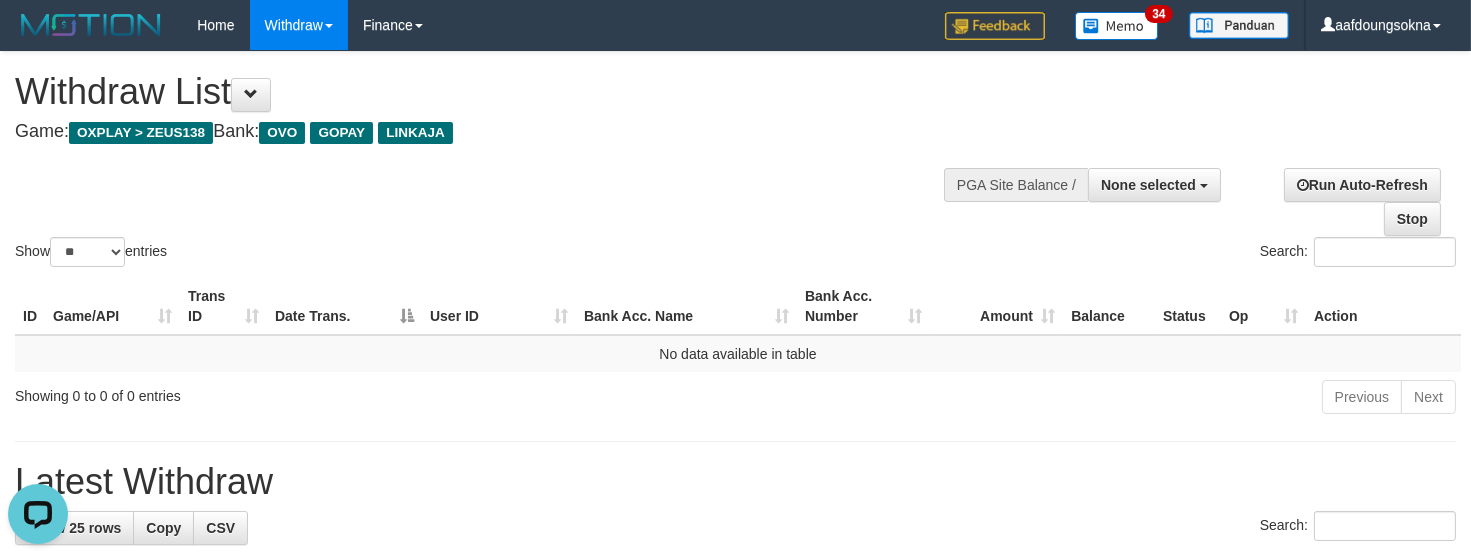 scroll, scrollTop: 0, scrollLeft: 0, axis: both 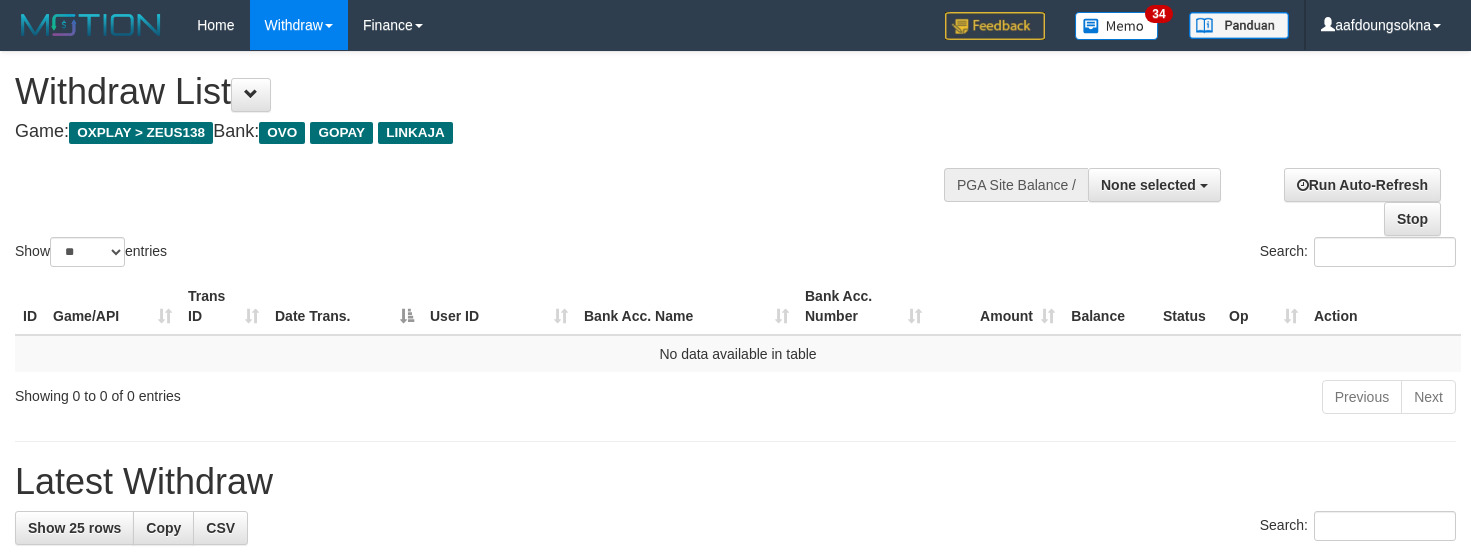 select 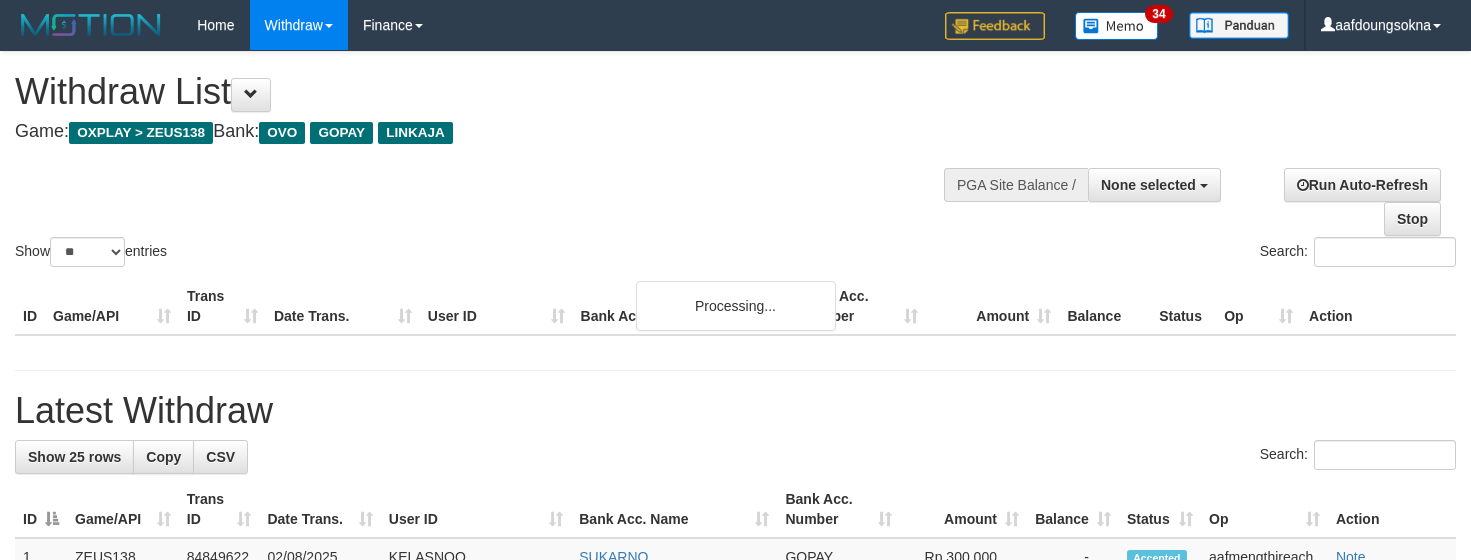 select 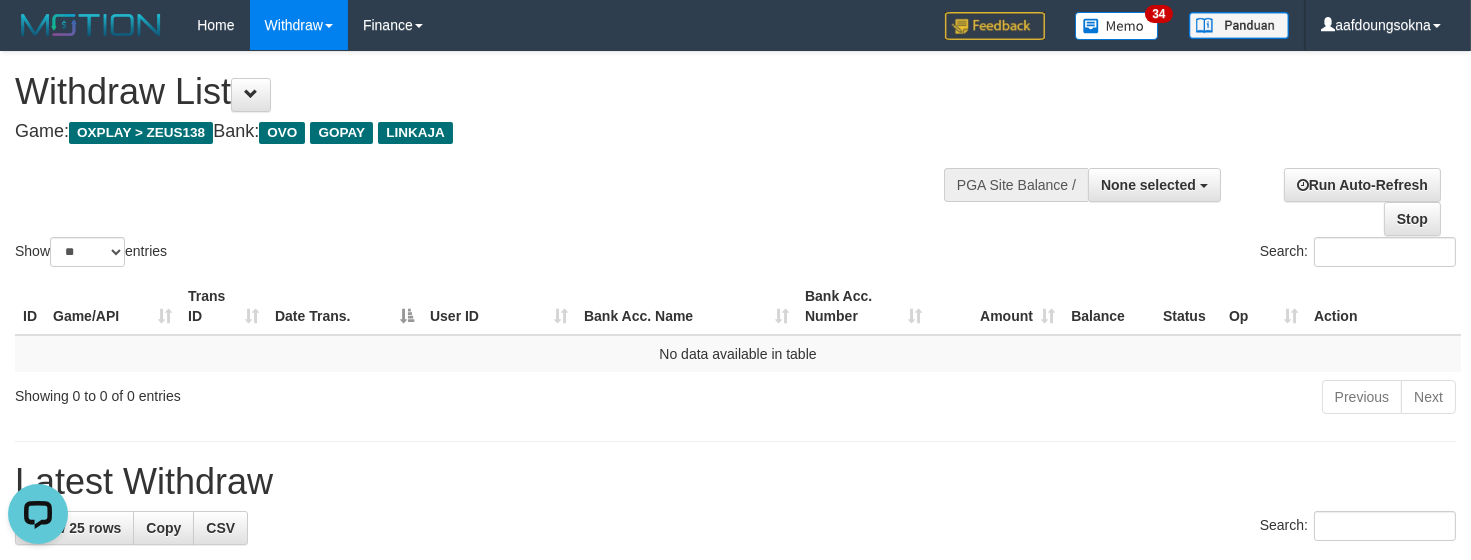 scroll, scrollTop: 0, scrollLeft: 0, axis: both 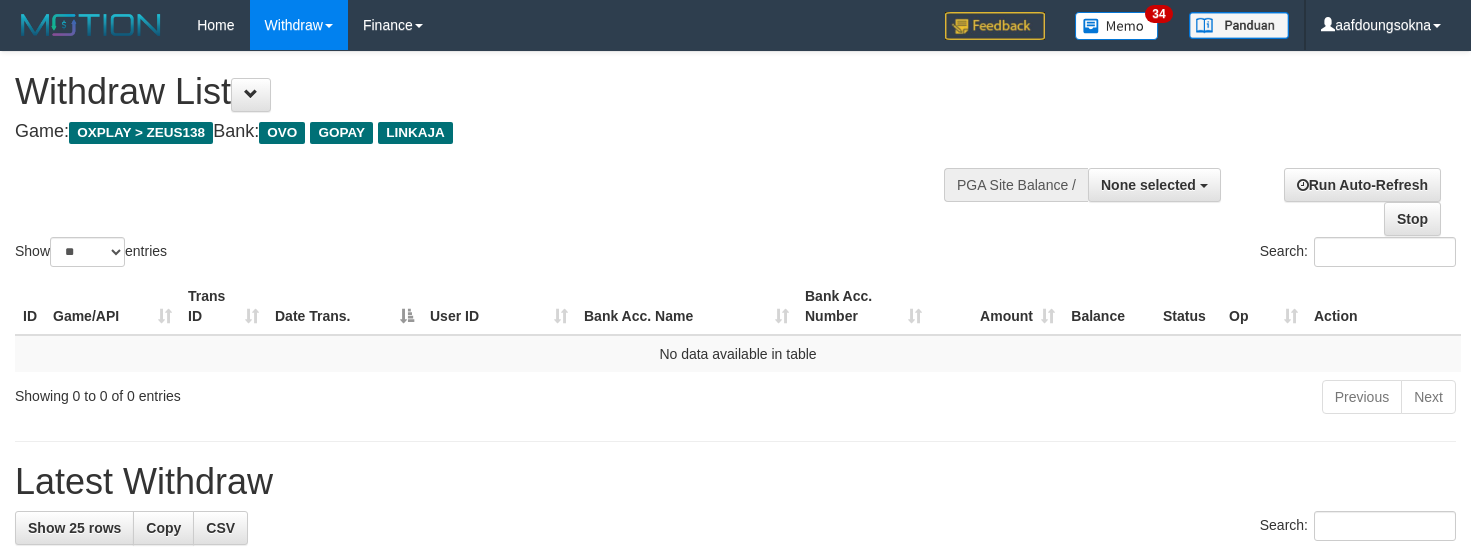 select 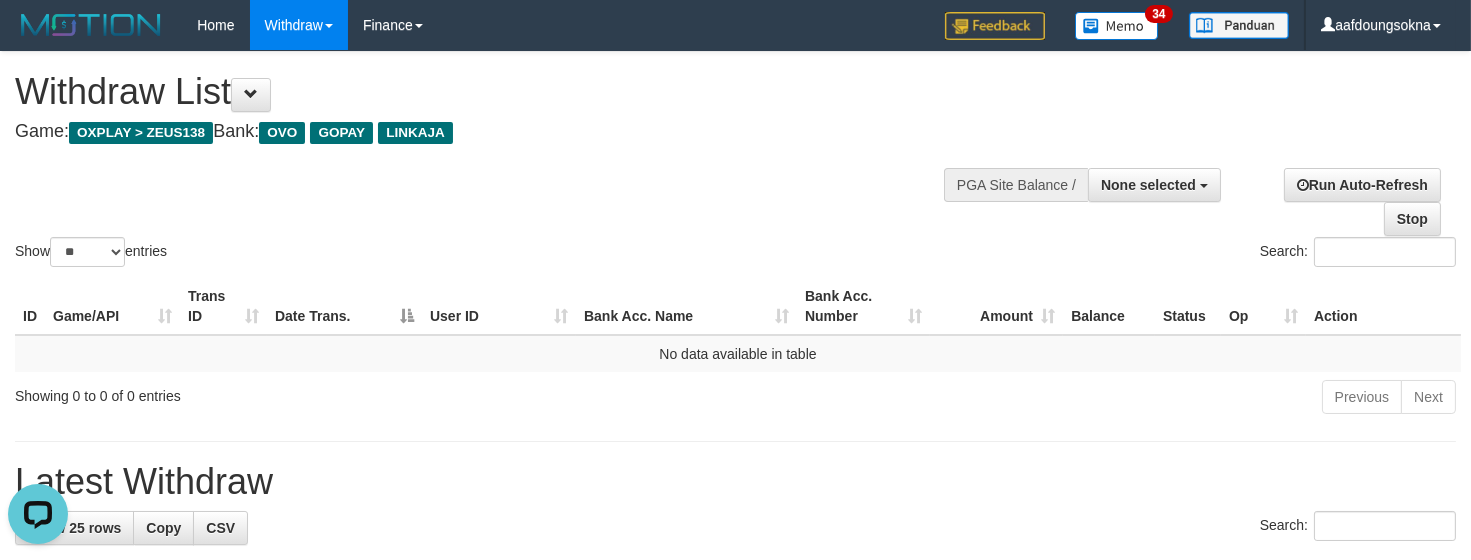 scroll, scrollTop: 0, scrollLeft: 0, axis: both 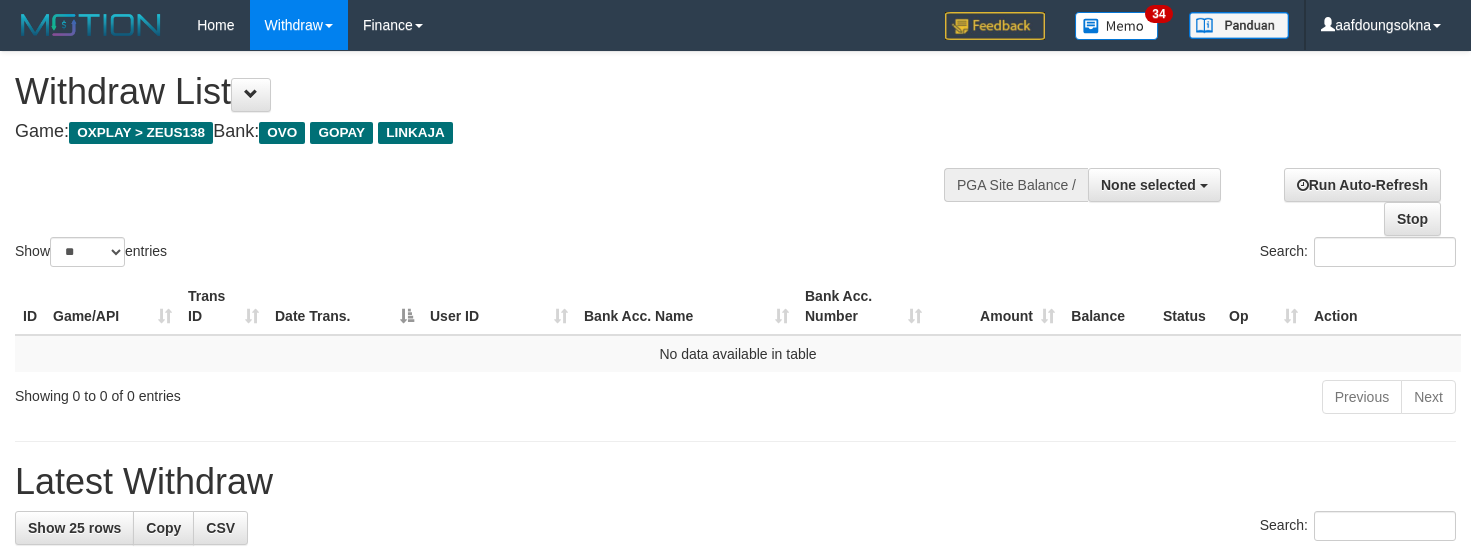 select 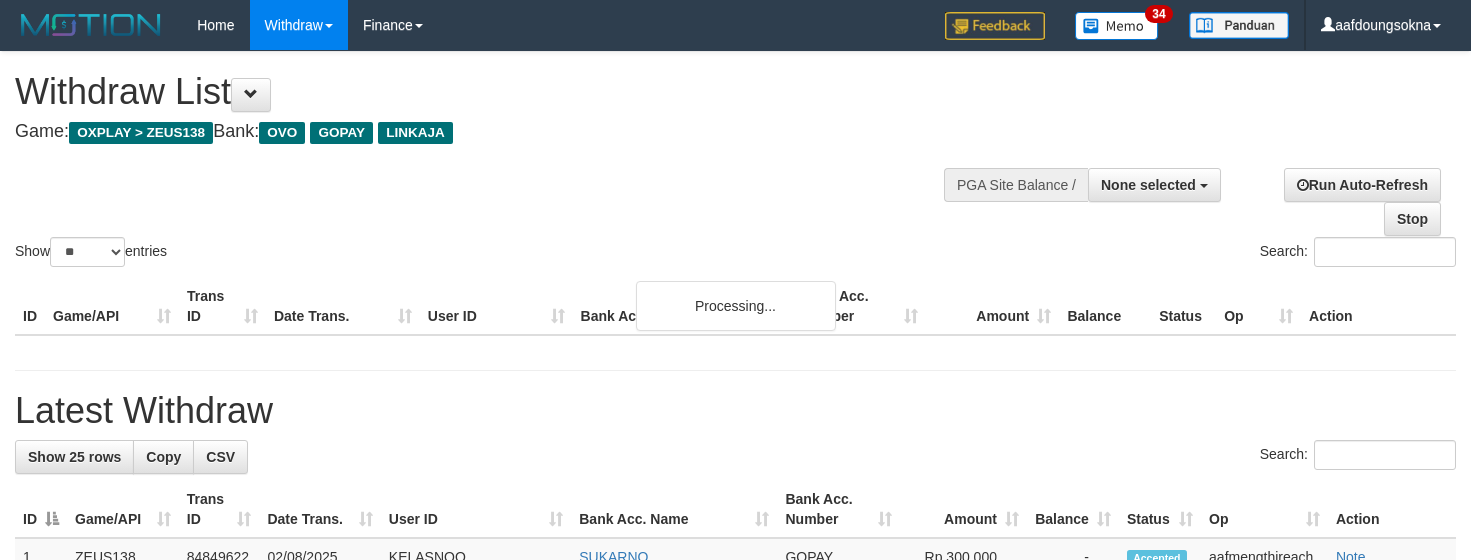 select 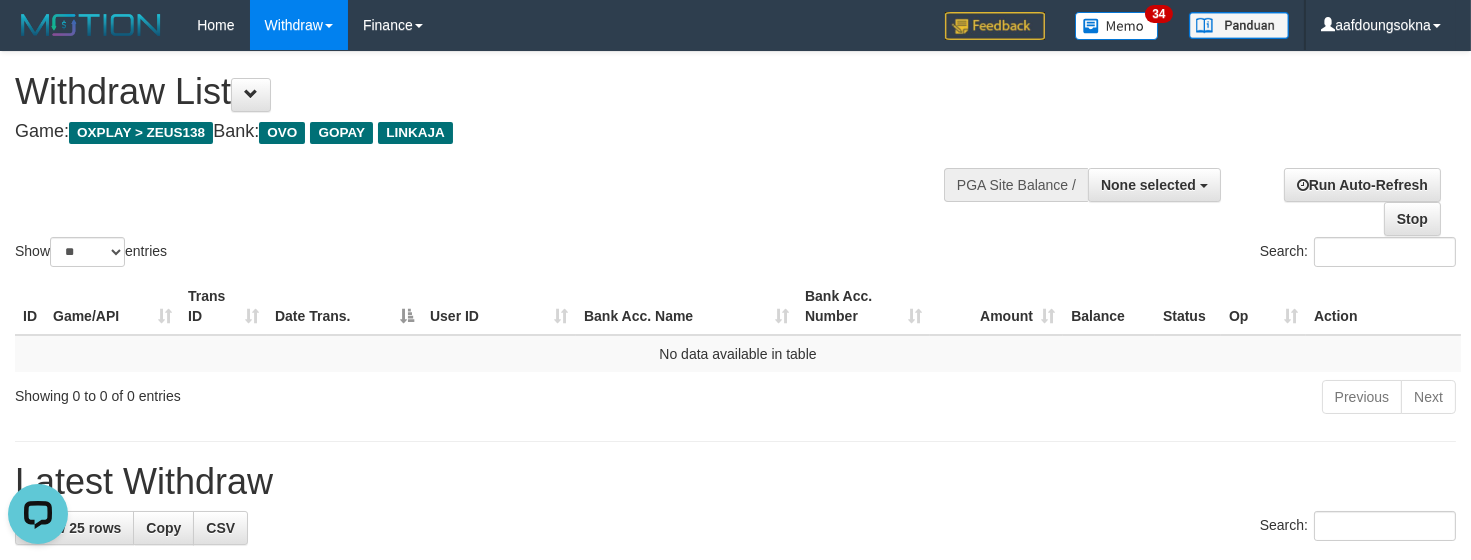 scroll, scrollTop: 0, scrollLeft: 0, axis: both 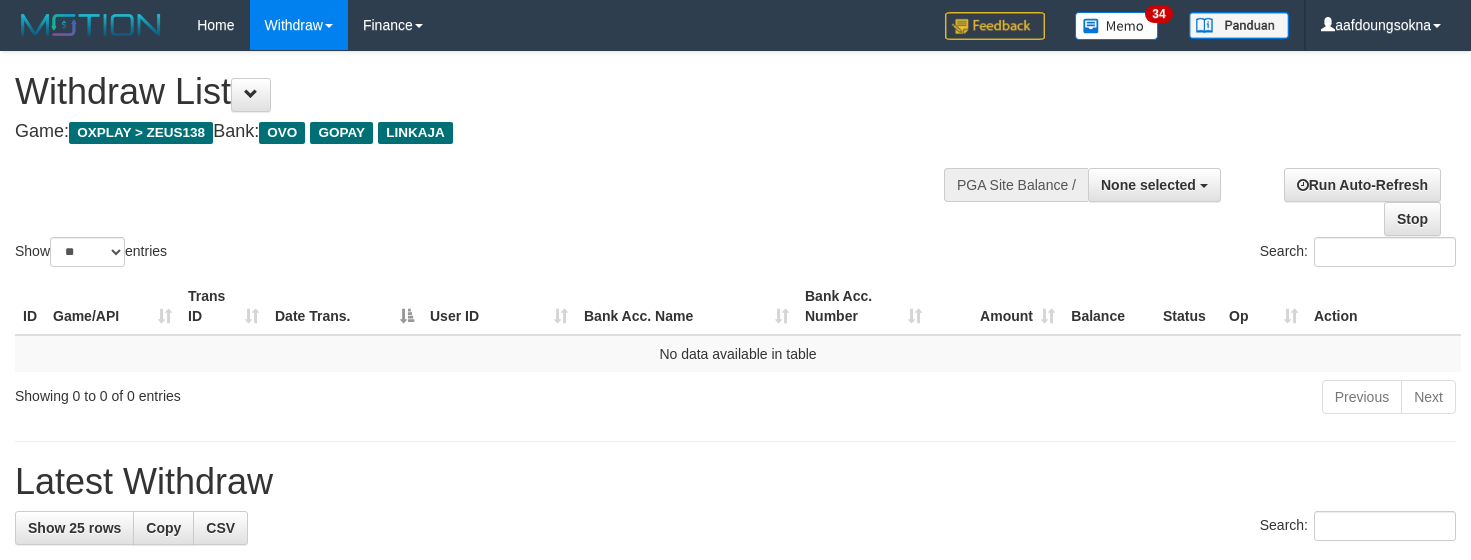 select 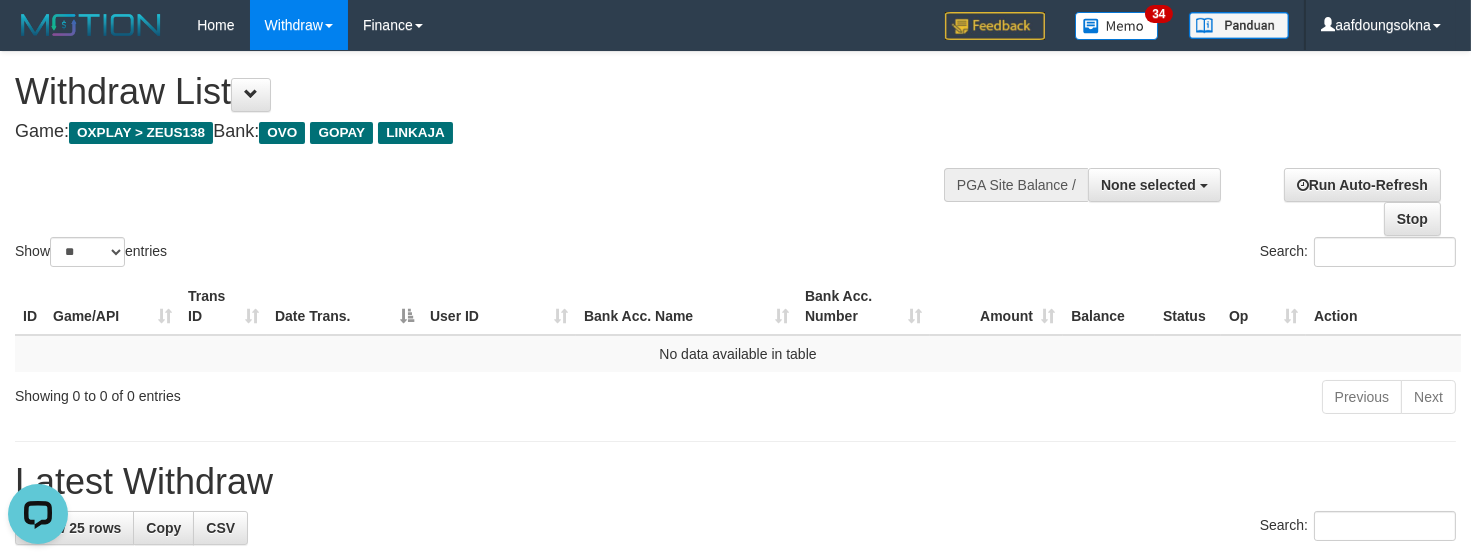 scroll, scrollTop: 0, scrollLeft: 0, axis: both 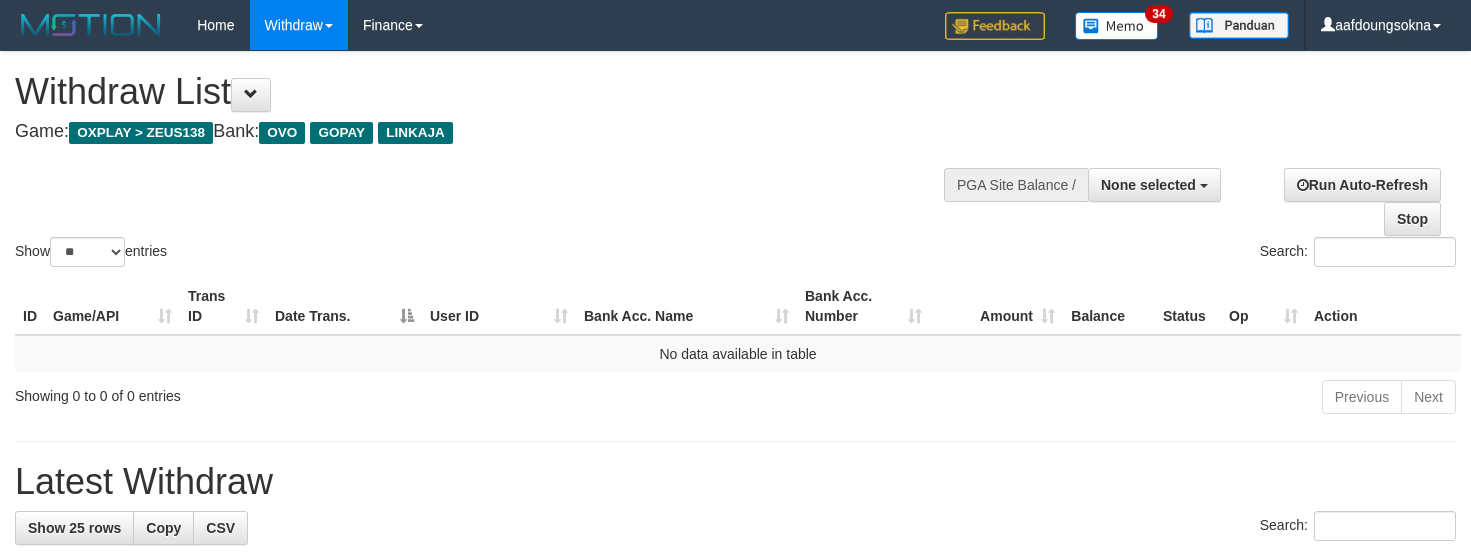 select 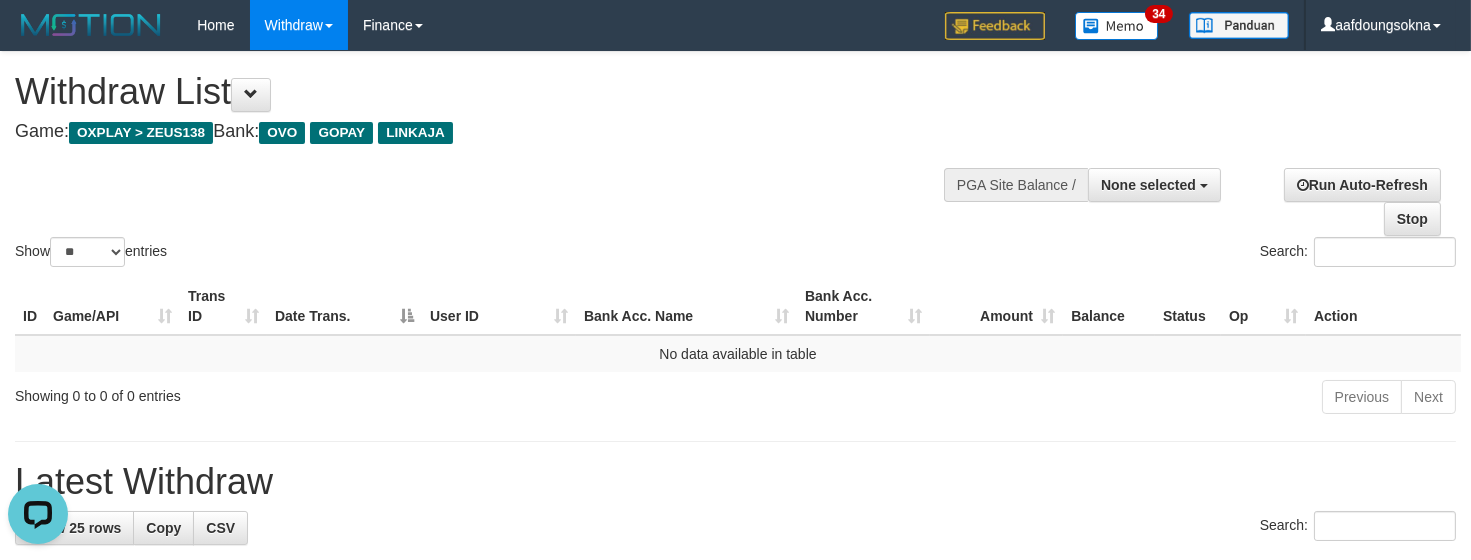 scroll, scrollTop: 0, scrollLeft: 0, axis: both 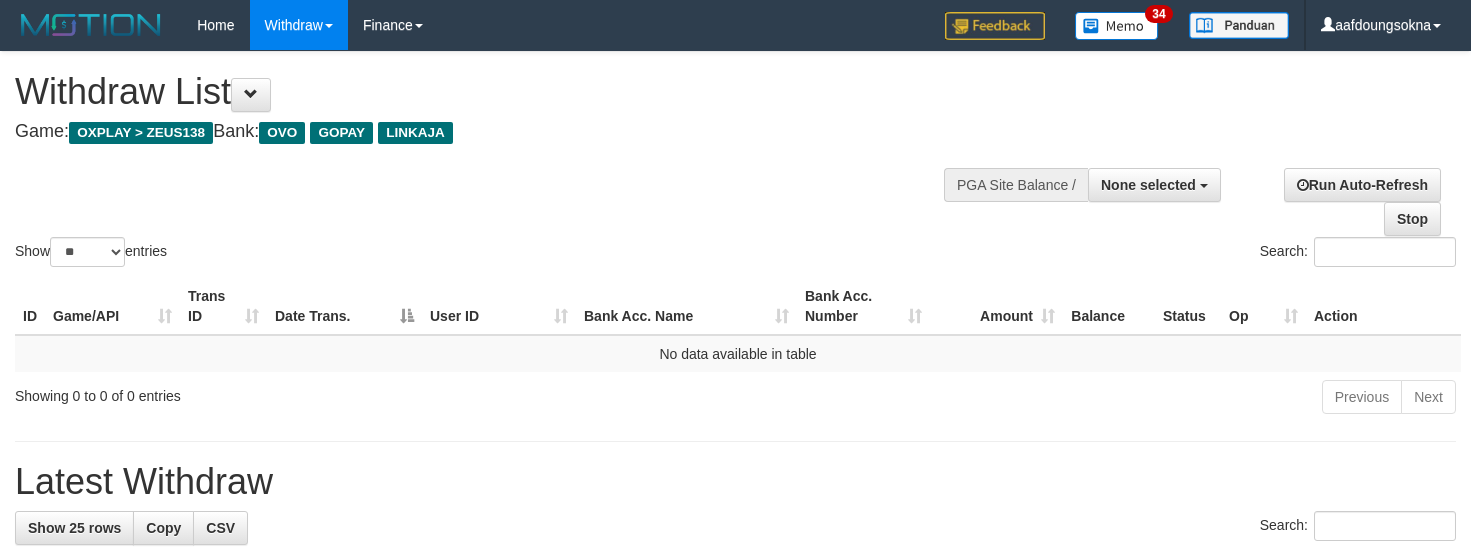 select 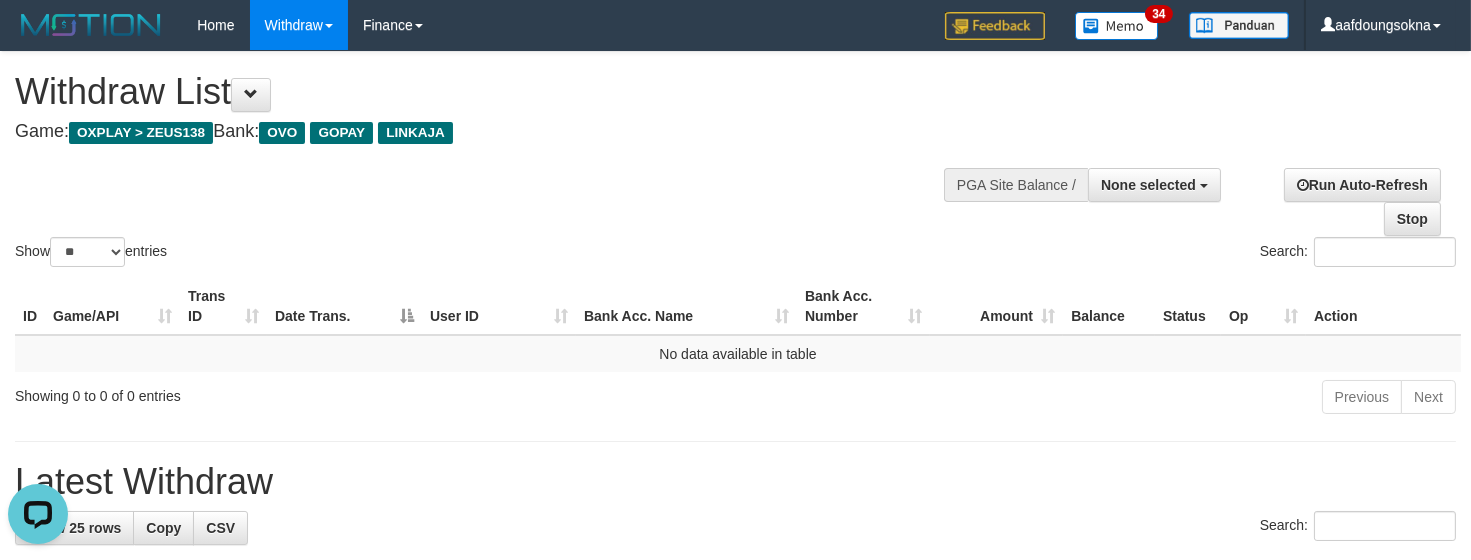 scroll, scrollTop: 0, scrollLeft: 0, axis: both 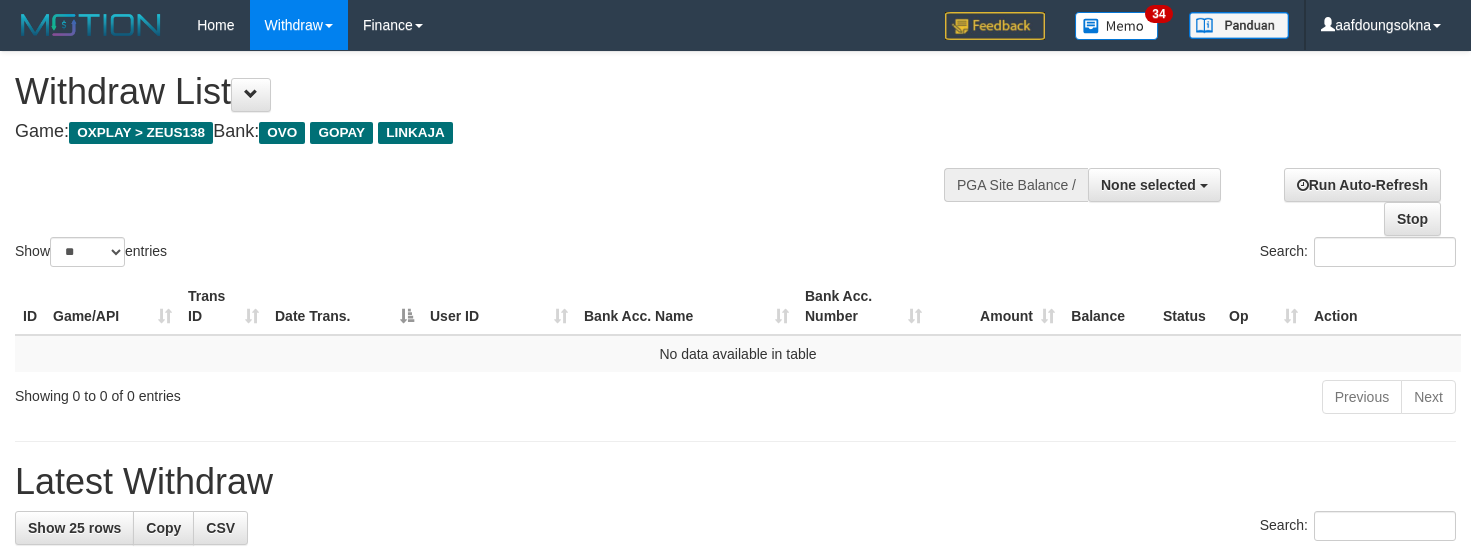 select 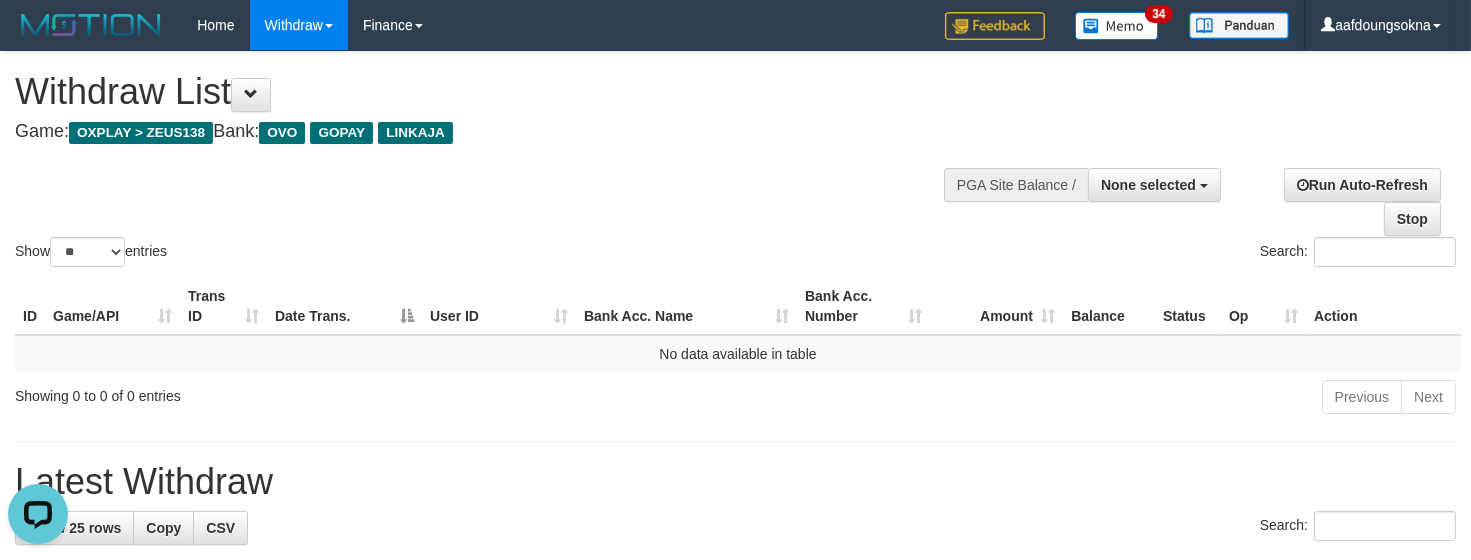 scroll, scrollTop: 0, scrollLeft: 0, axis: both 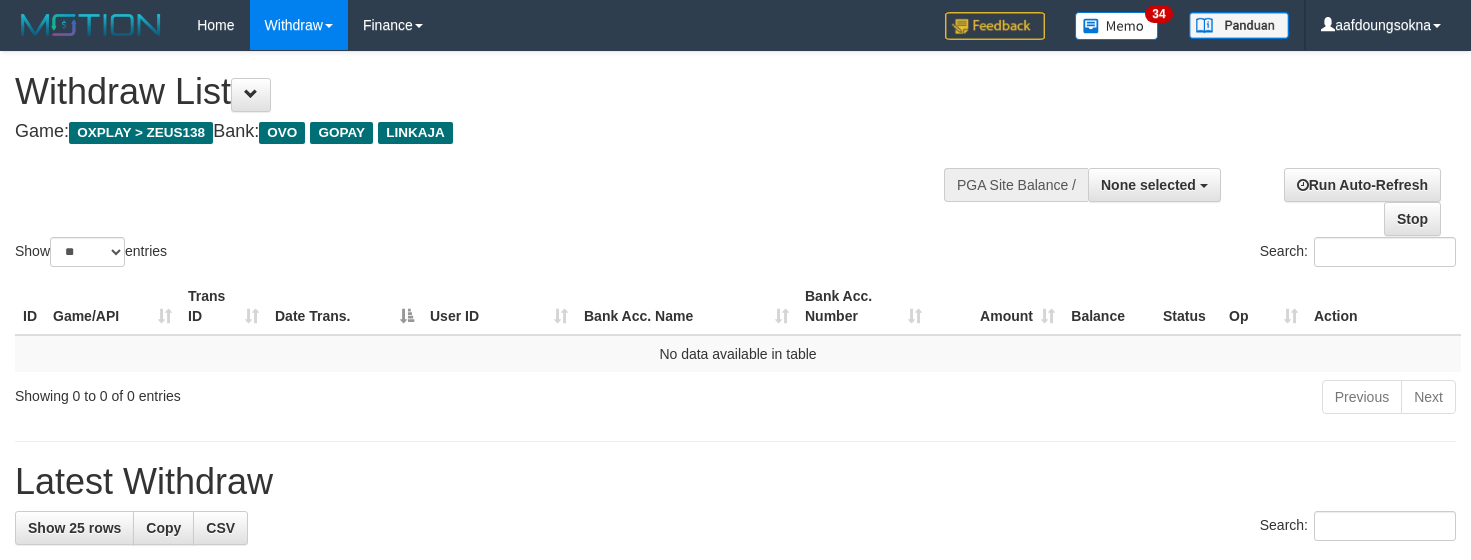 select 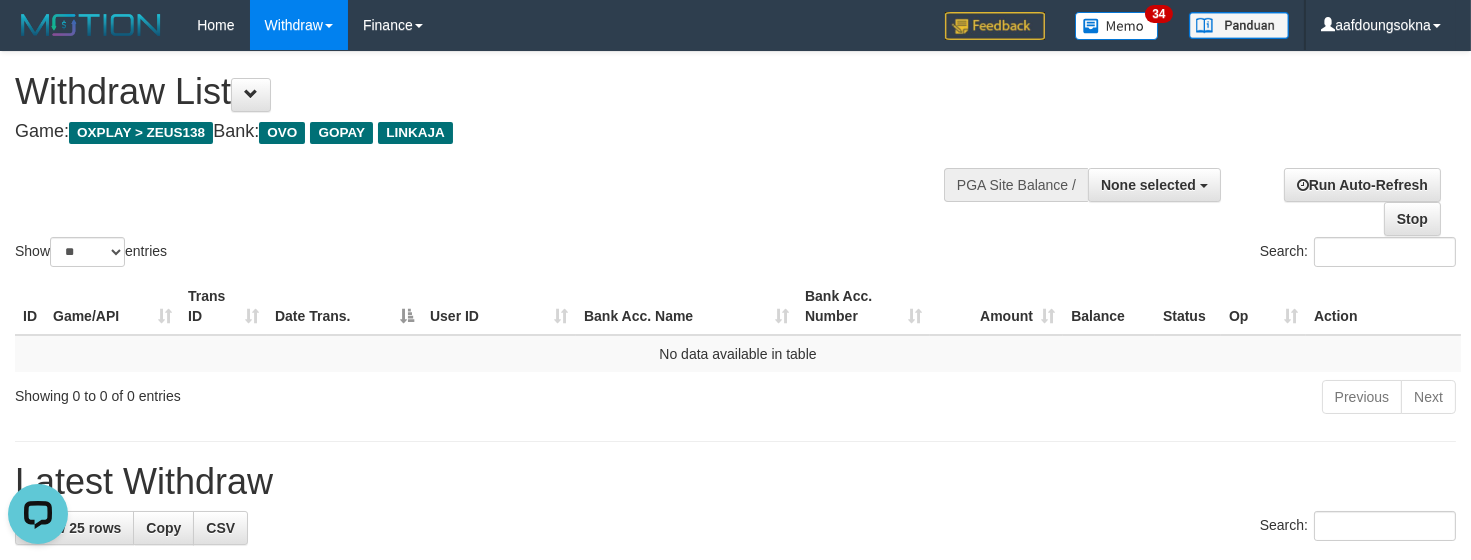 scroll, scrollTop: 0, scrollLeft: 0, axis: both 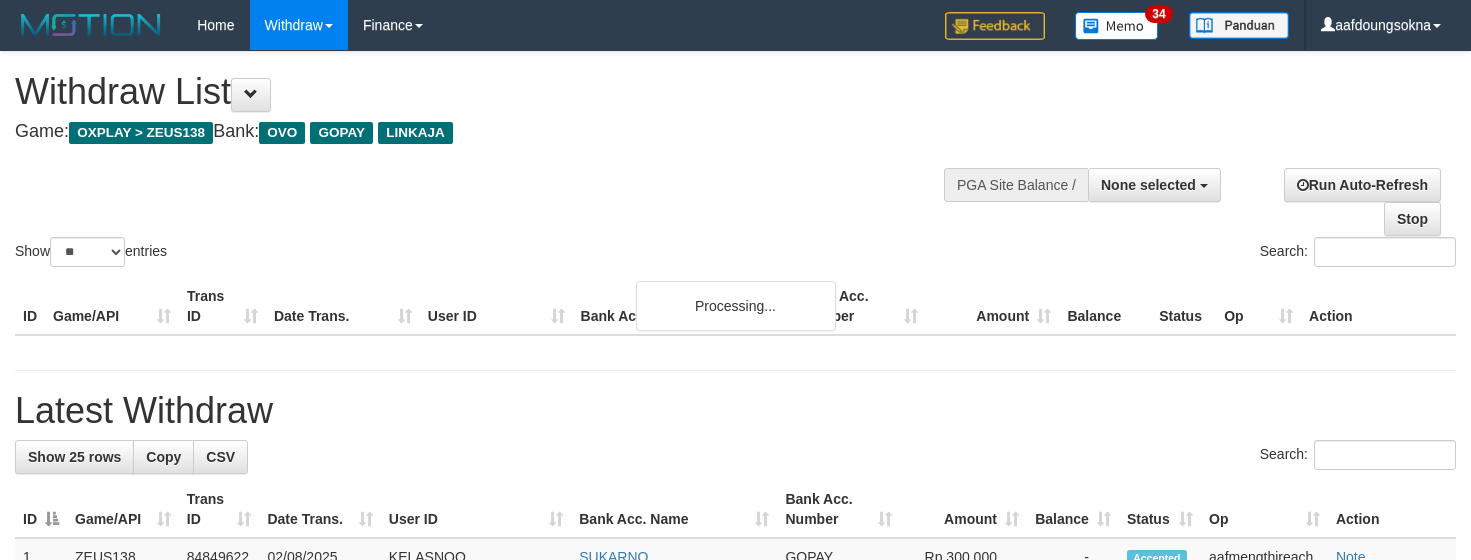 select 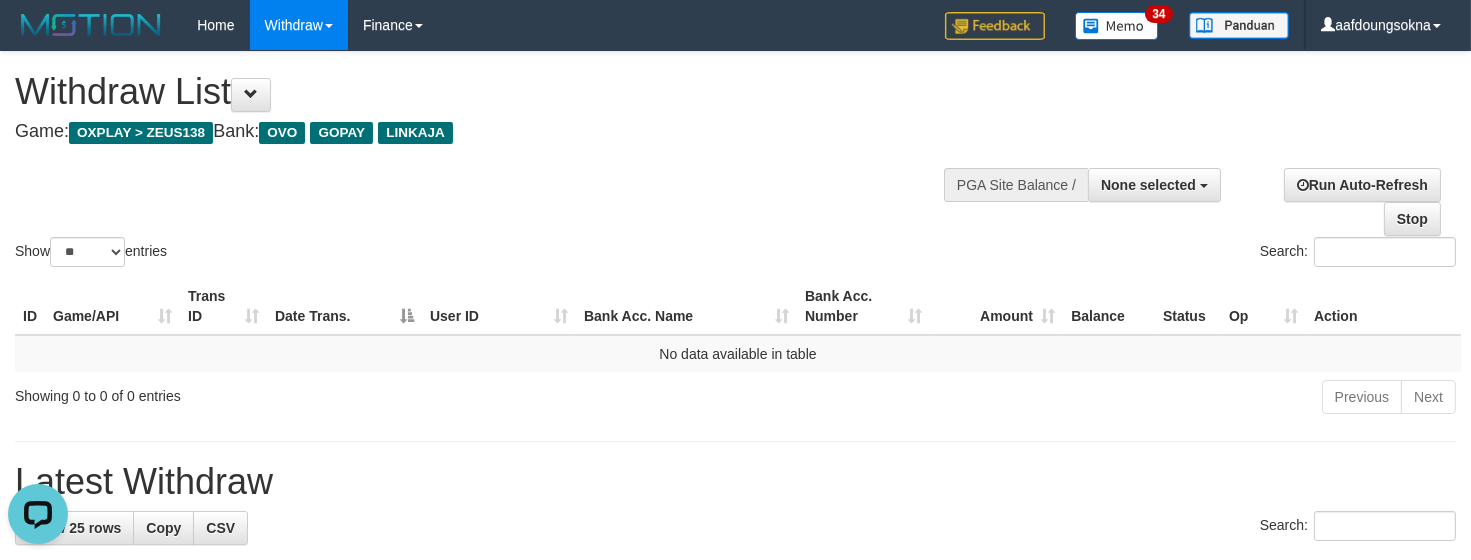 scroll, scrollTop: 0, scrollLeft: 0, axis: both 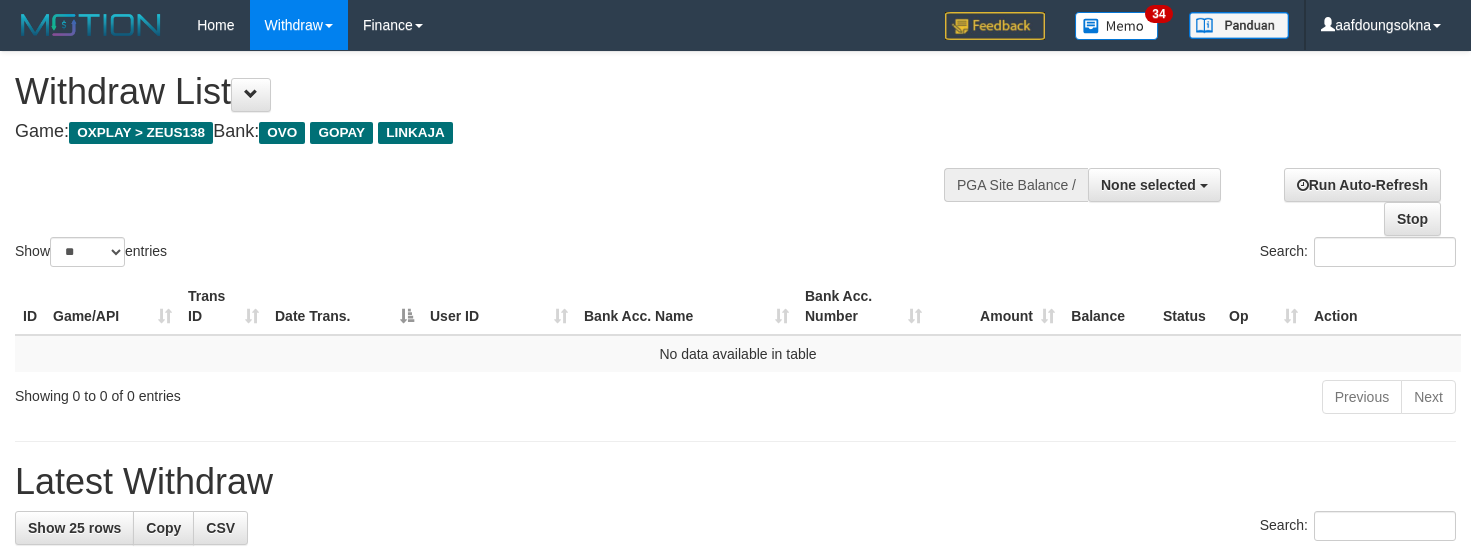 select 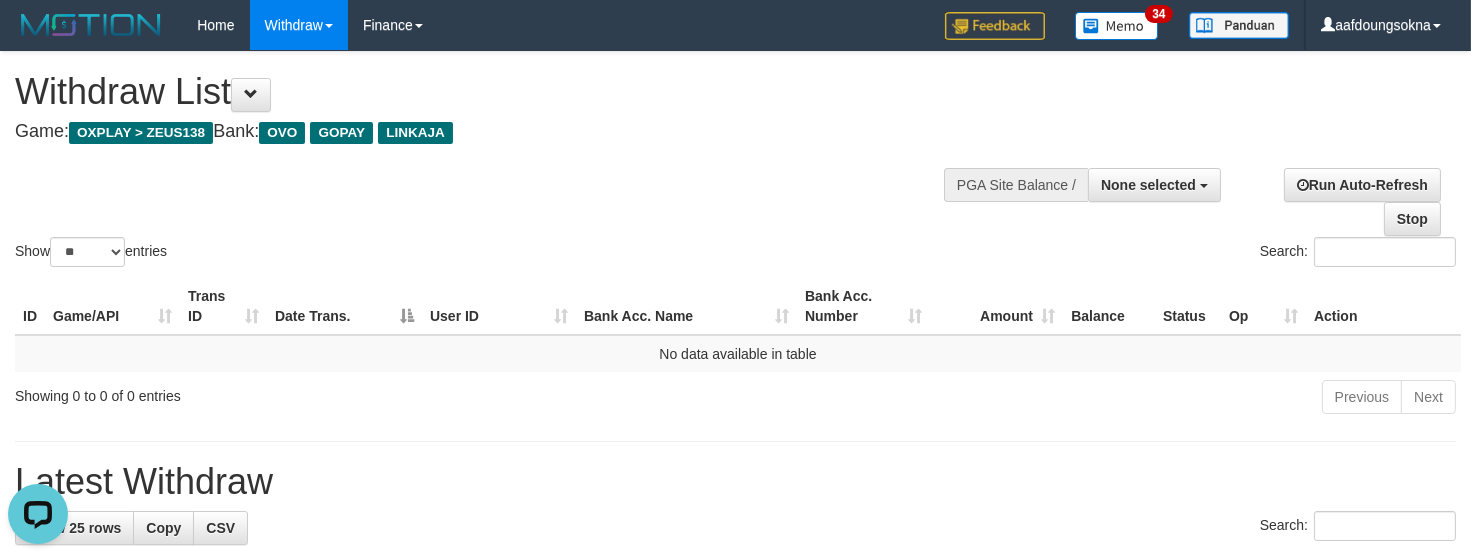 scroll, scrollTop: 0, scrollLeft: 0, axis: both 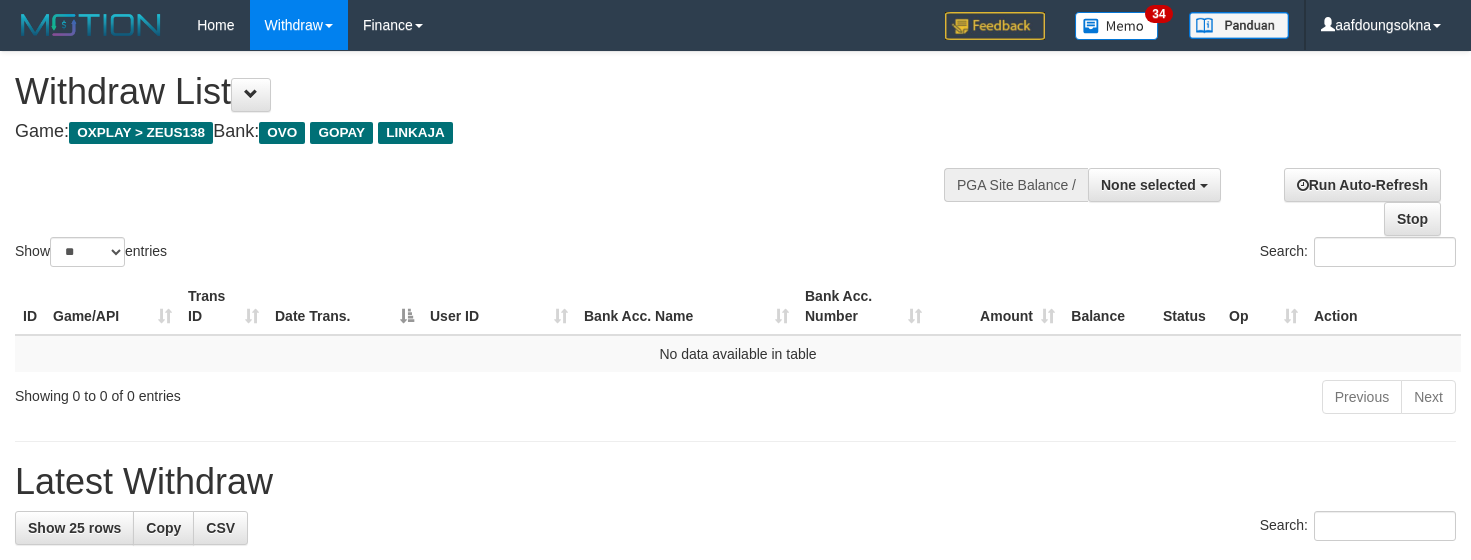 select 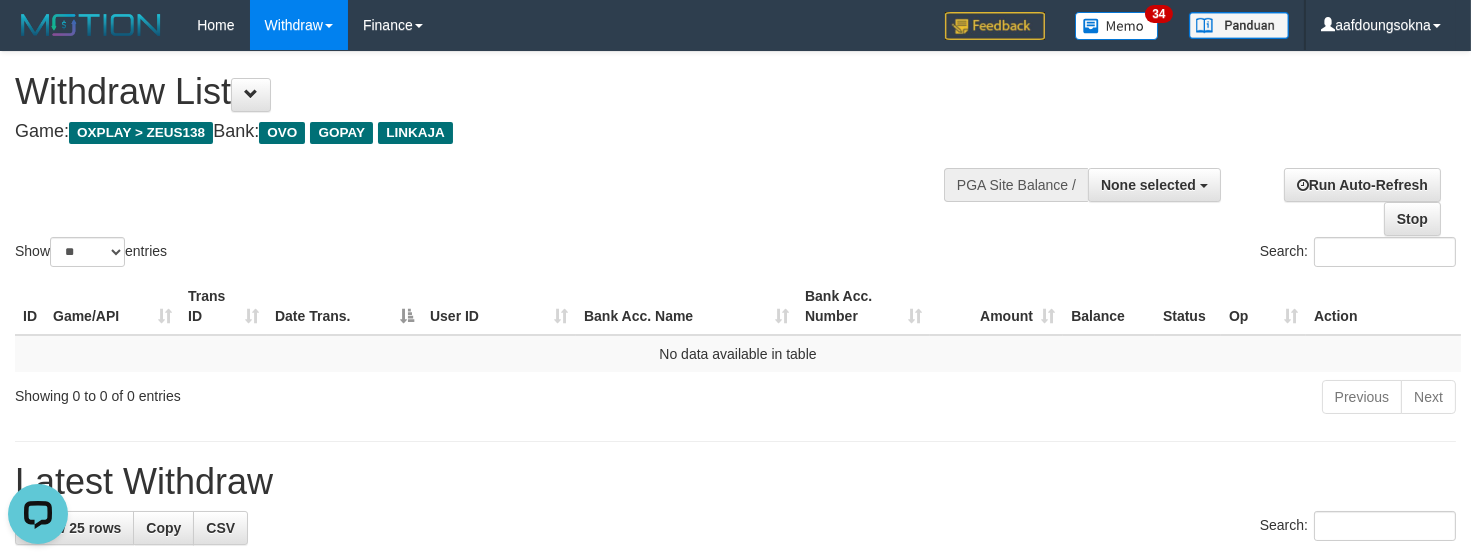 scroll, scrollTop: 0, scrollLeft: 0, axis: both 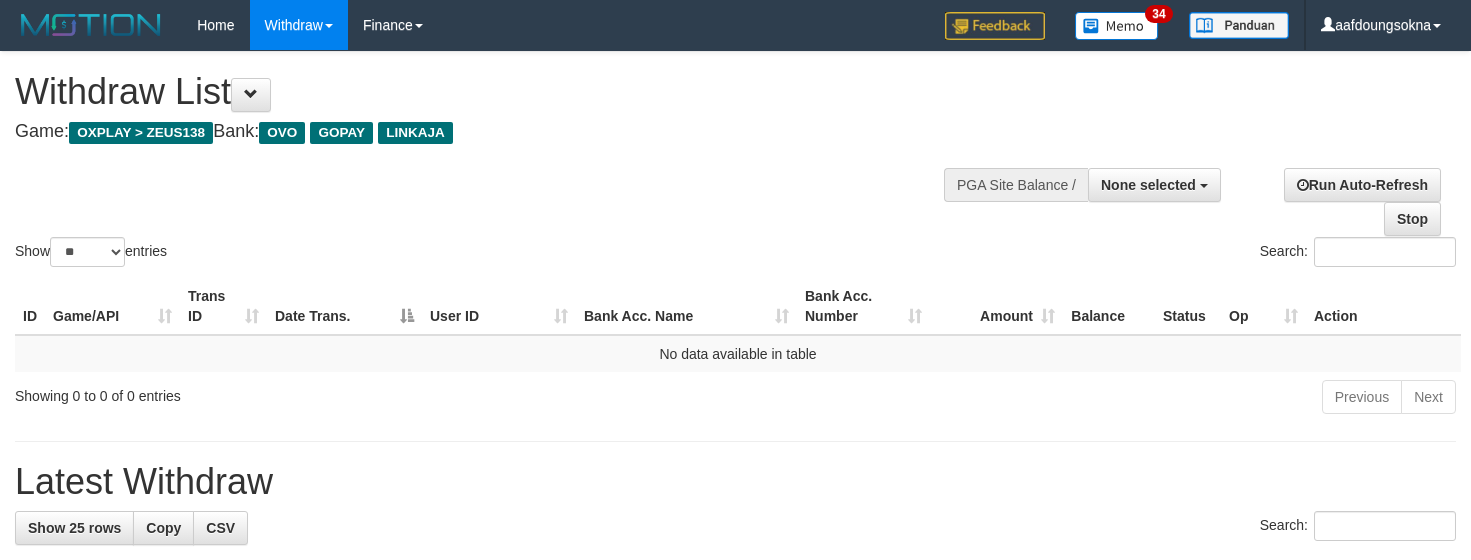 select 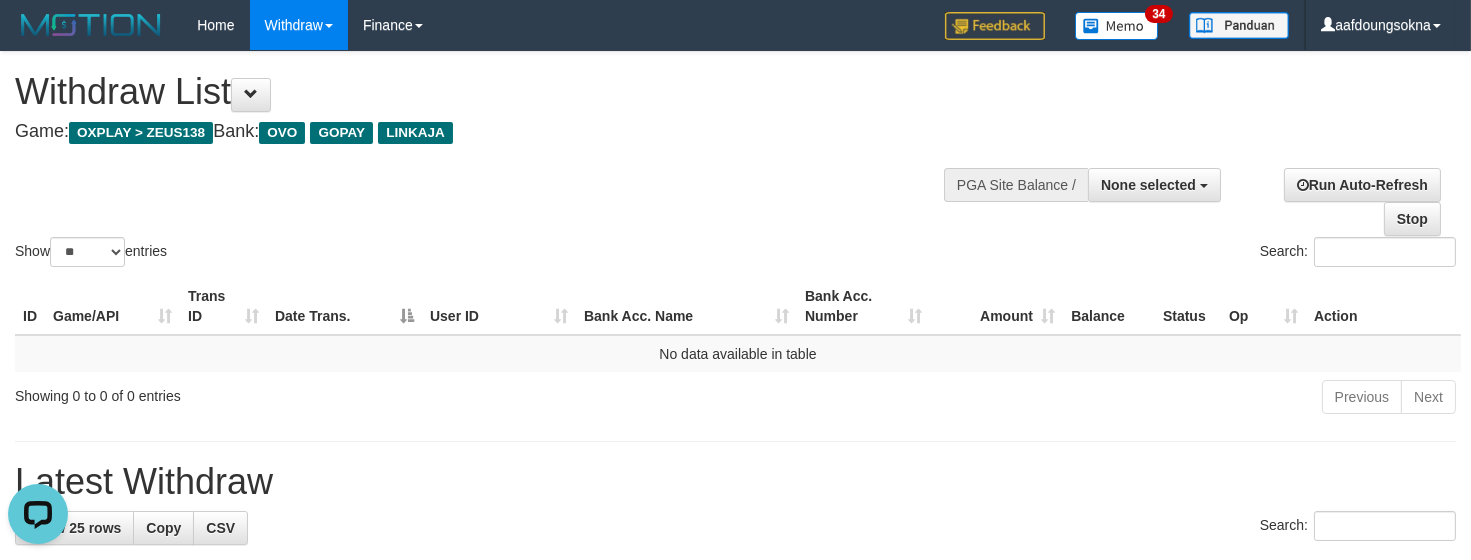 scroll, scrollTop: 0, scrollLeft: 0, axis: both 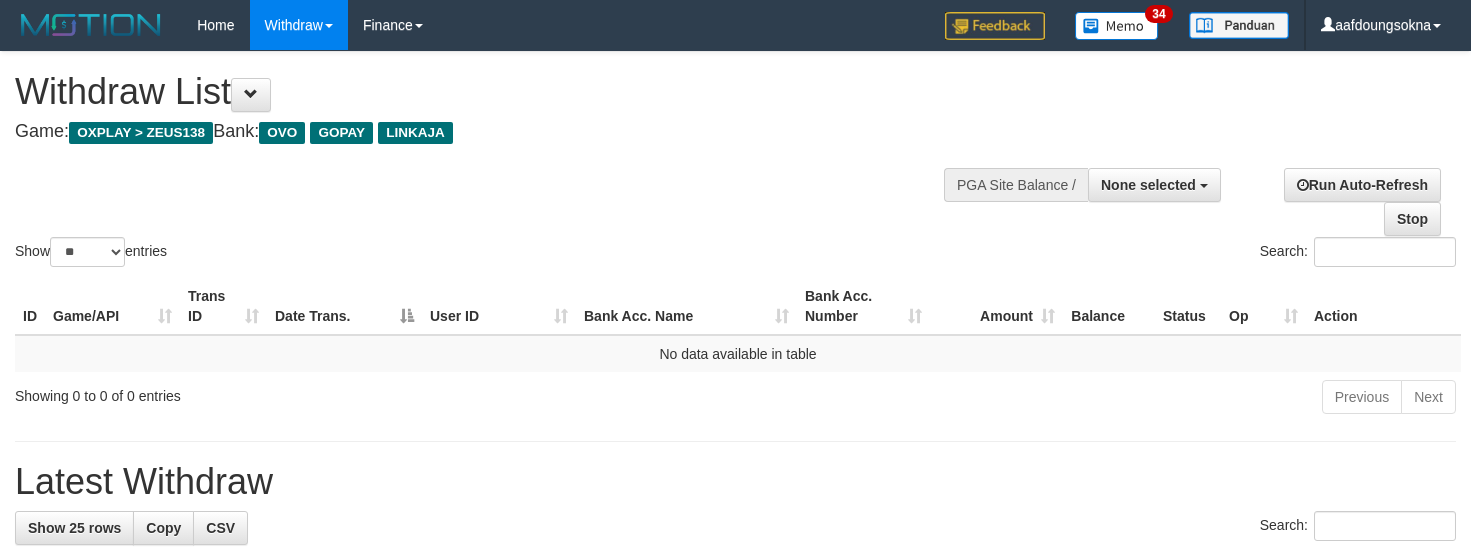 select 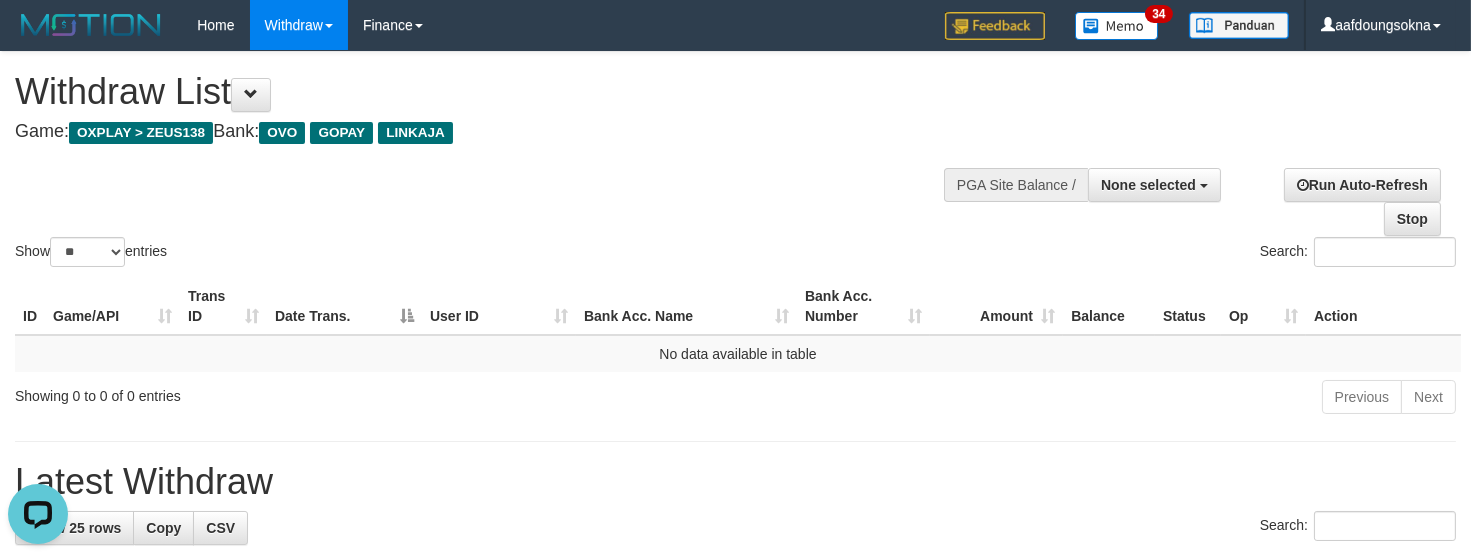 scroll, scrollTop: 0, scrollLeft: 0, axis: both 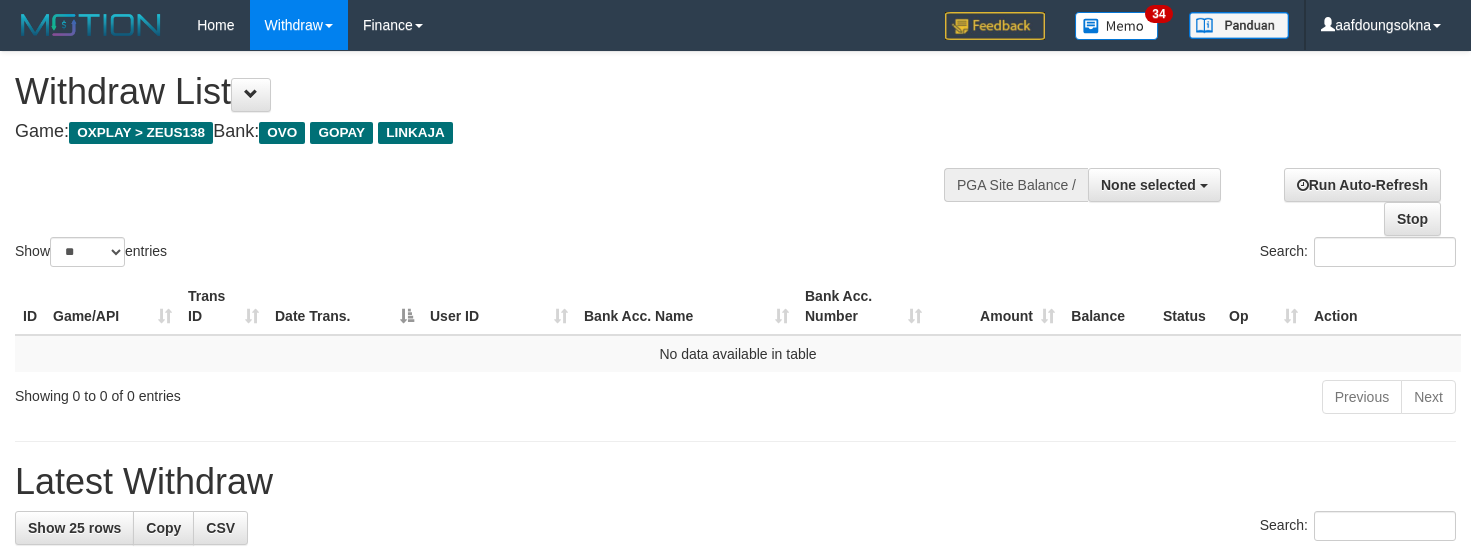 select 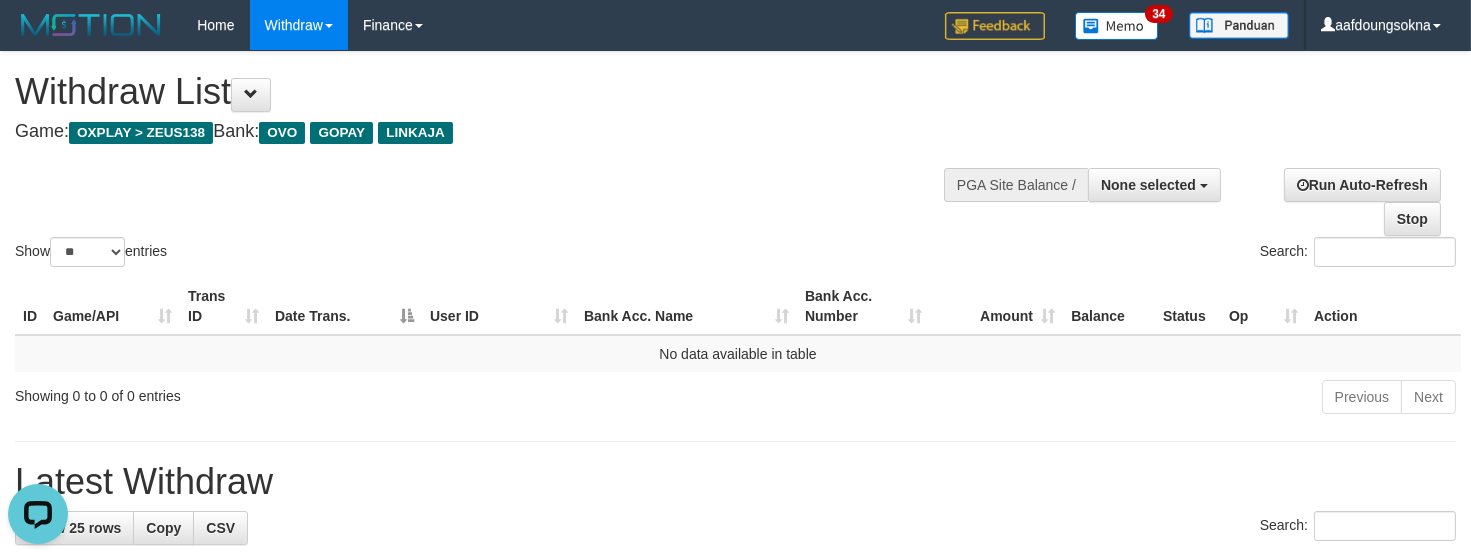 scroll, scrollTop: 0, scrollLeft: 0, axis: both 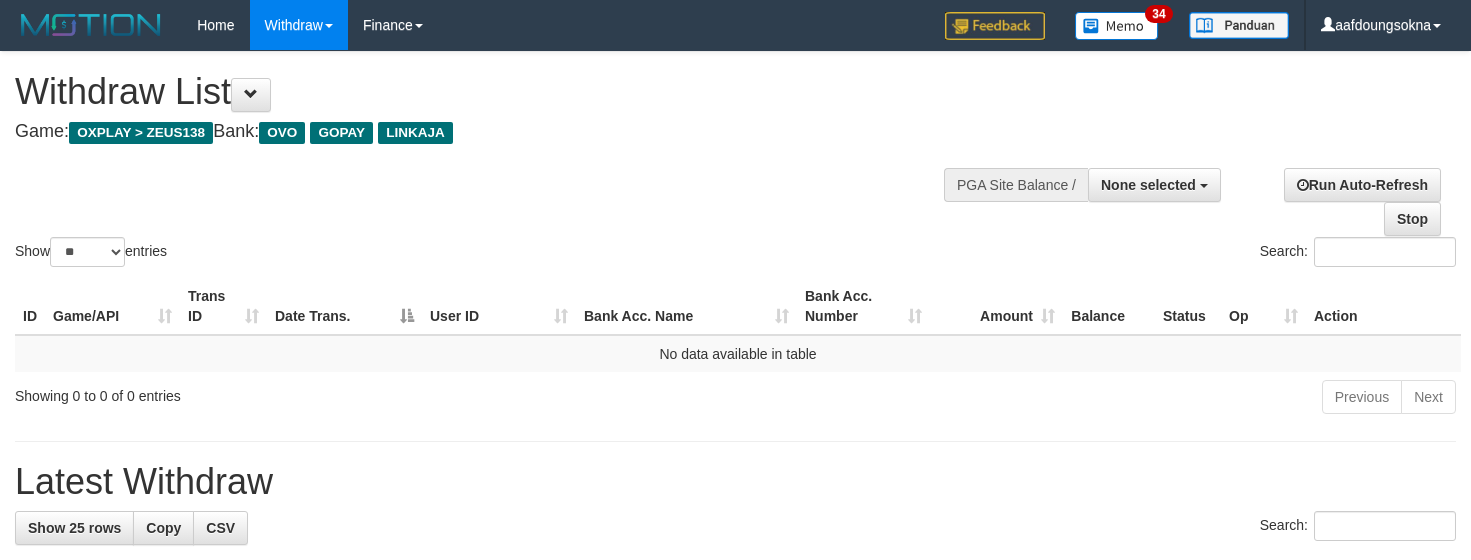 select 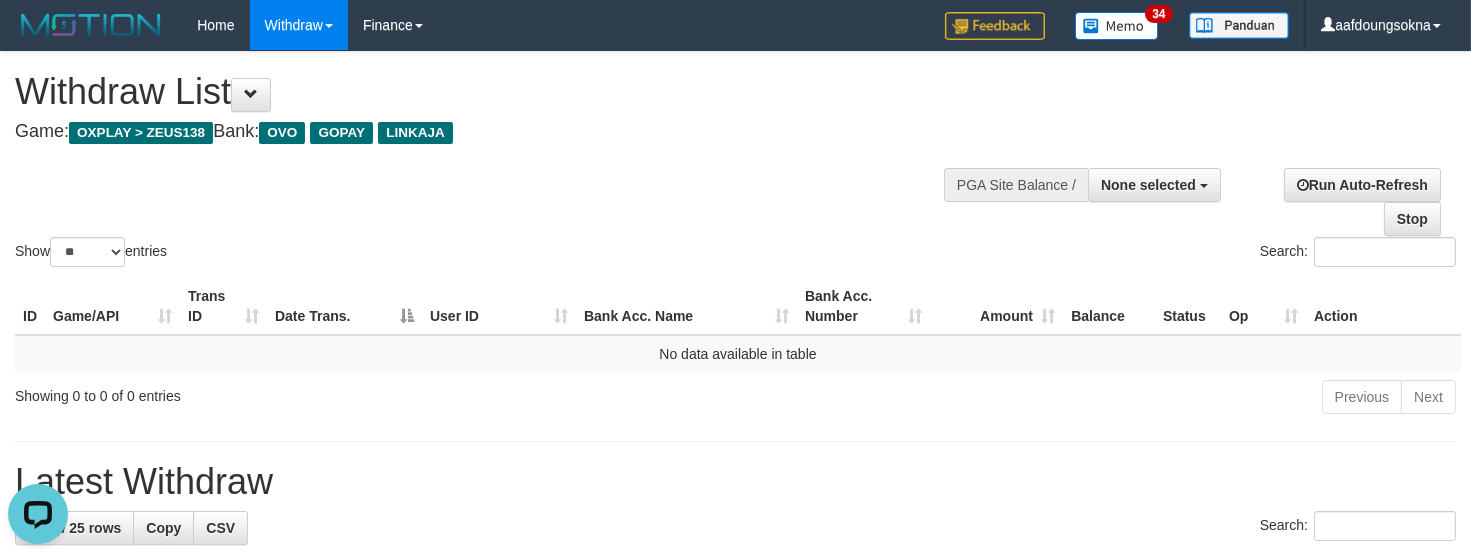 scroll, scrollTop: 0, scrollLeft: 0, axis: both 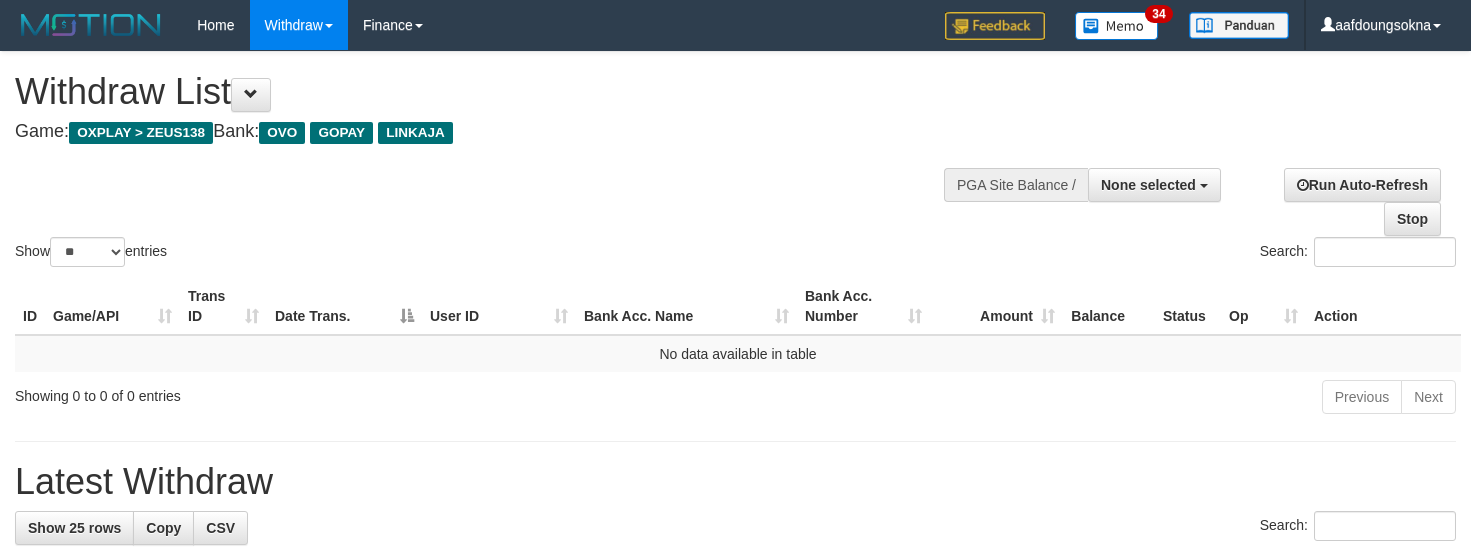 select 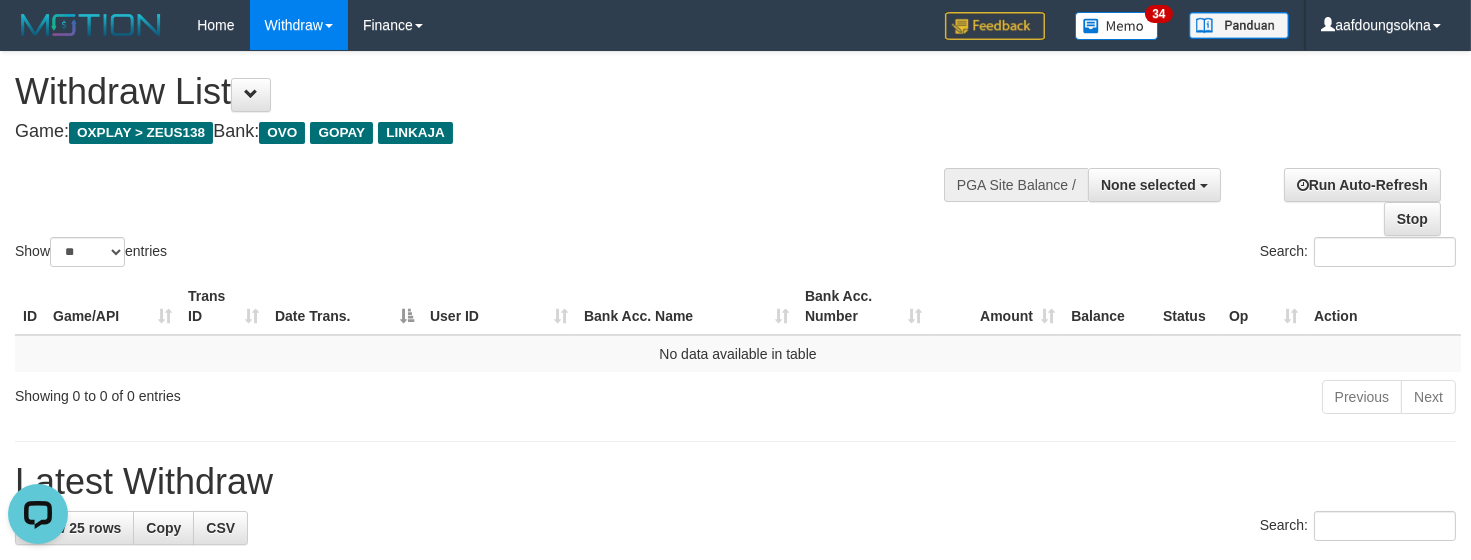 scroll, scrollTop: 0, scrollLeft: 0, axis: both 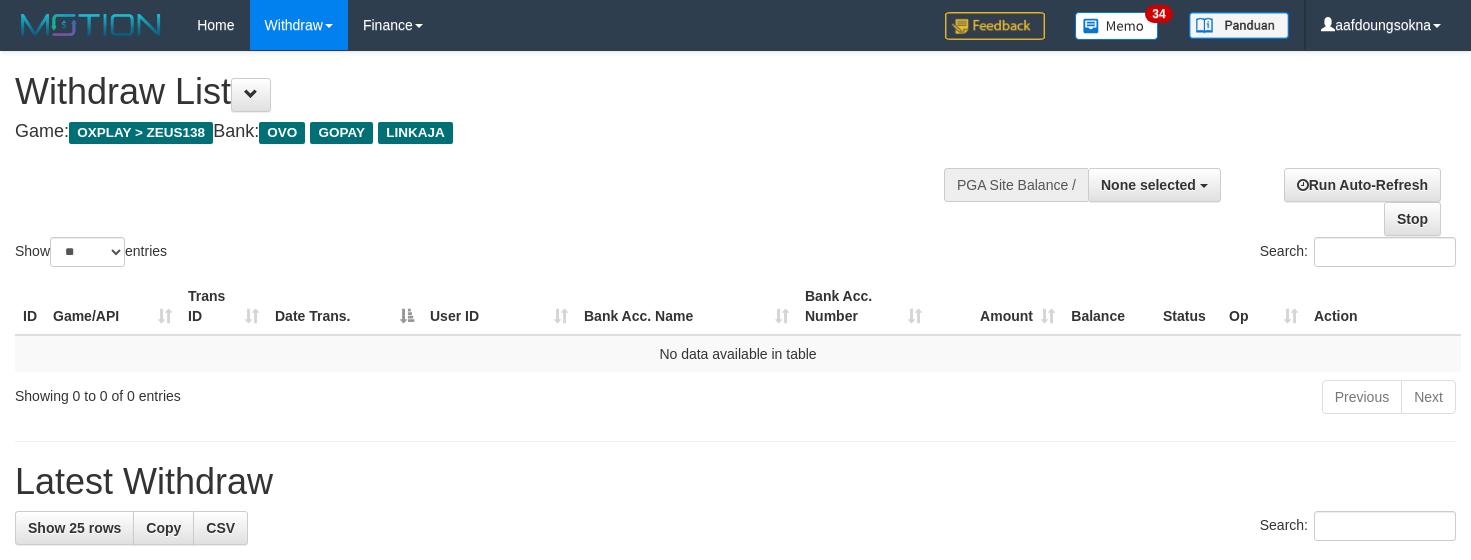 select 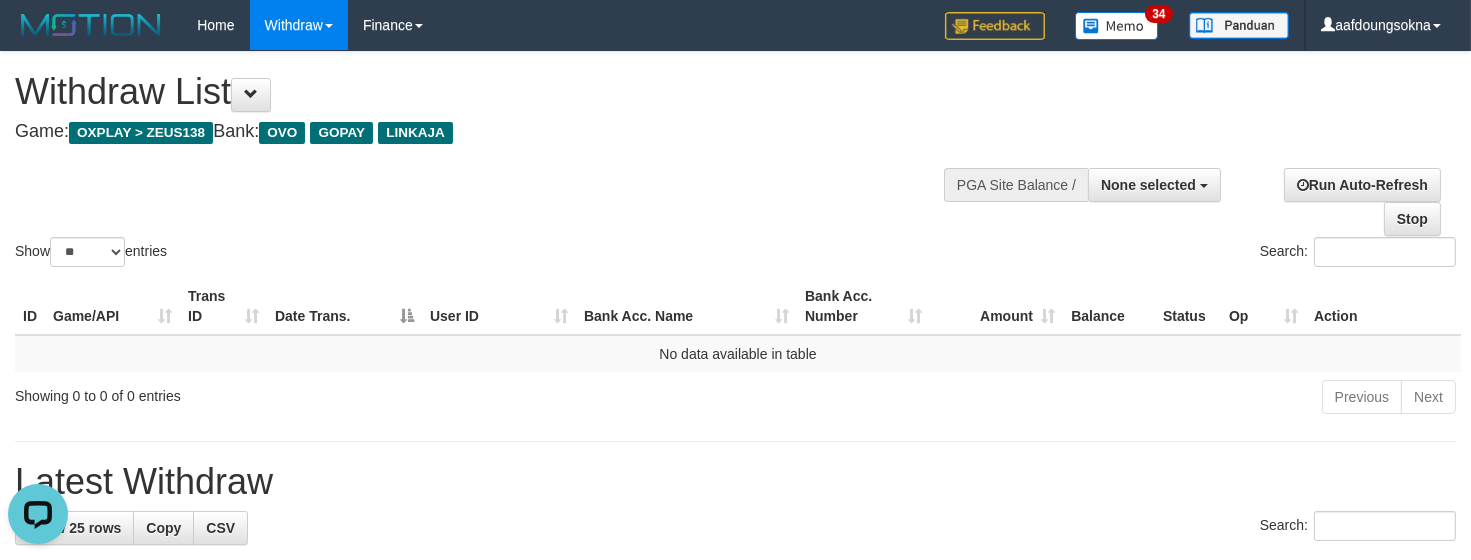 scroll, scrollTop: 0, scrollLeft: 0, axis: both 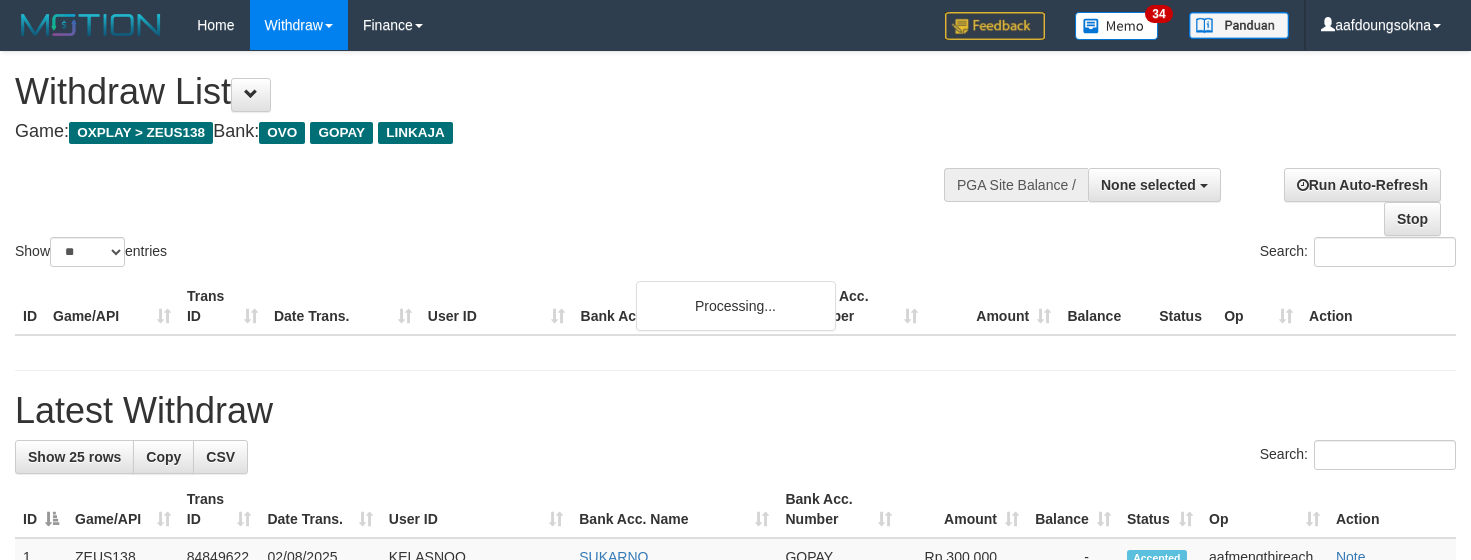 select 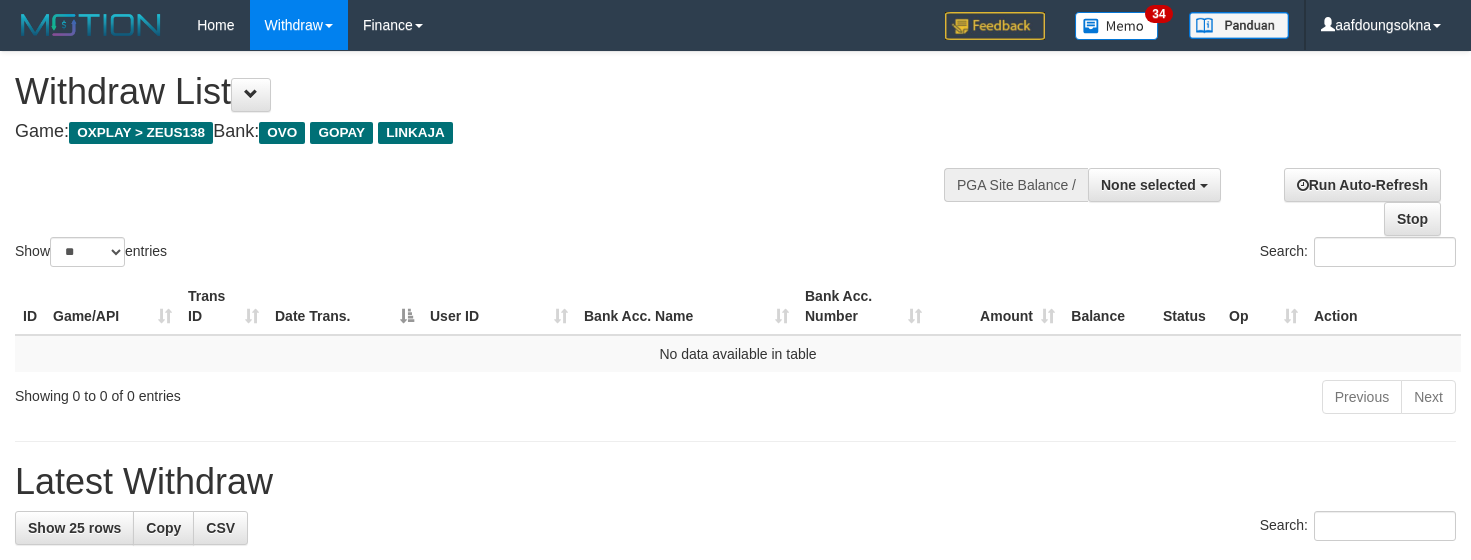 select 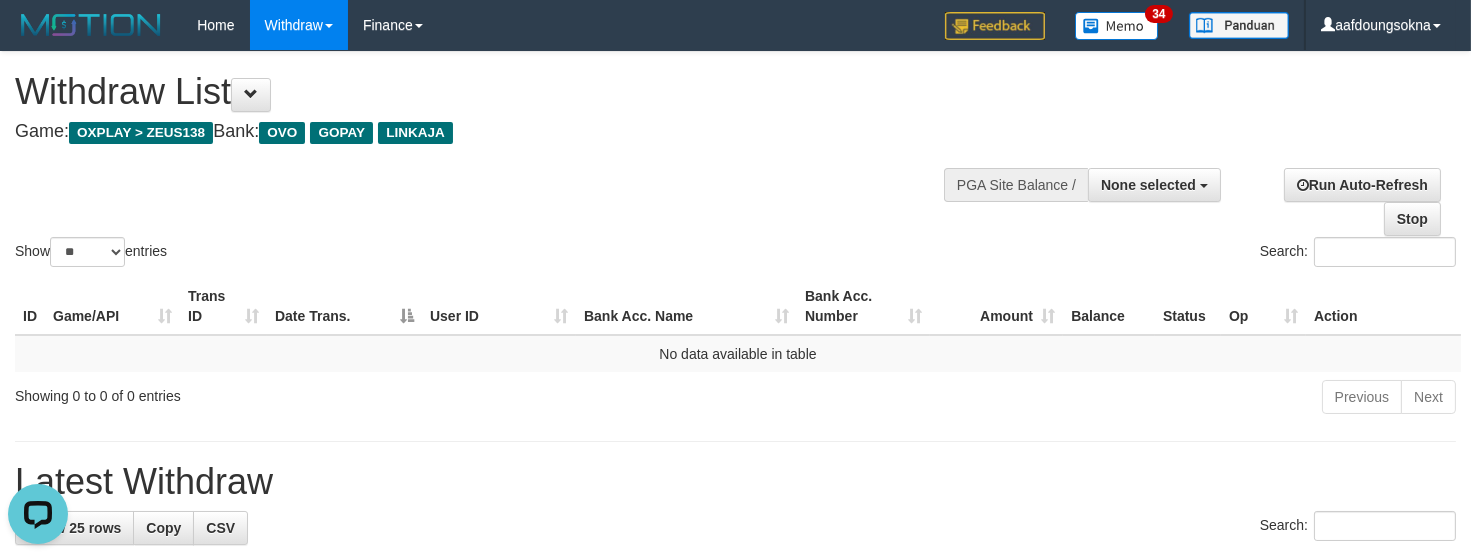 scroll, scrollTop: 0, scrollLeft: 0, axis: both 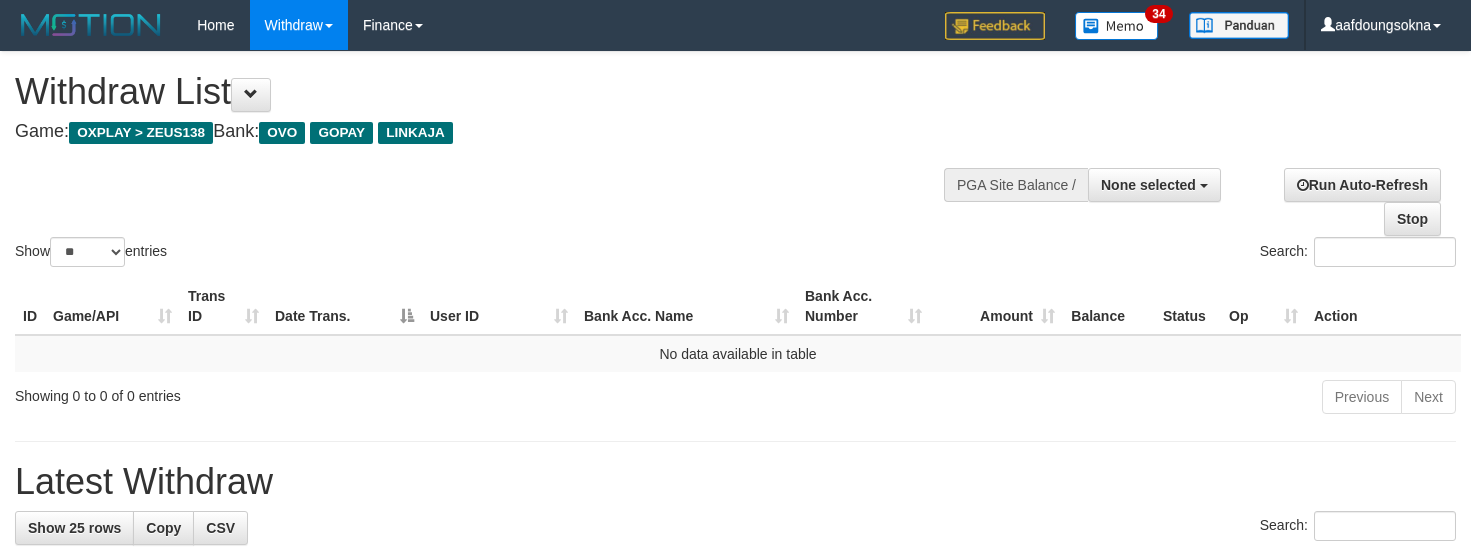 select 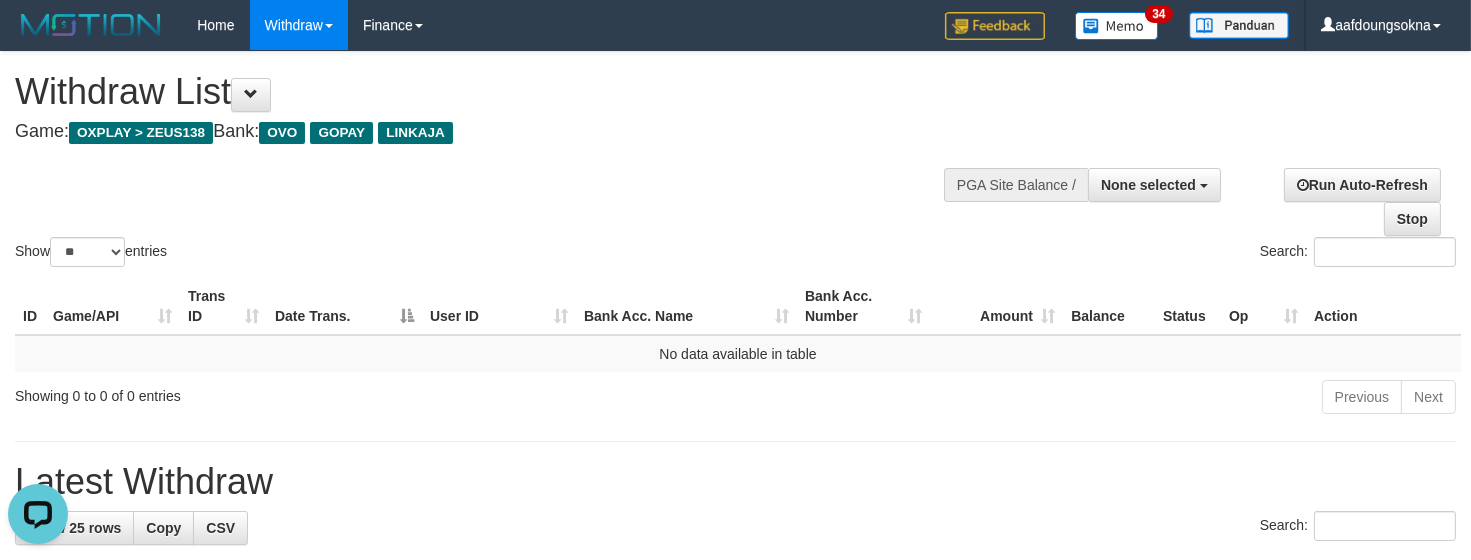 scroll, scrollTop: 0, scrollLeft: 0, axis: both 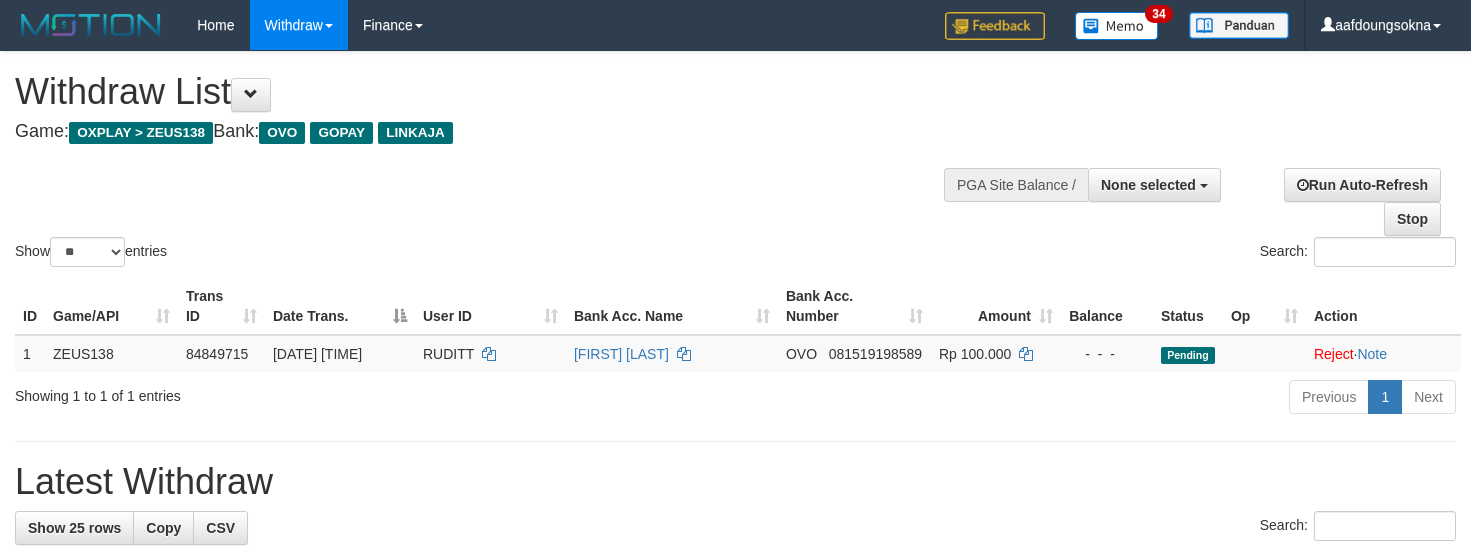 select 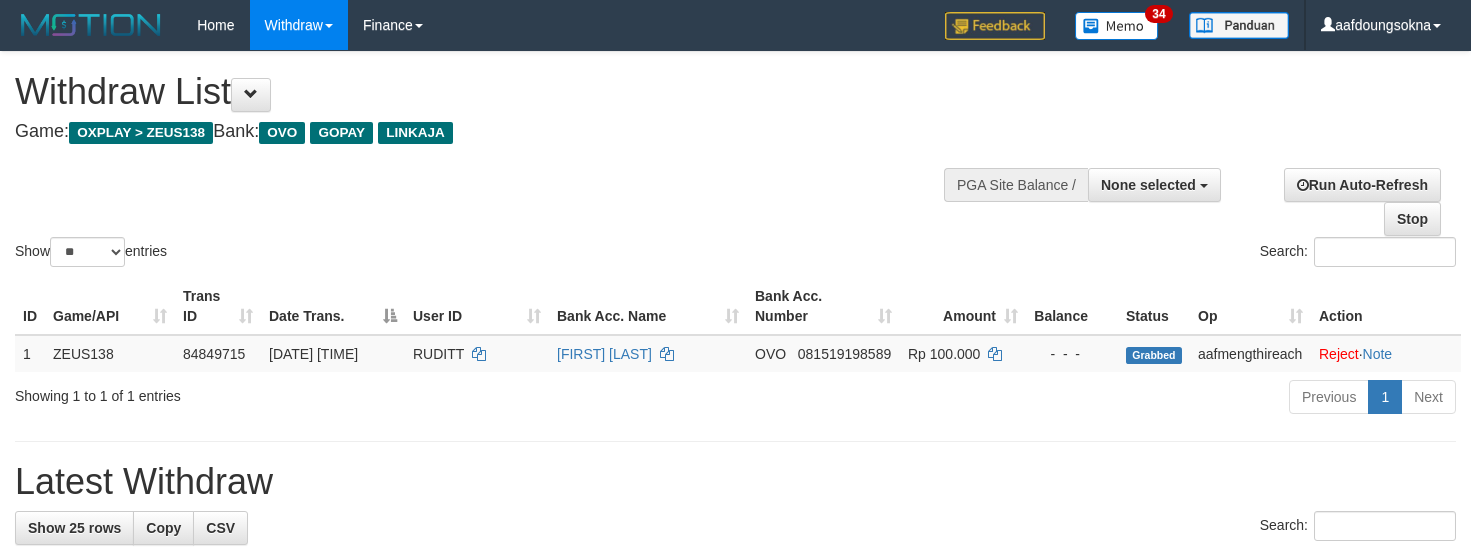 select 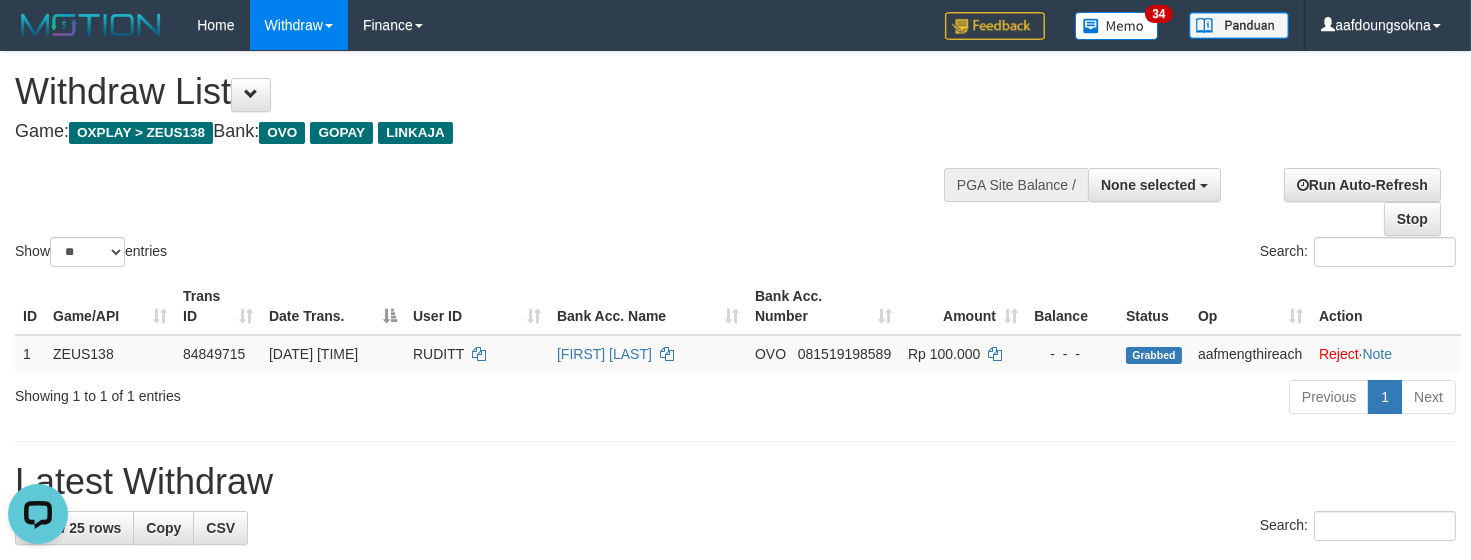 scroll, scrollTop: 0, scrollLeft: 0, axis: both 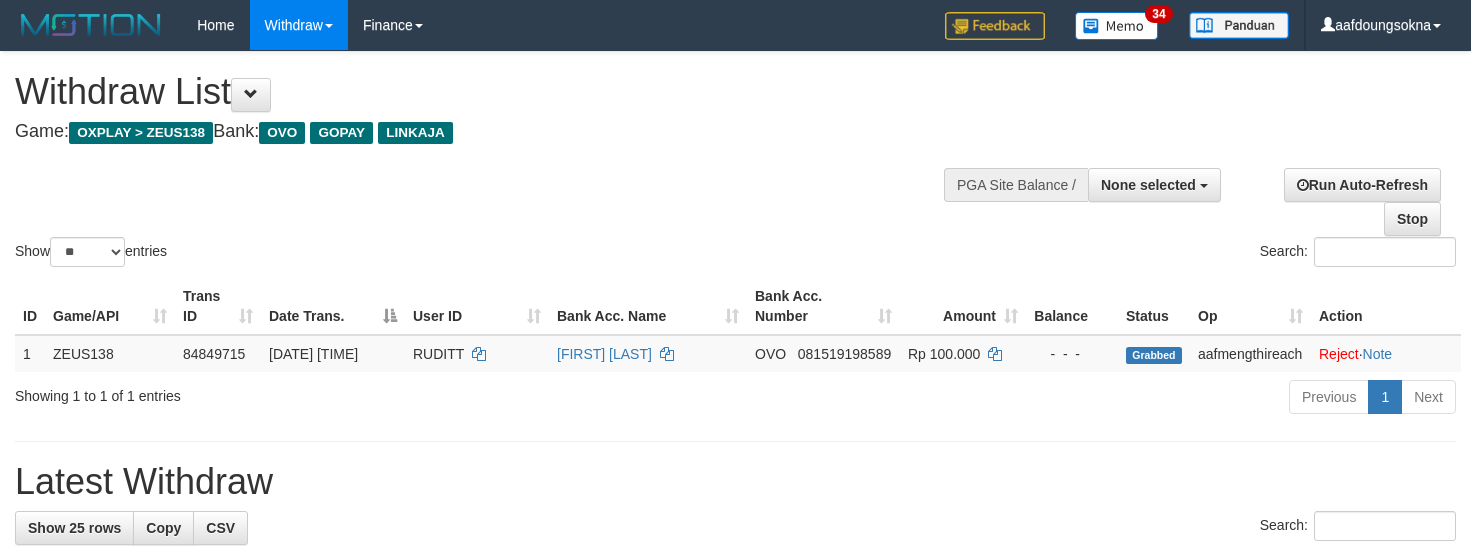 select 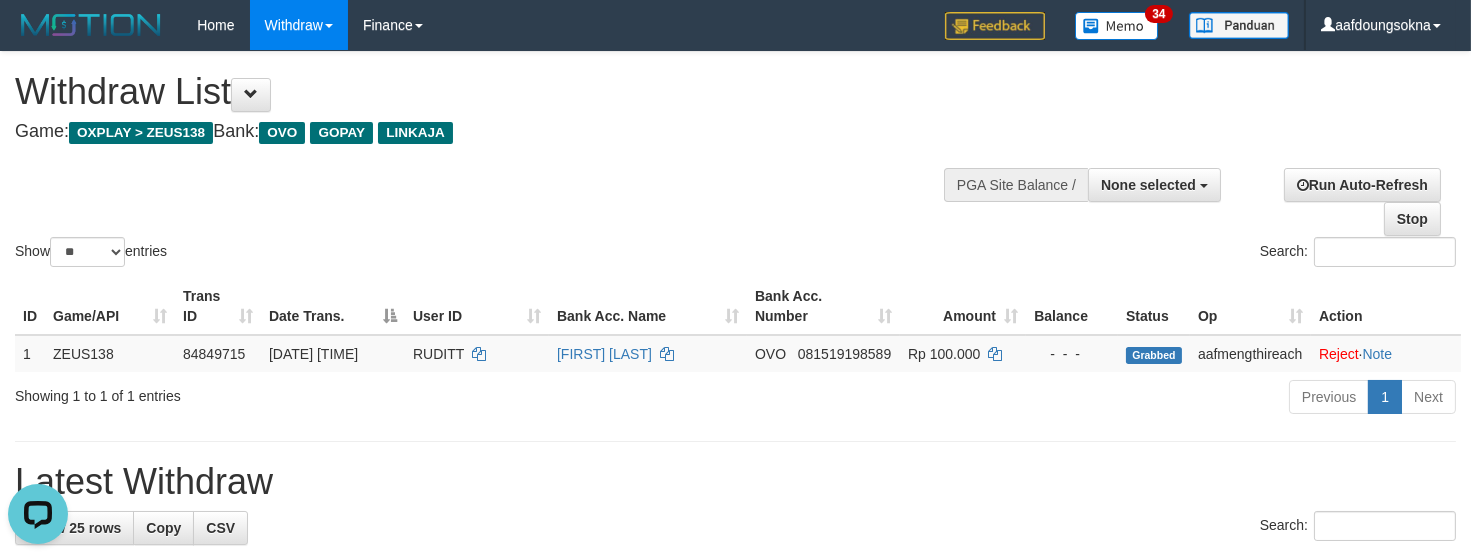 scroll, scrollTop: 0, scrollLeft: 0, axis: both 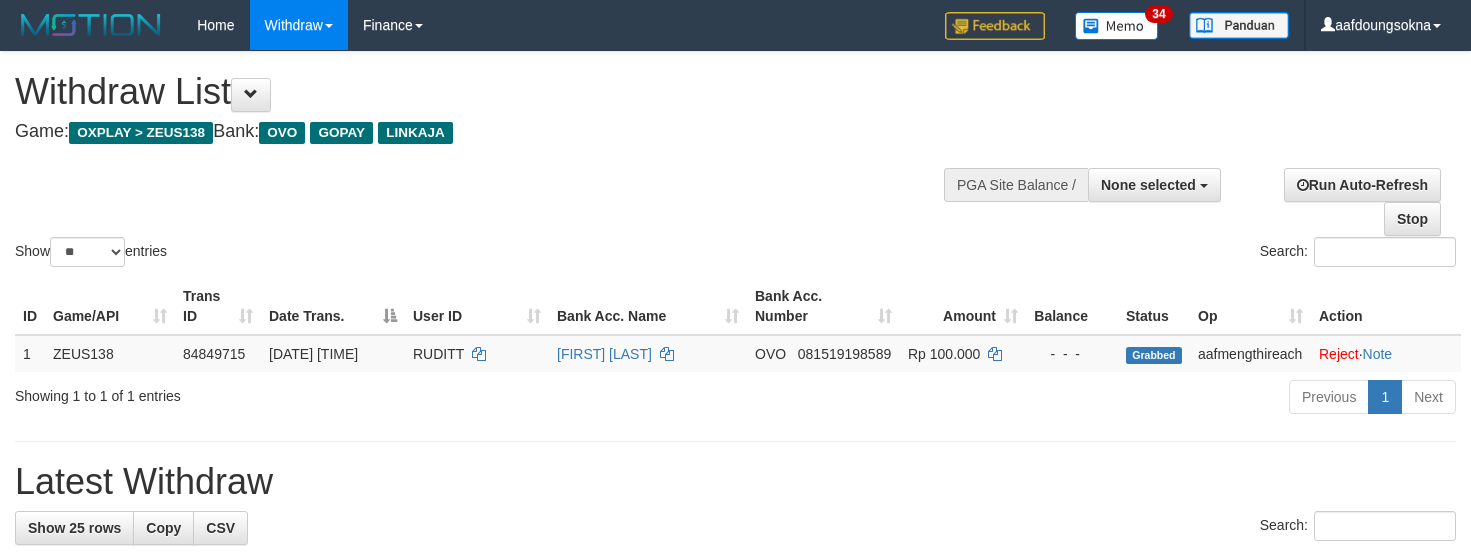 select 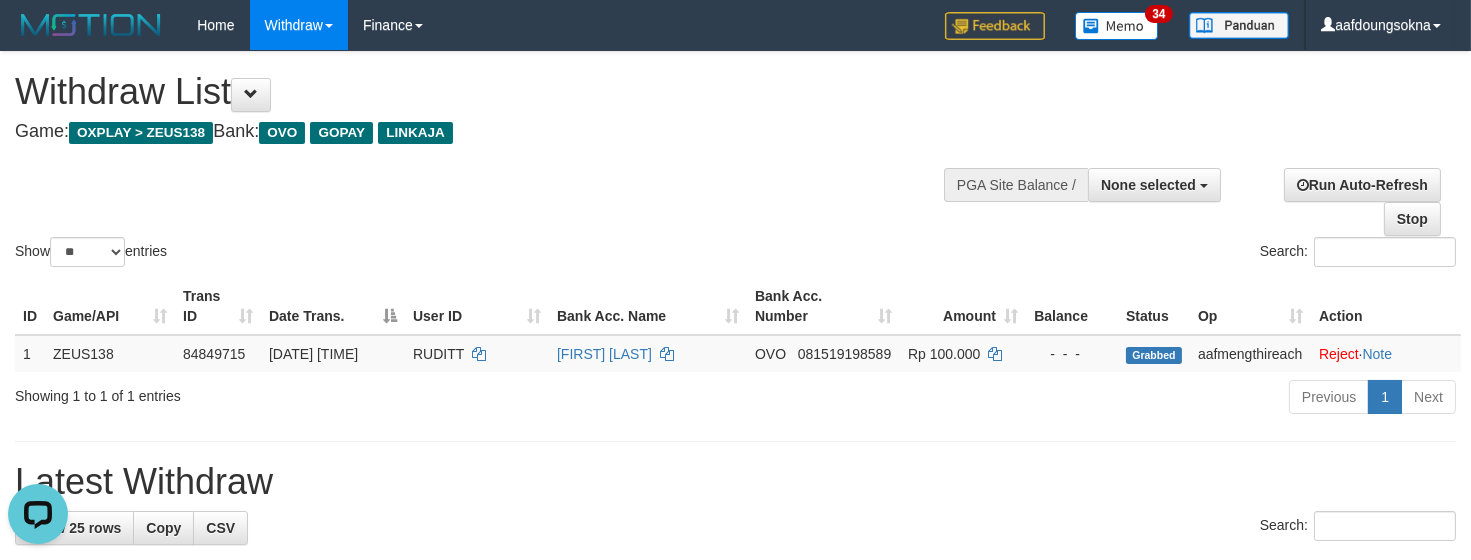 scroll, scrollTop: 0, scrollLeft: 0, axis: both 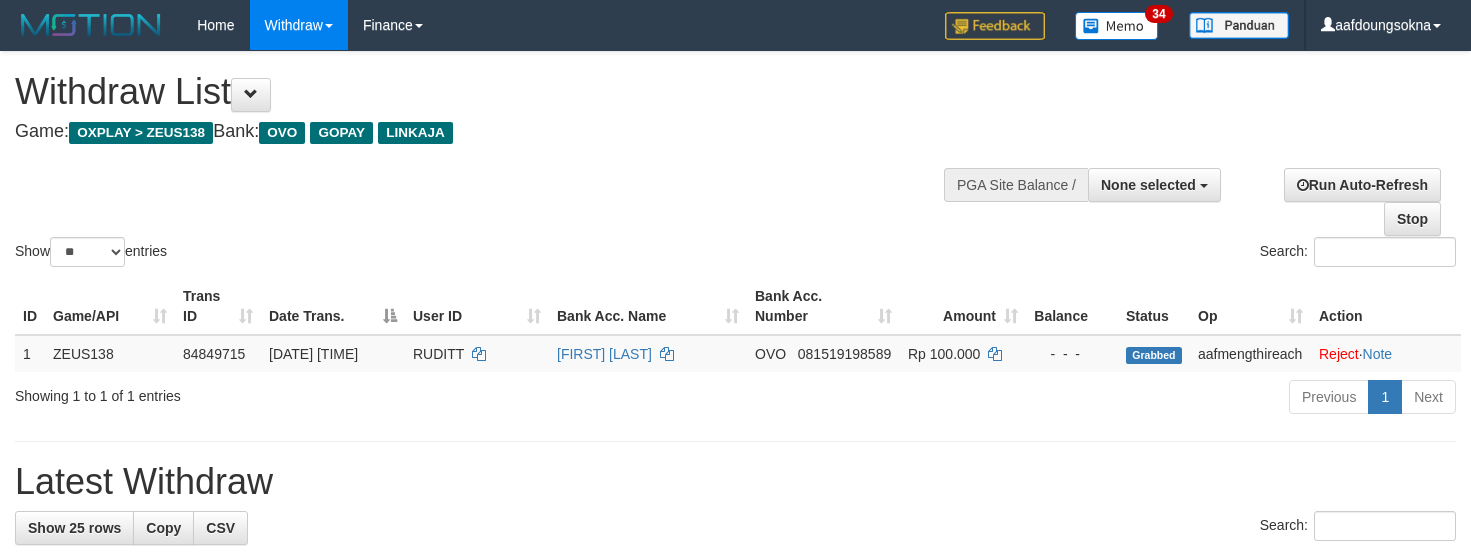 select 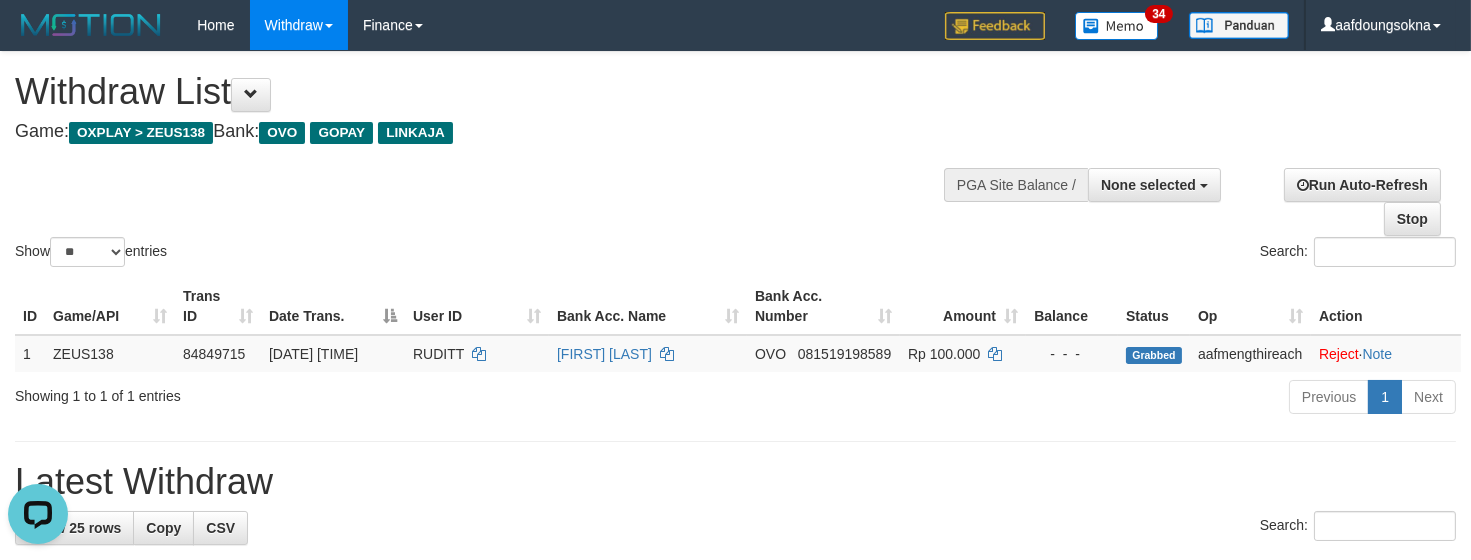 scroll, scrollTop: 0, scrollLeft: 0, axis: both 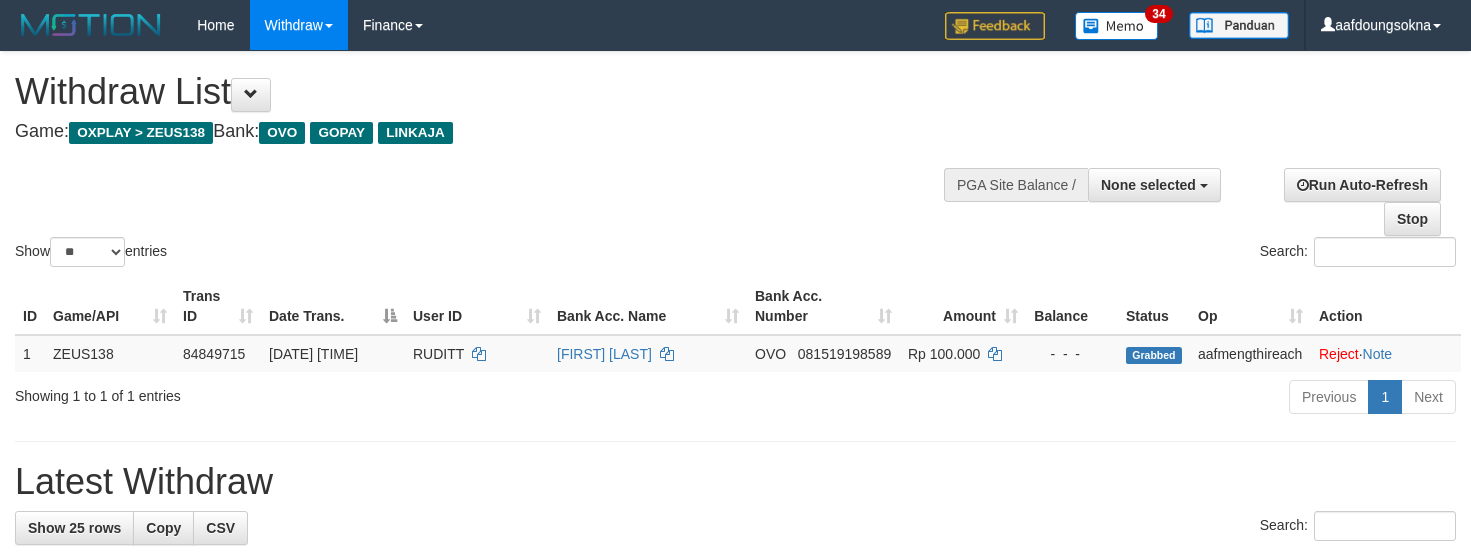 select 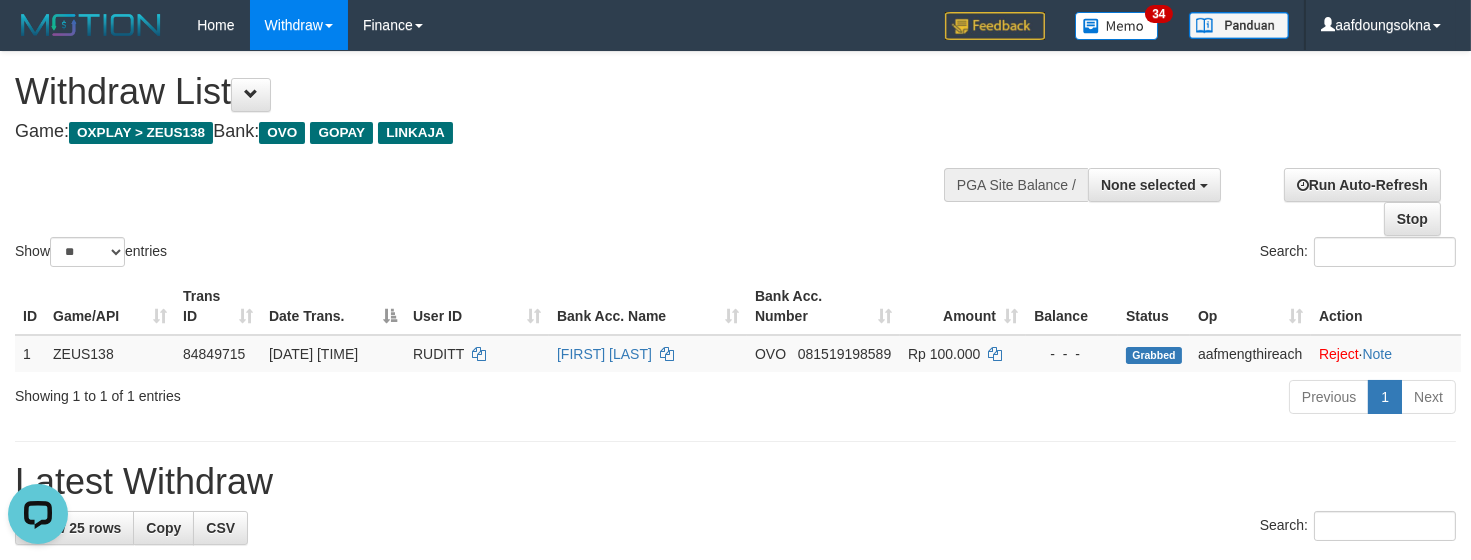 scroll, scrollTop: 0, scrollLeft: 0, axis: both 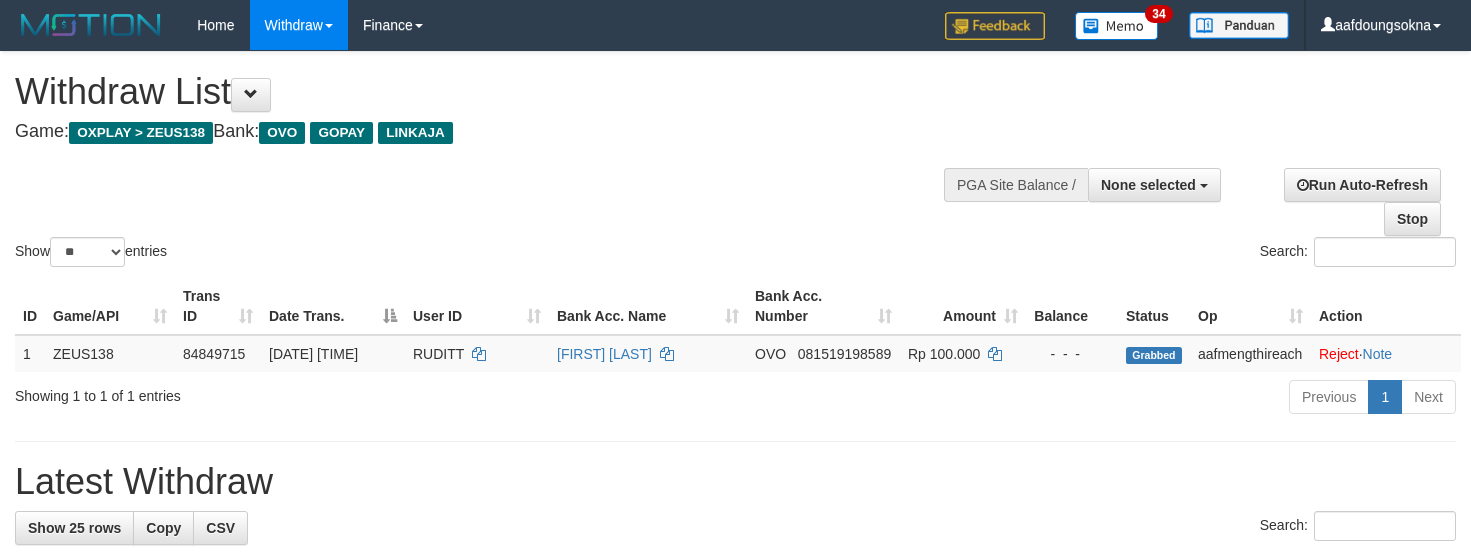 select 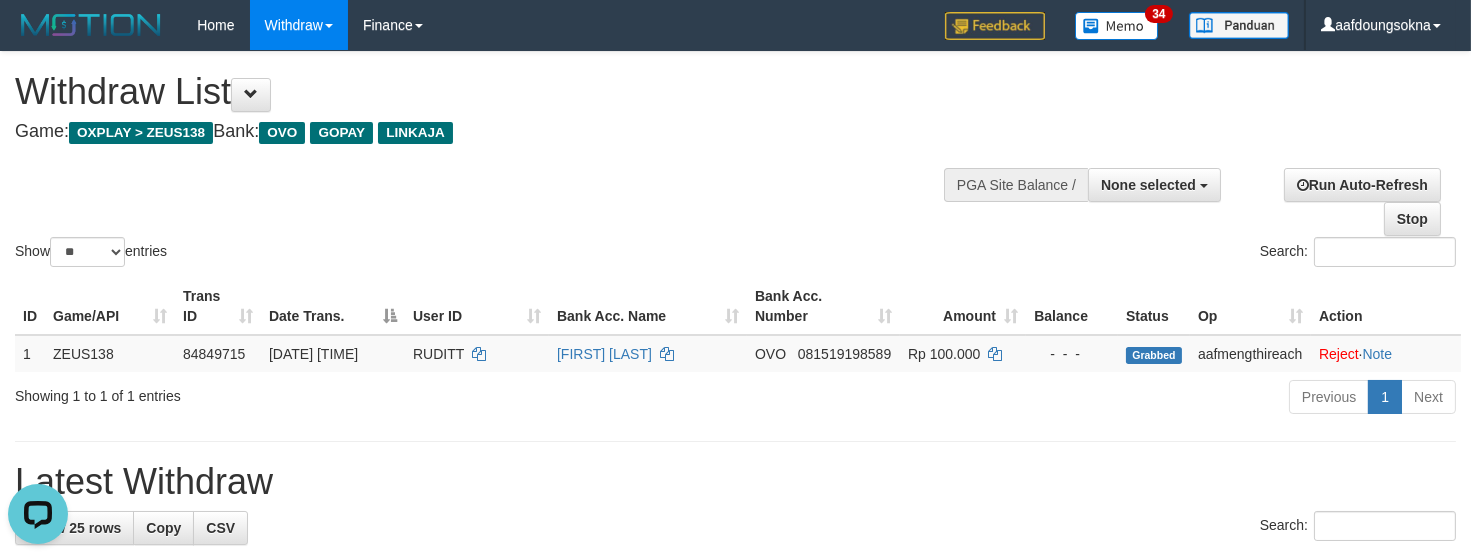 scroll, scrollTop: 0, scrollLeft: 0, axis: both 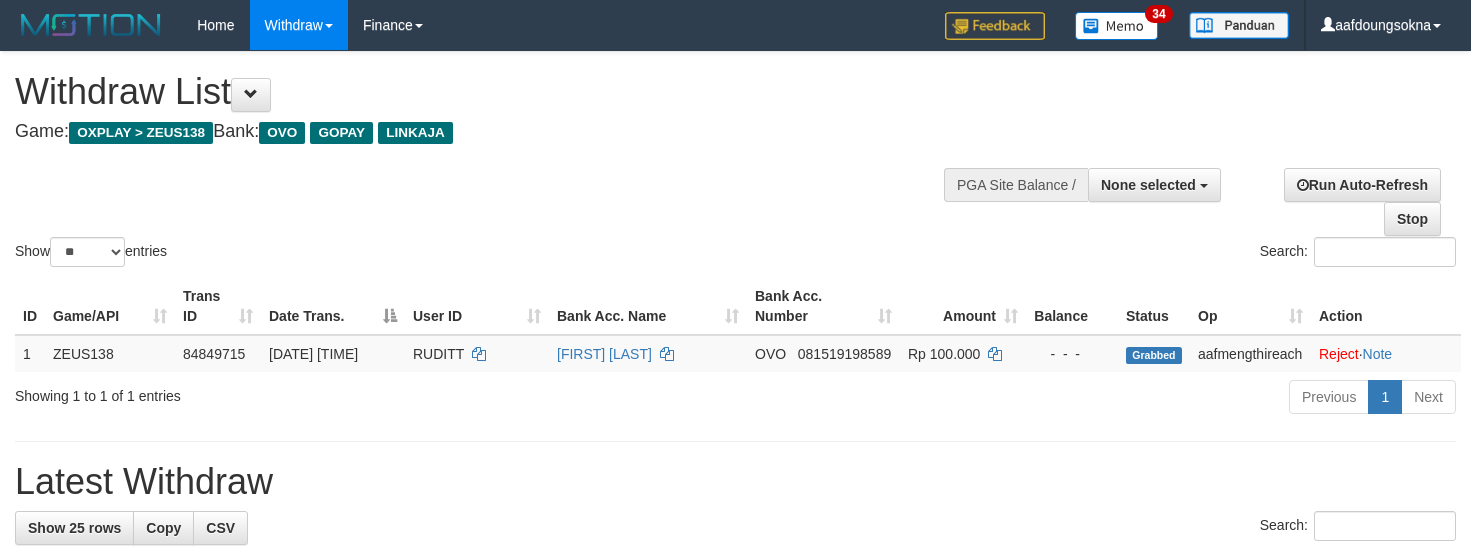 select 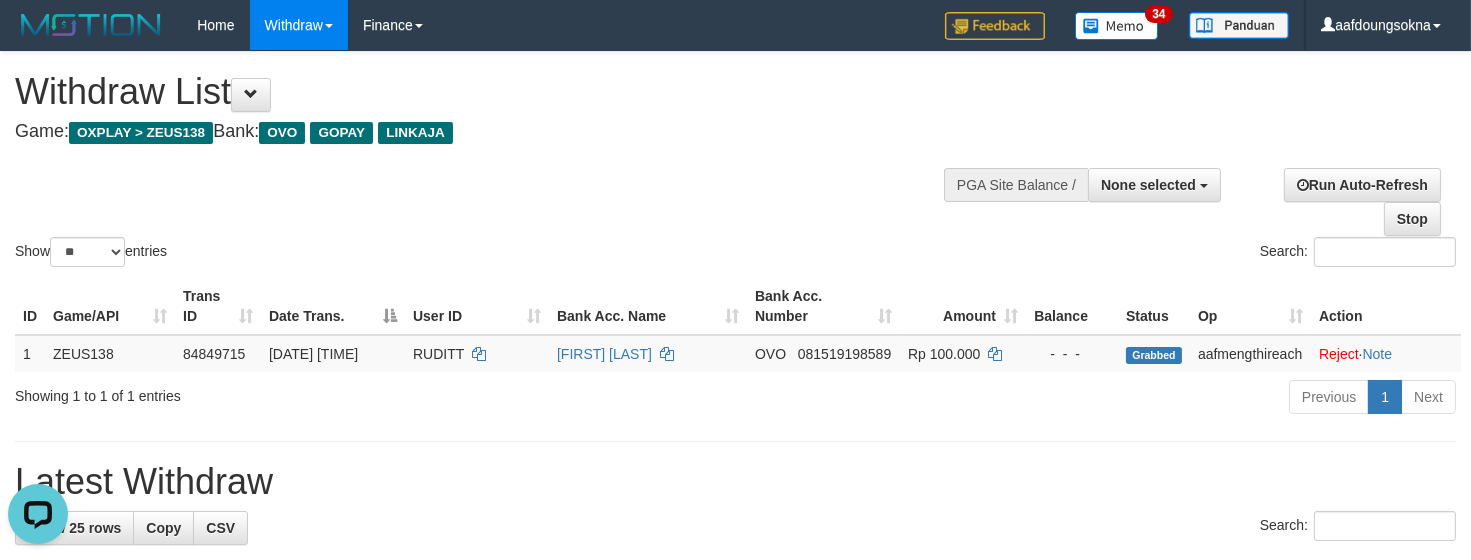 scroll, scrollTop: 0, scrollLeft: 0, axis: both 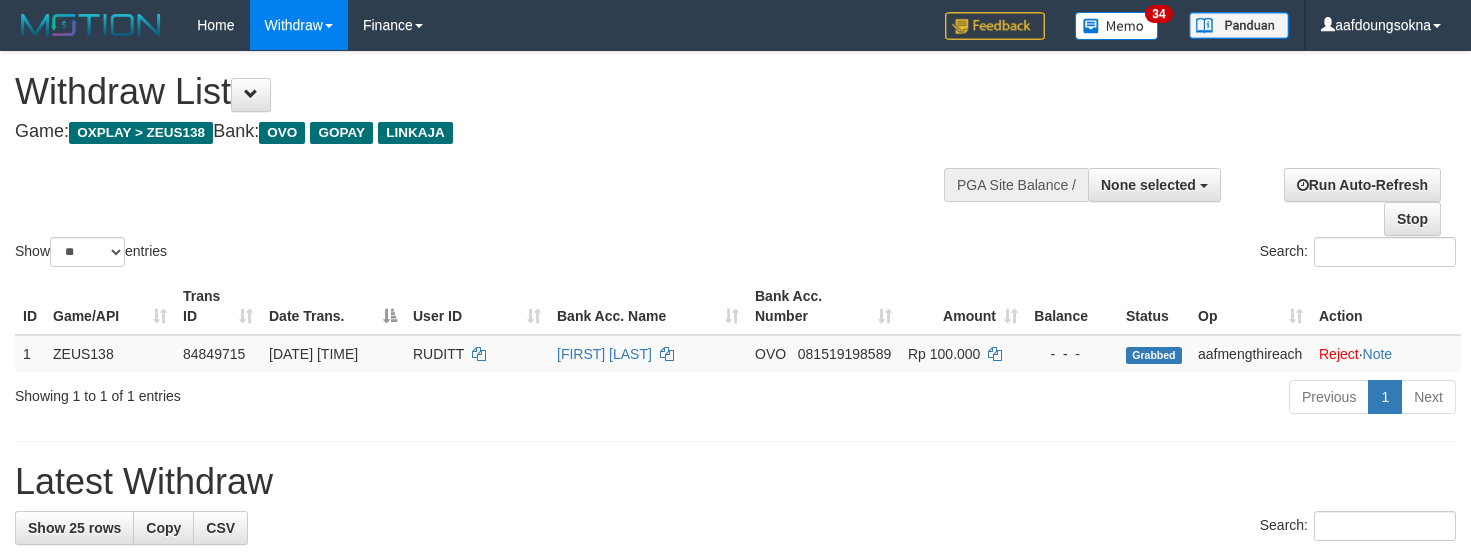 select 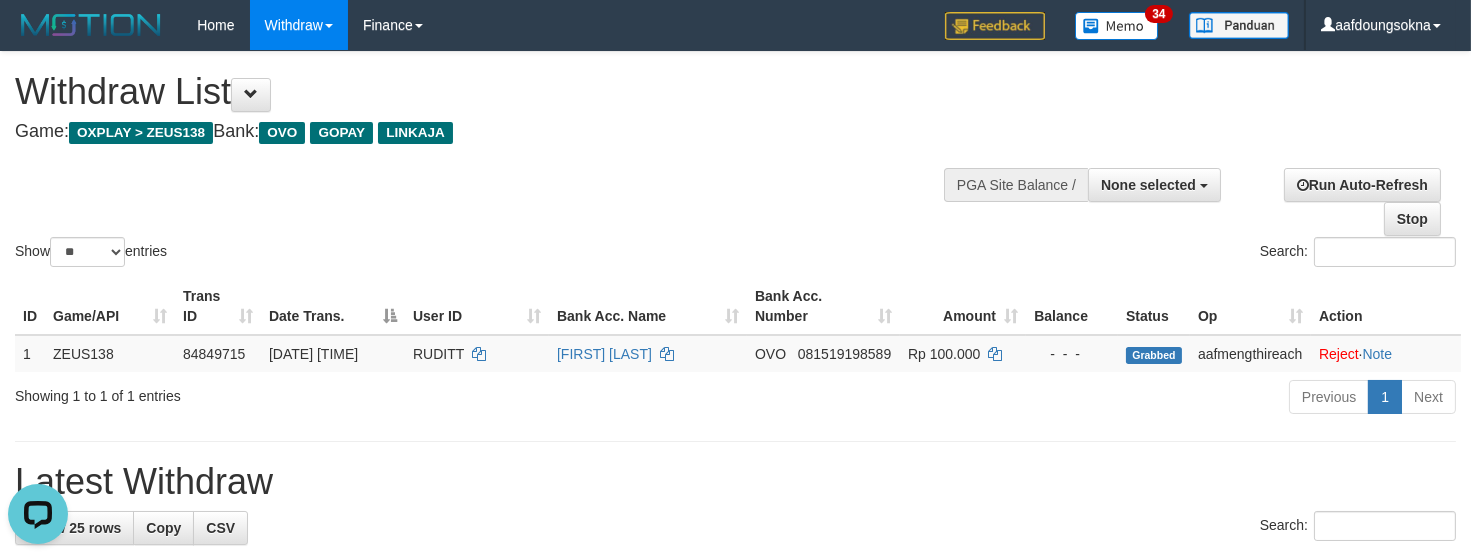 scroll, scrollTop: 0, scrollLeft: 0, axis: both 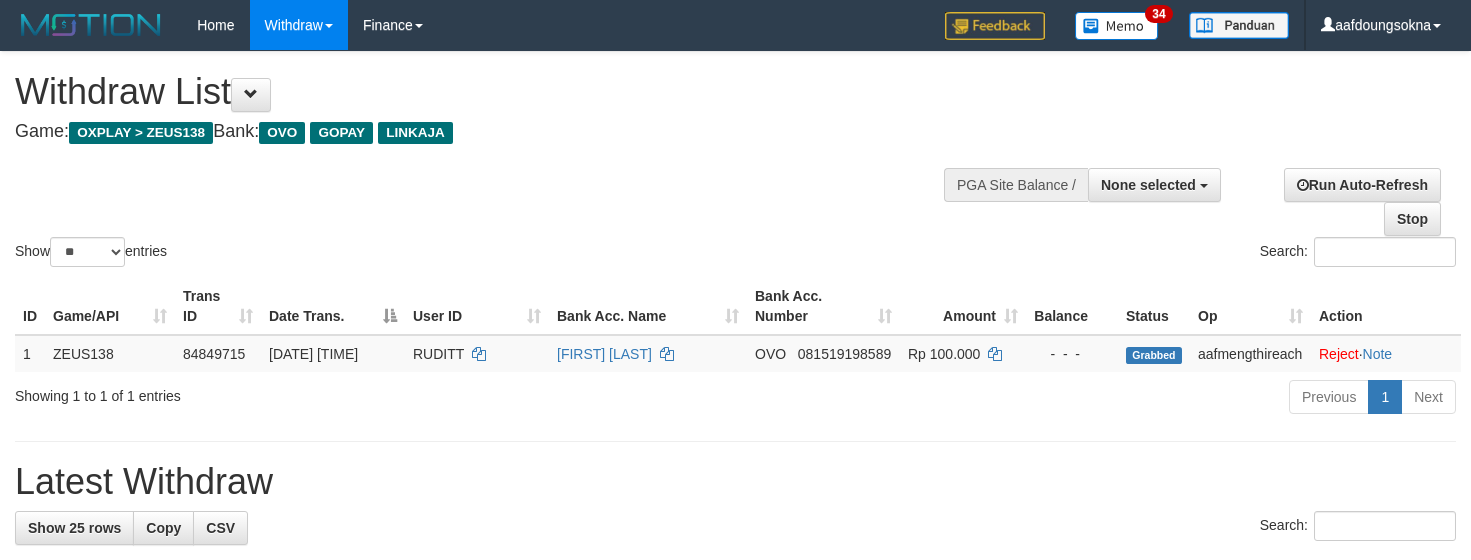 select 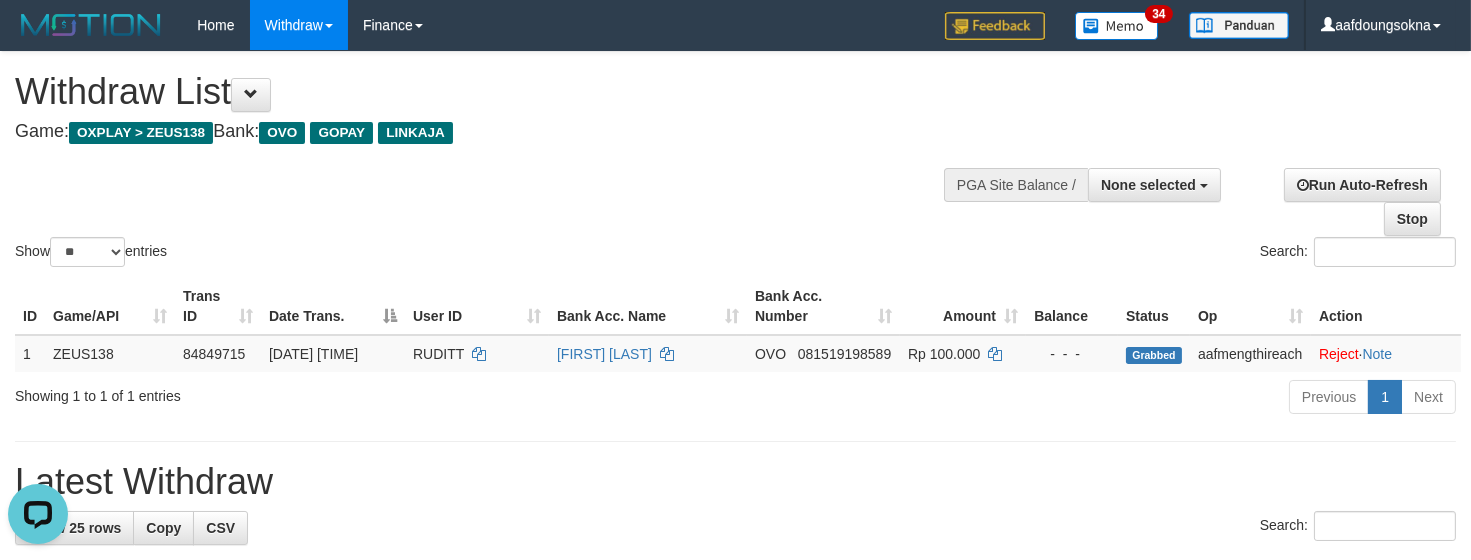 scroll, scrollTop: 0, scrollLeft: 0, axis: both 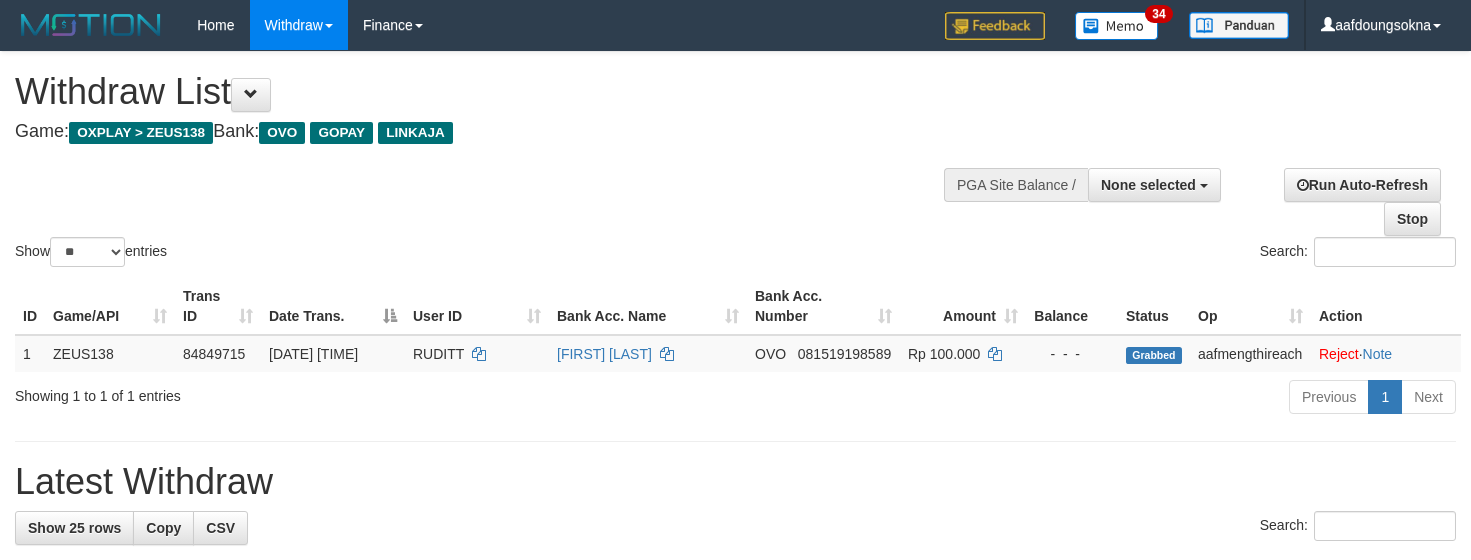 select 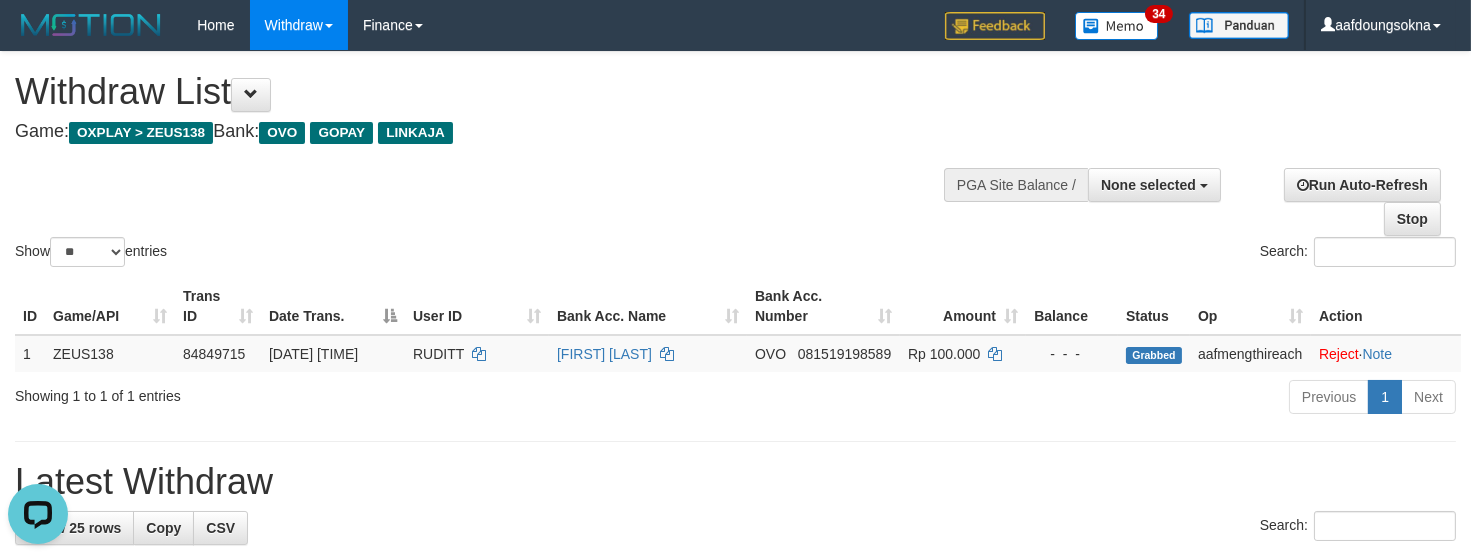 scroll, scrollTop: 0, scrollLeft: 0, axis: both 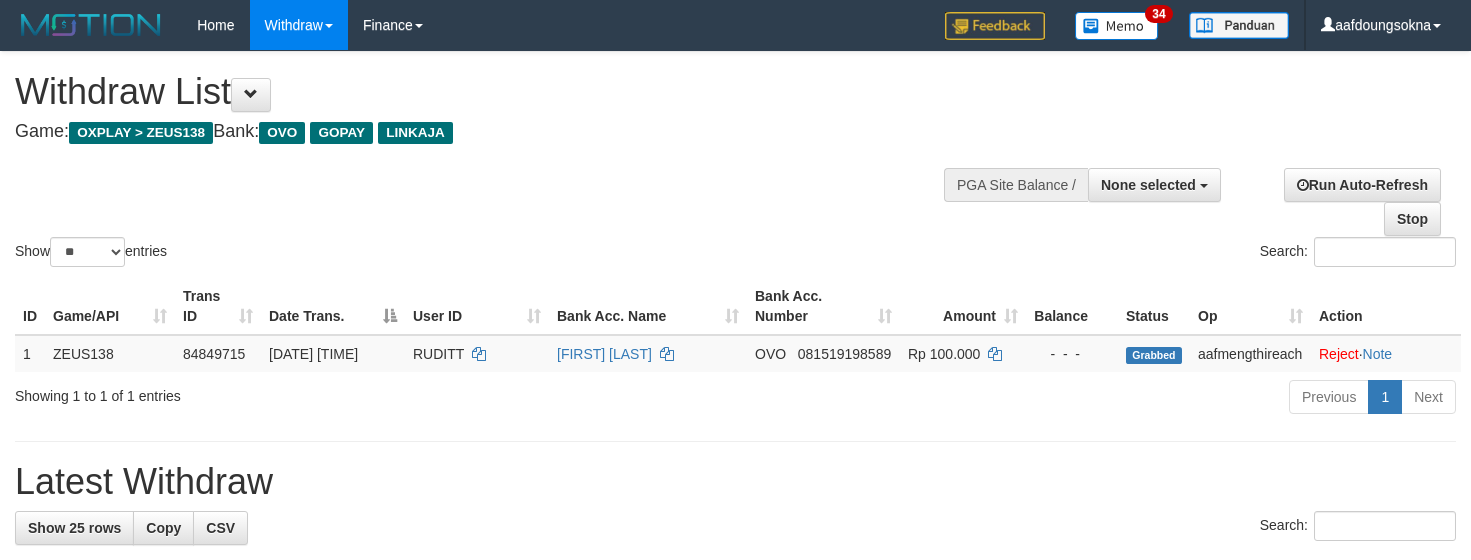 select 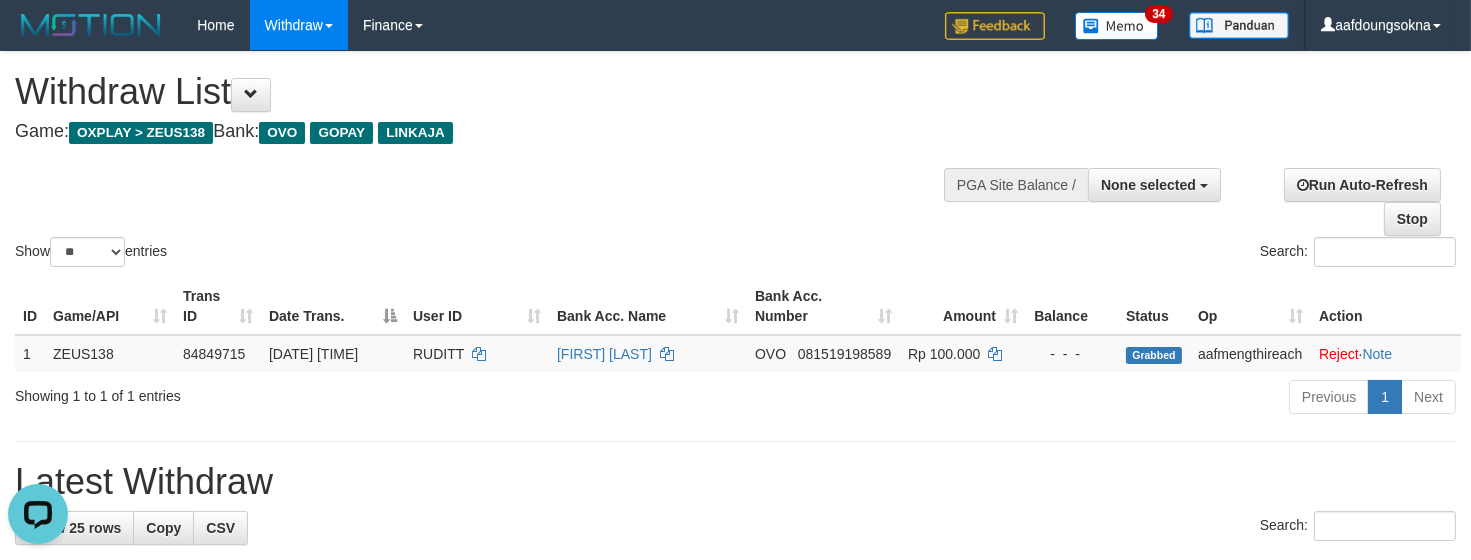scroll, scrollTop: 0, scrollLeft: 0, axis: both 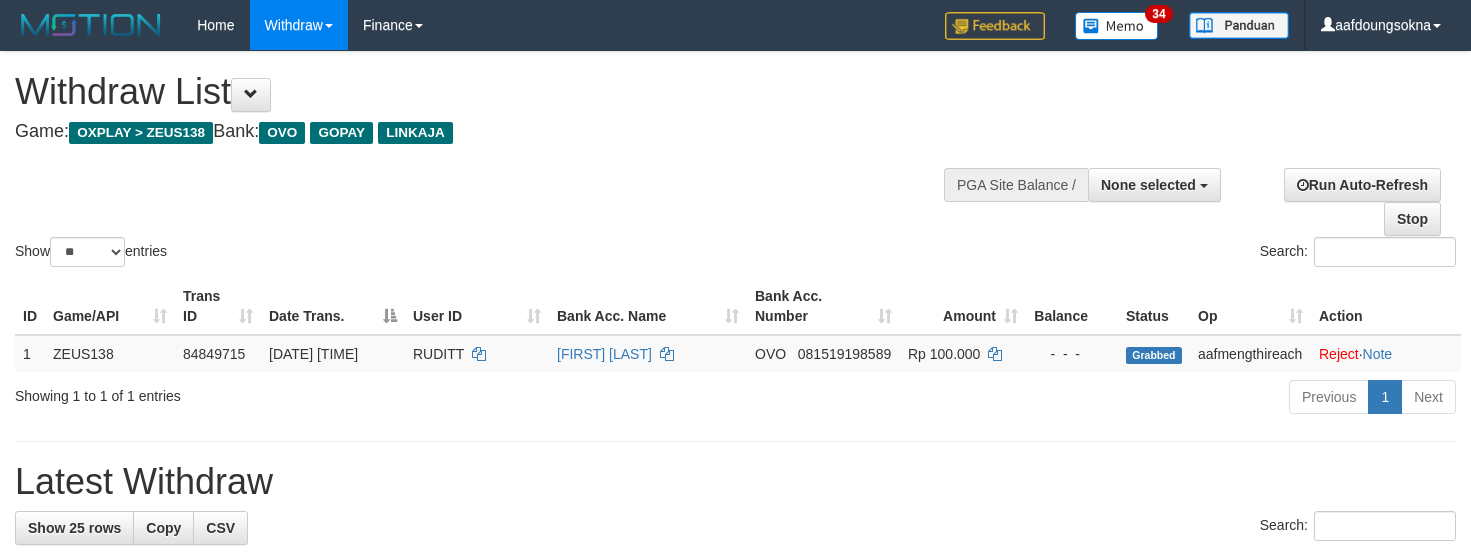 select 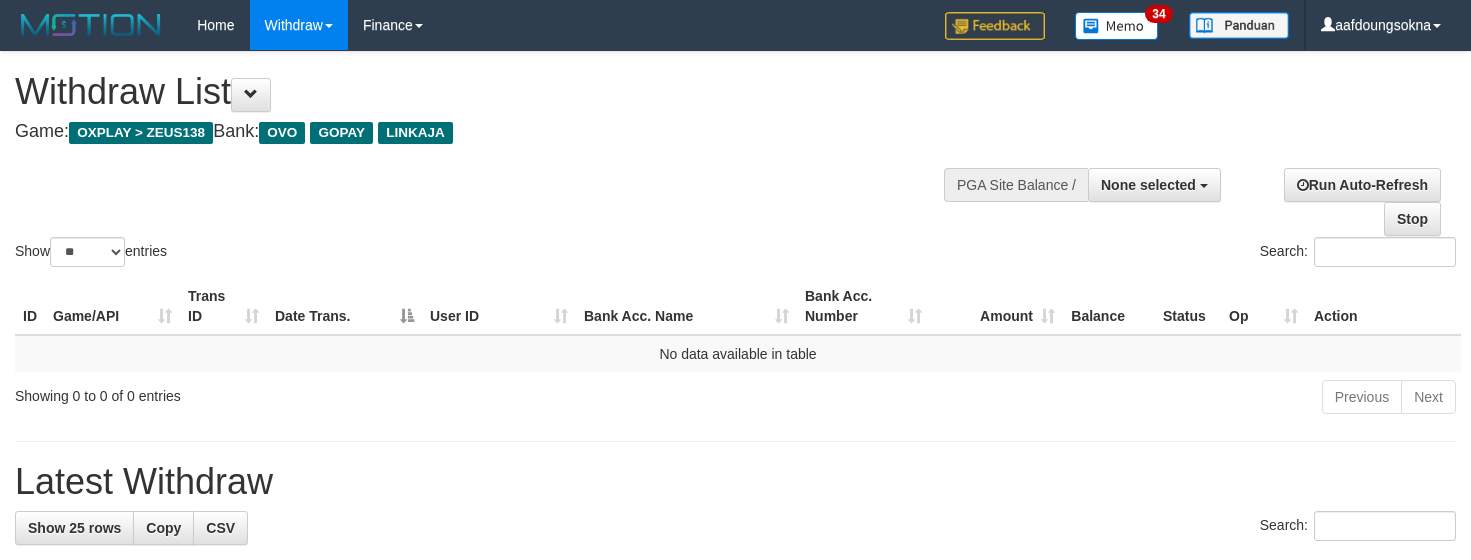 select 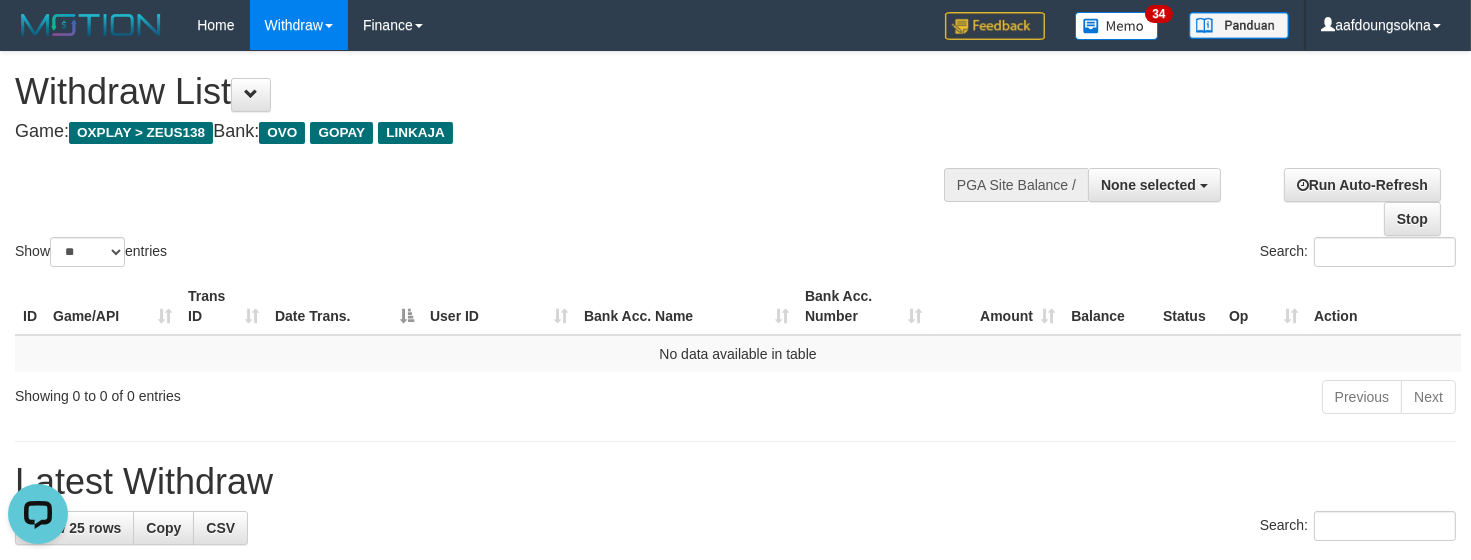 scroll, scrollTop: 0, scrollLeft: 0, axis: both 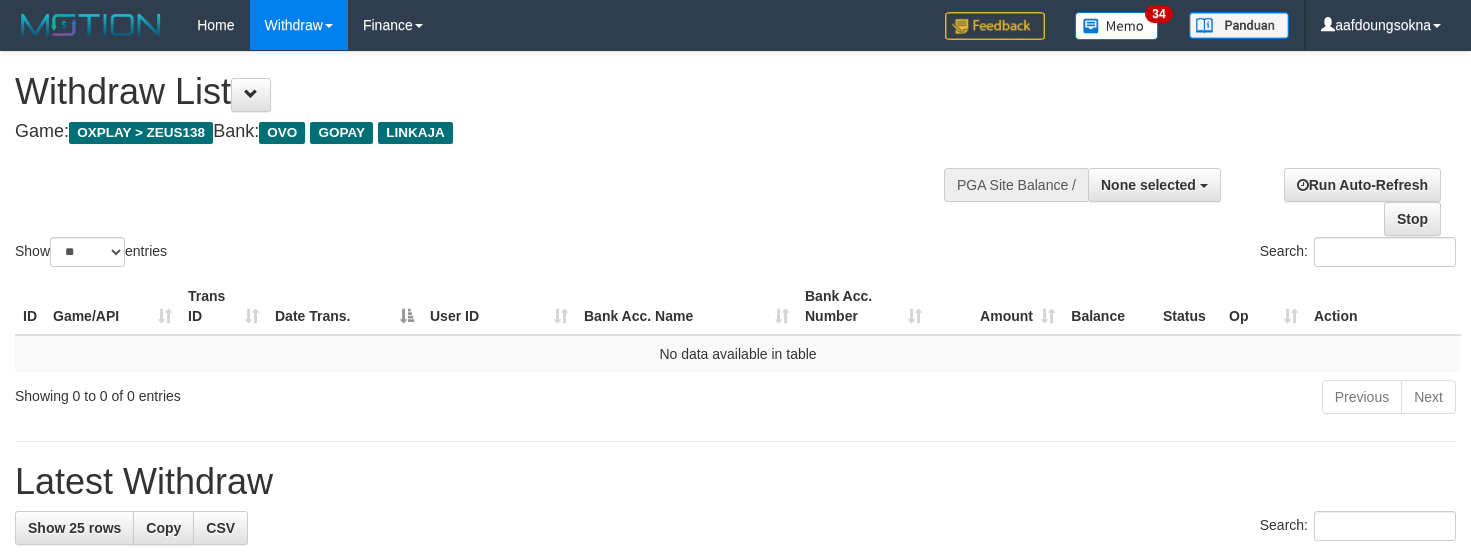 select 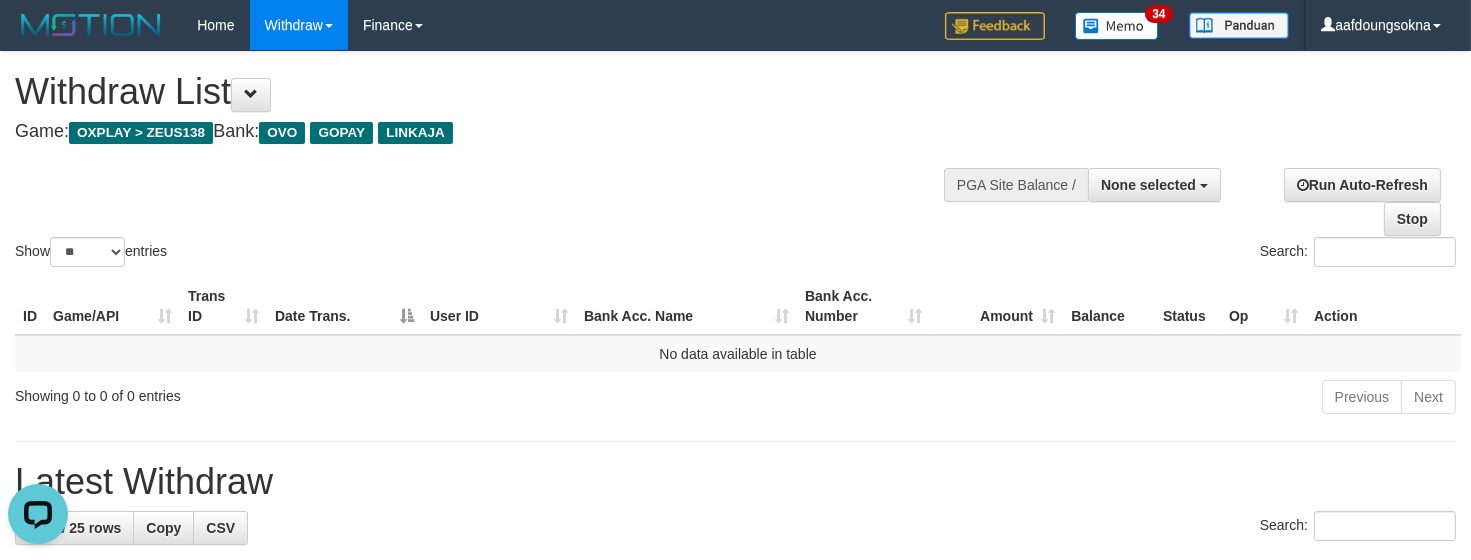 scroll, scrollTop: 0, scrollLeft: 0, axis: both 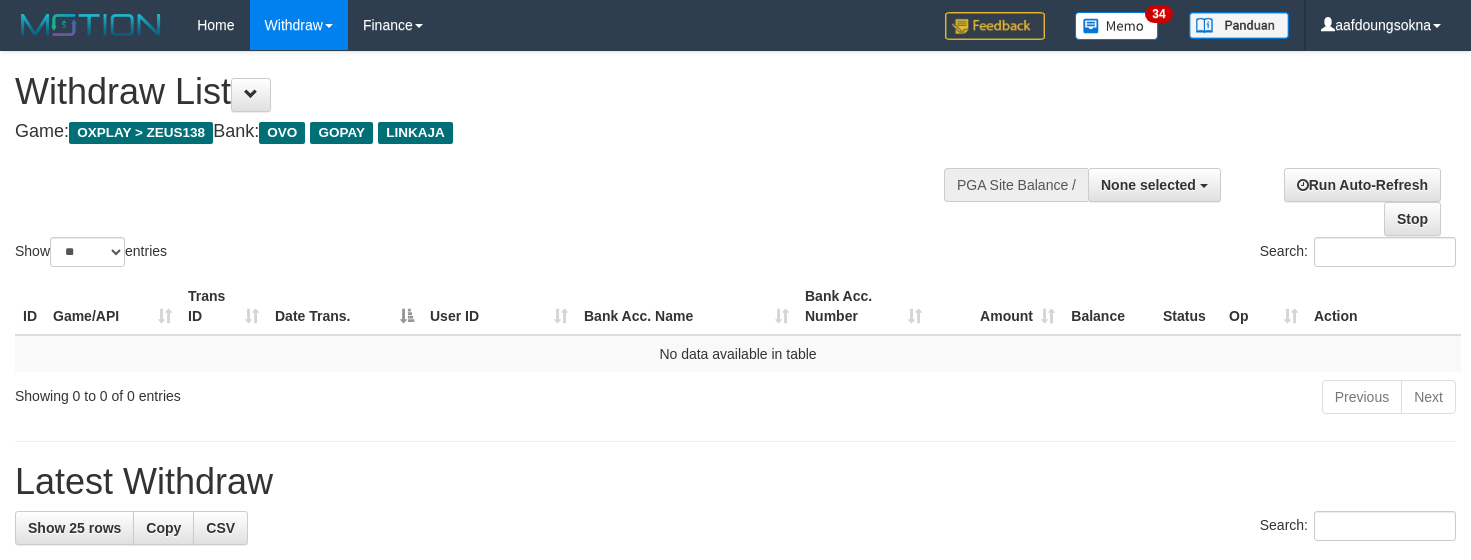 select 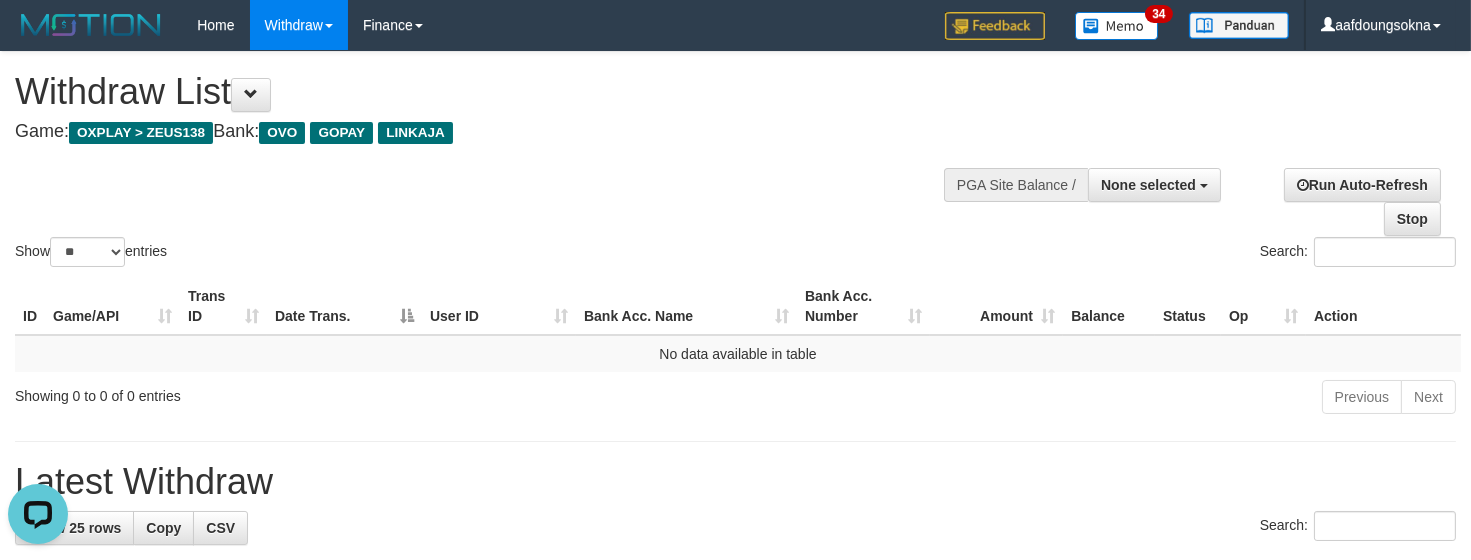 scroll, scrollTop: 0, scrollLeft: 0, axis: both 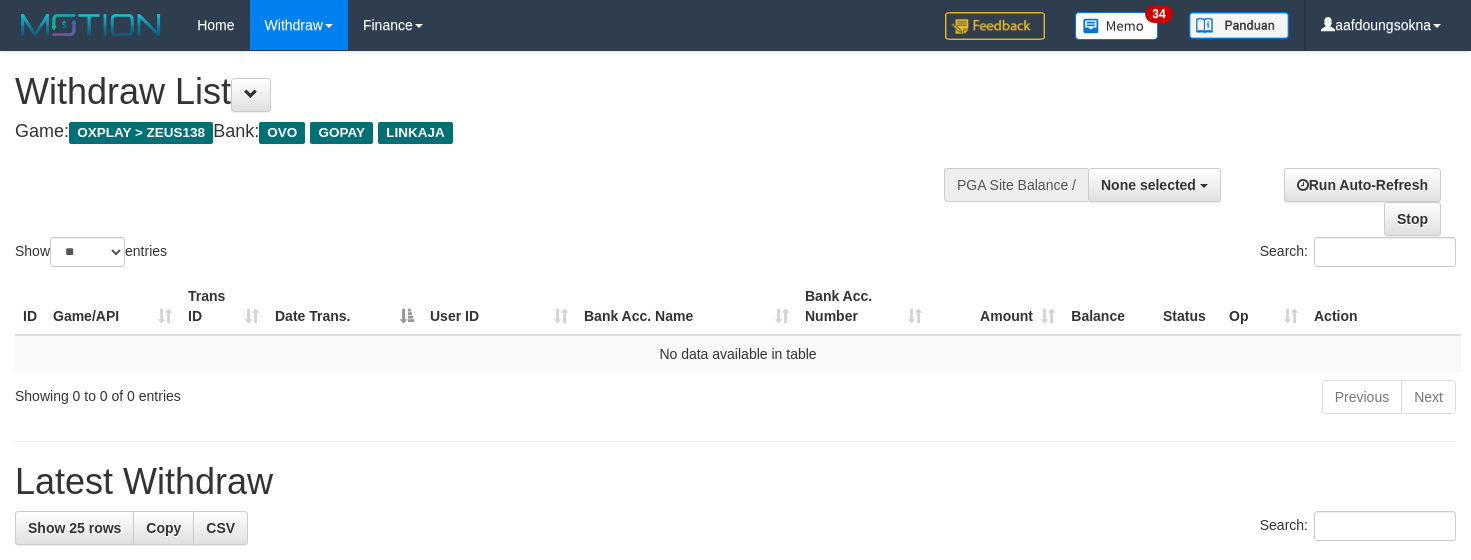 select 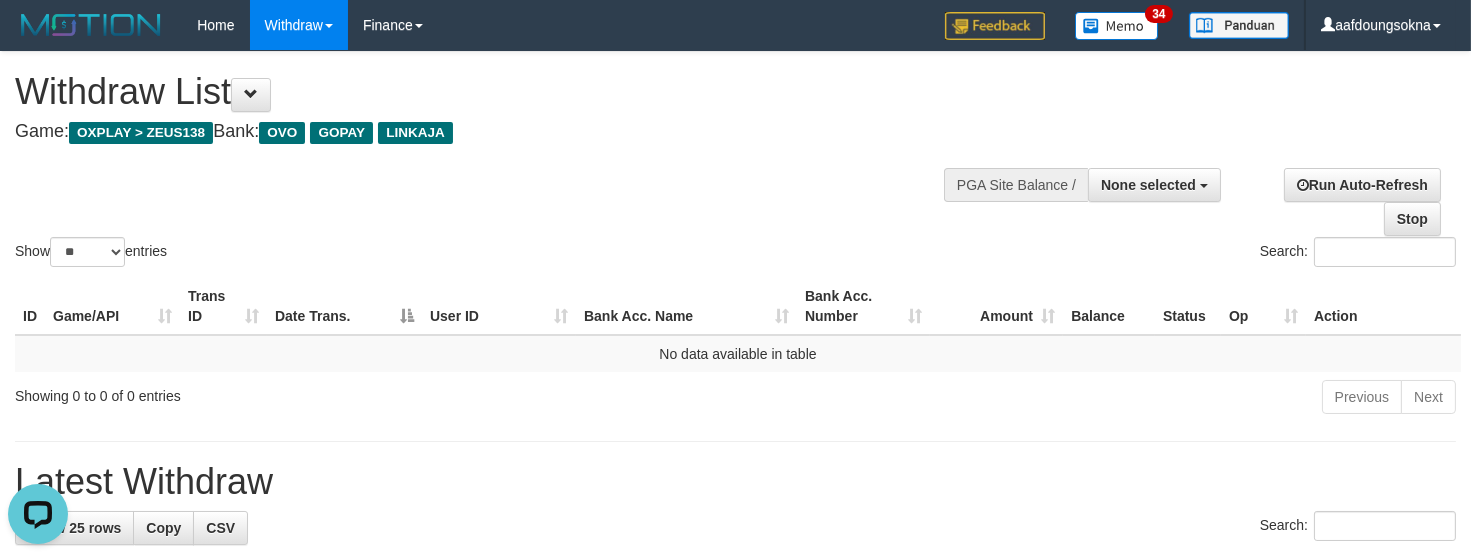 scroll, scrollTop: 0, scrollLeft: 0, axis: both 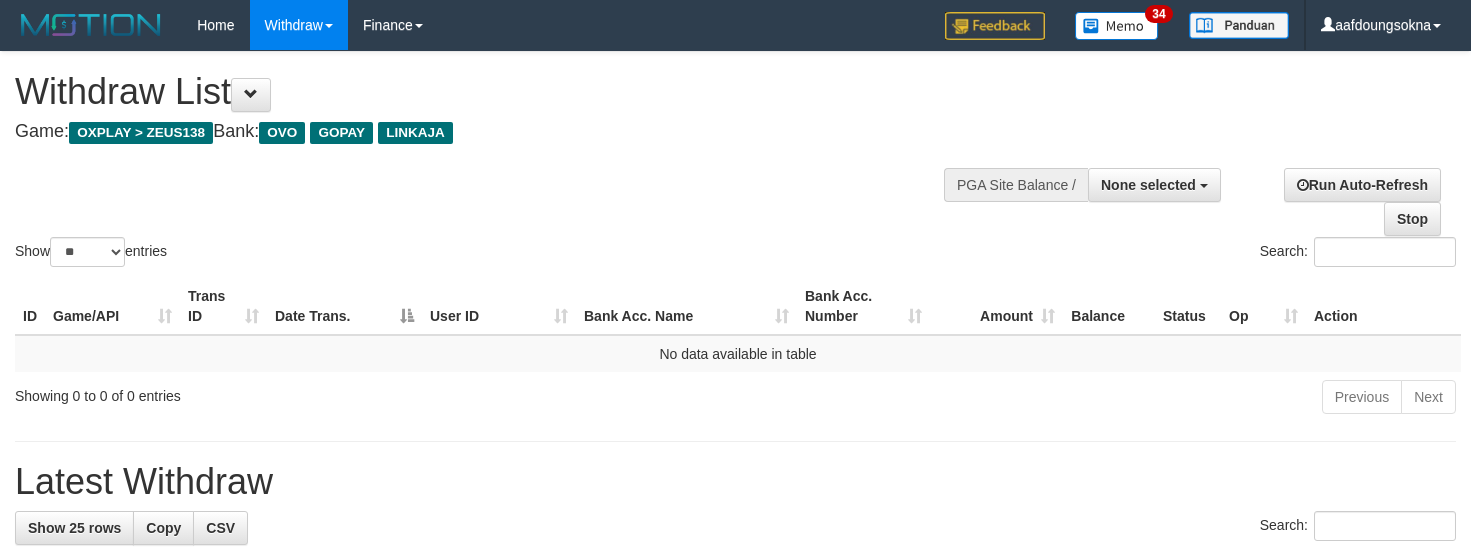 select 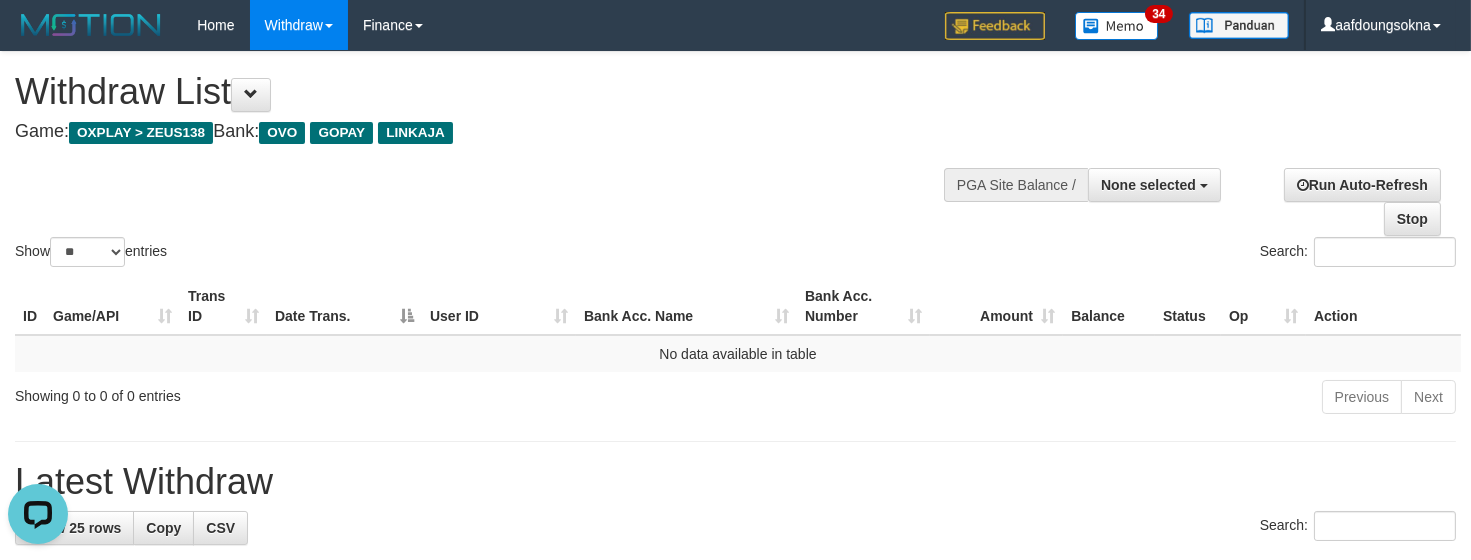 scroll, scrollTop: 0, scrollLeft: 0, axis: both 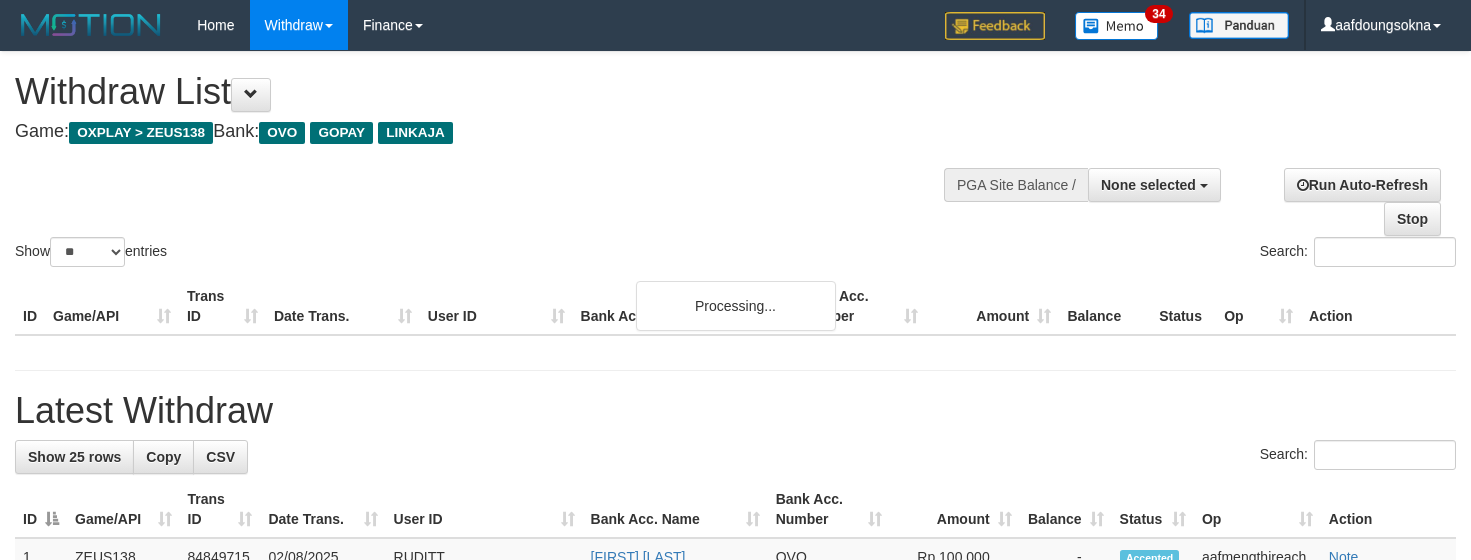 select 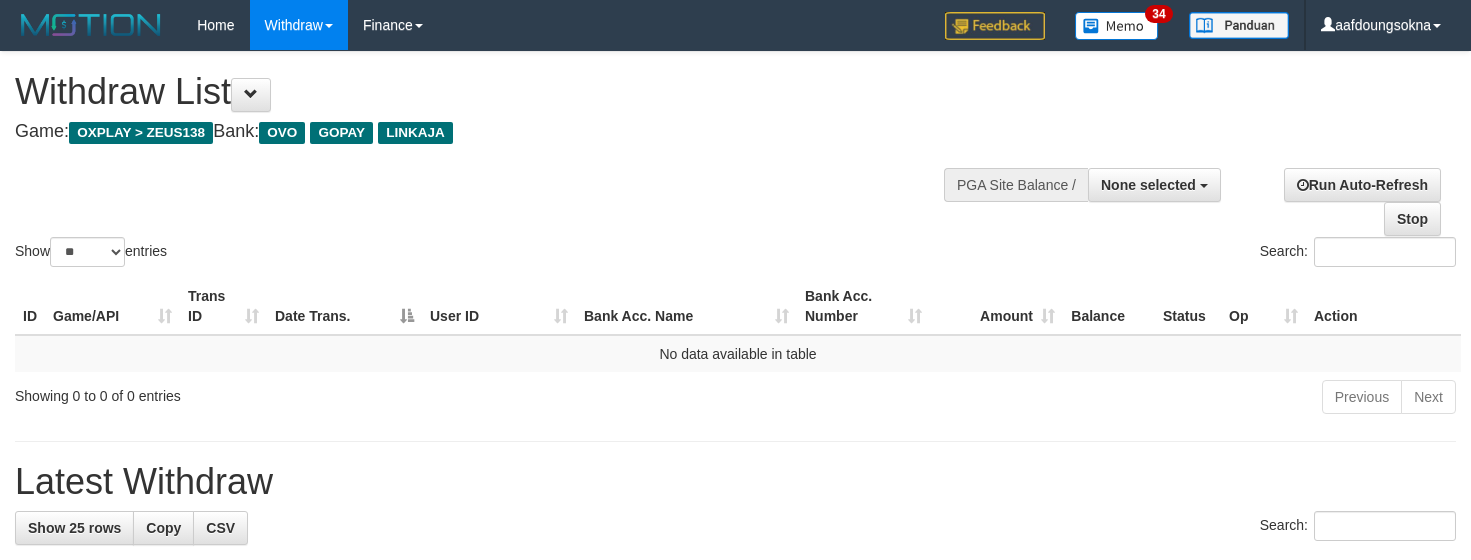 select 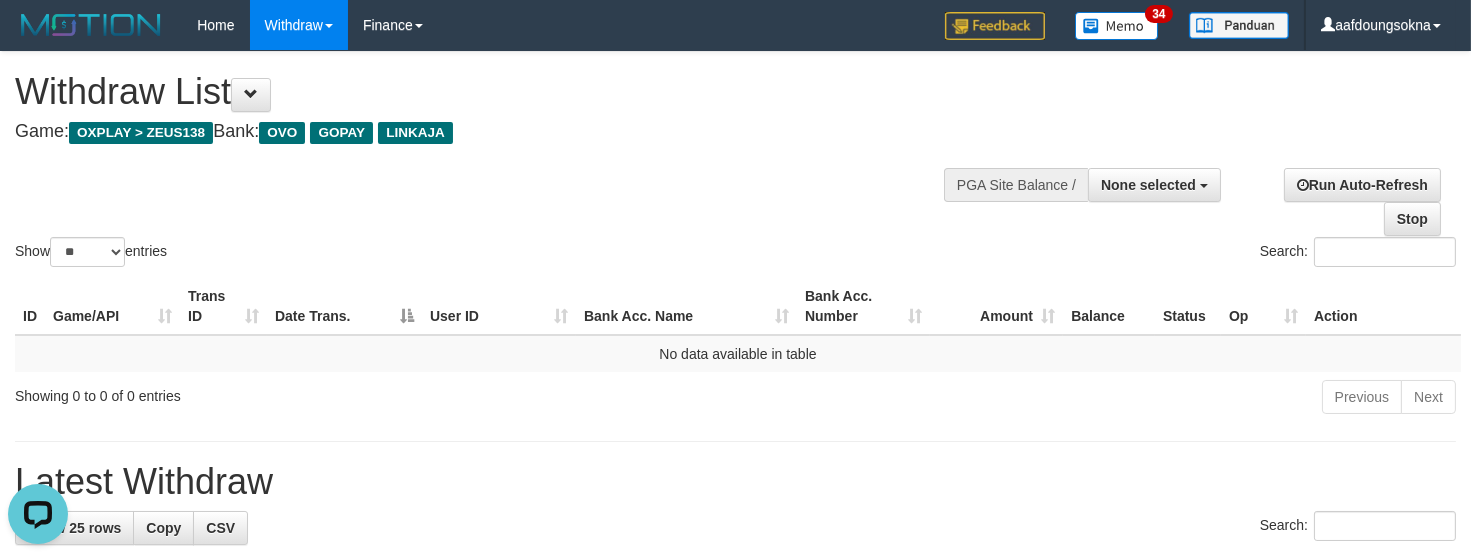 scroll, scrollTop: 0, scrollLeft: 0, axis: both 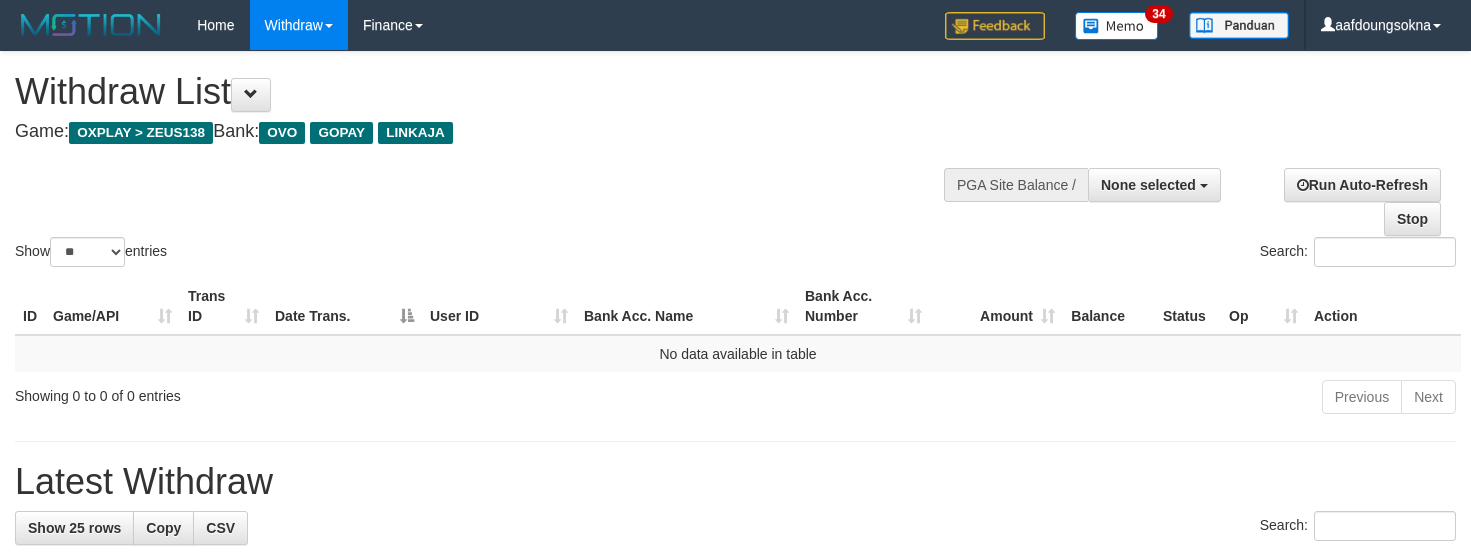 select 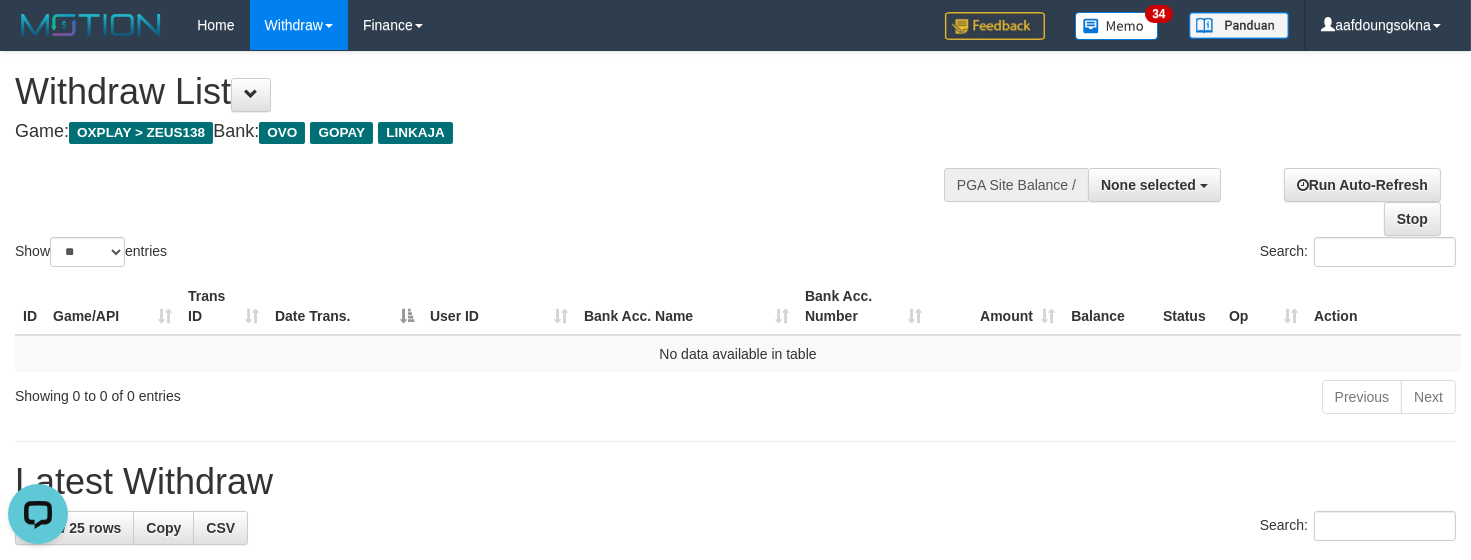 scroll, scrollTop: 0, scrollLeft: 0, axis: both 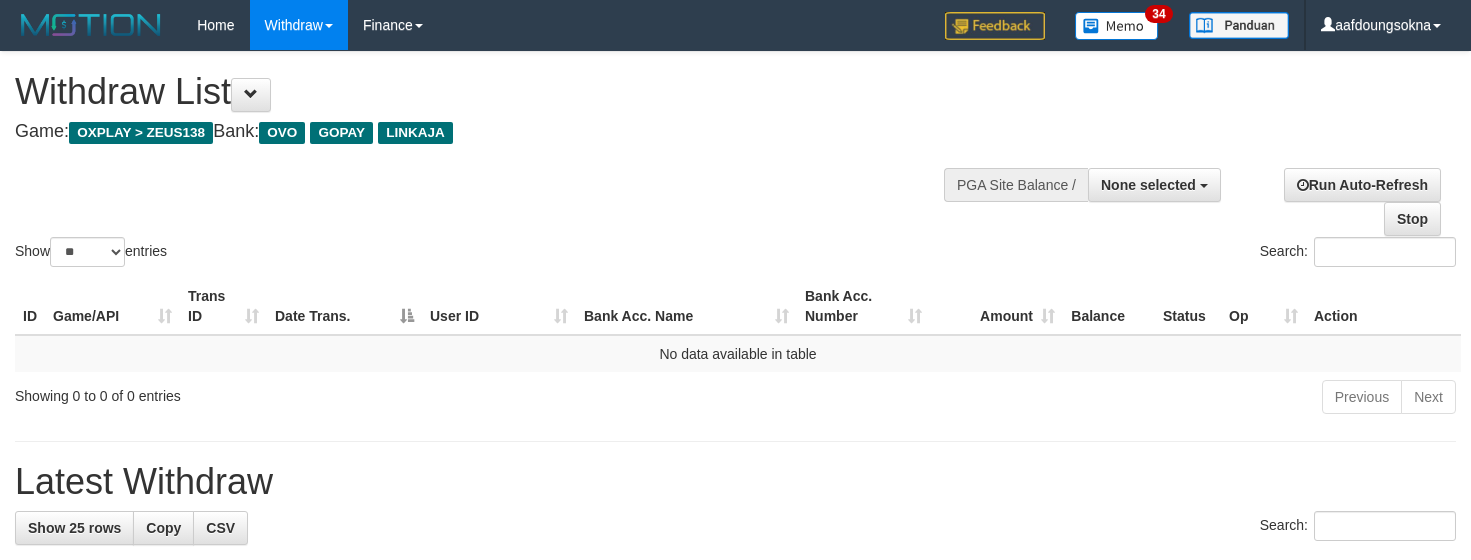 select 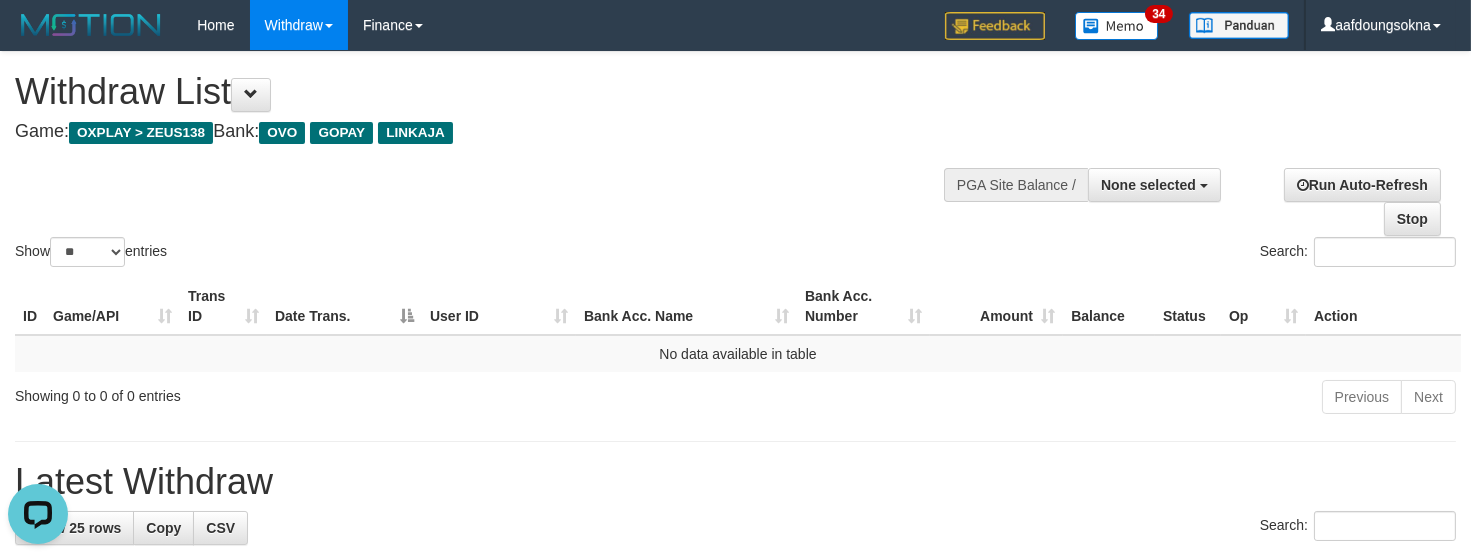 scroll, scrollTop: 0, scrollLeft: 0, axis: both 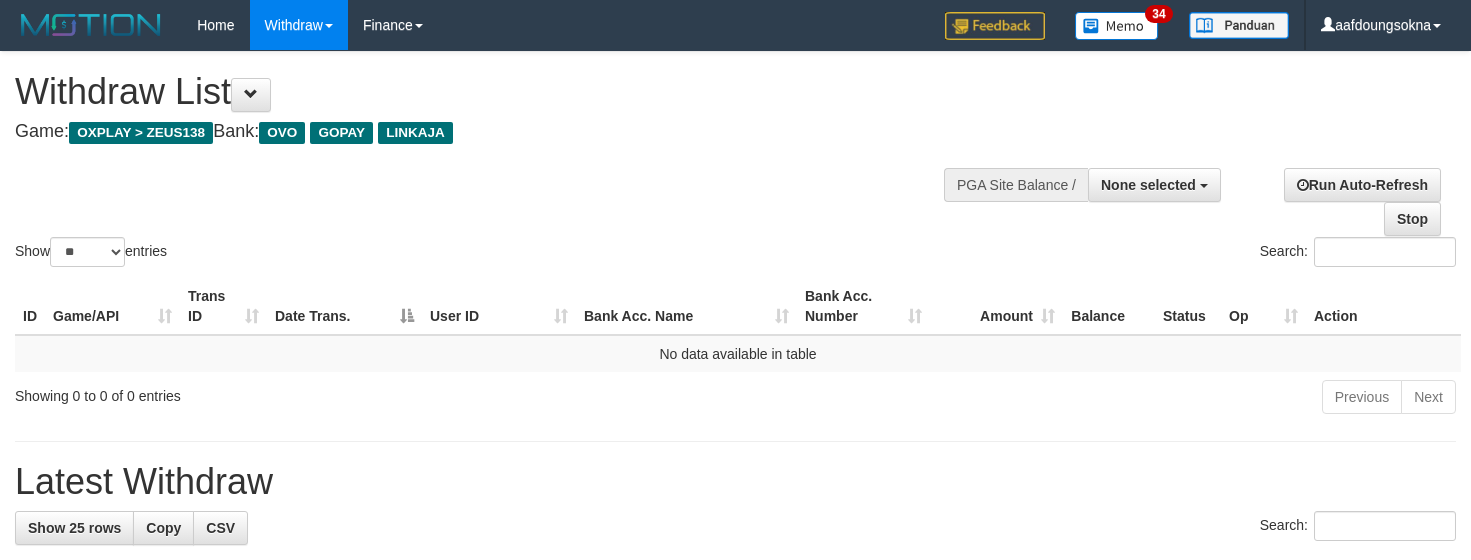 select 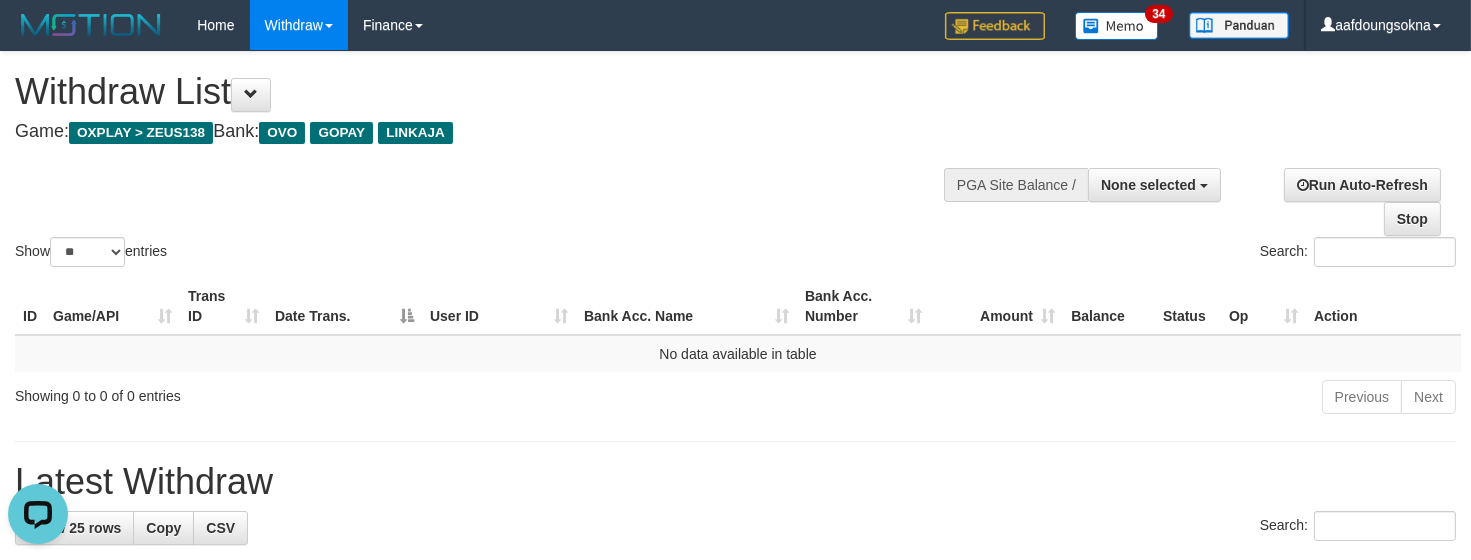 scroll, scrollTop: 0, scrollLeft: 0, axis: both 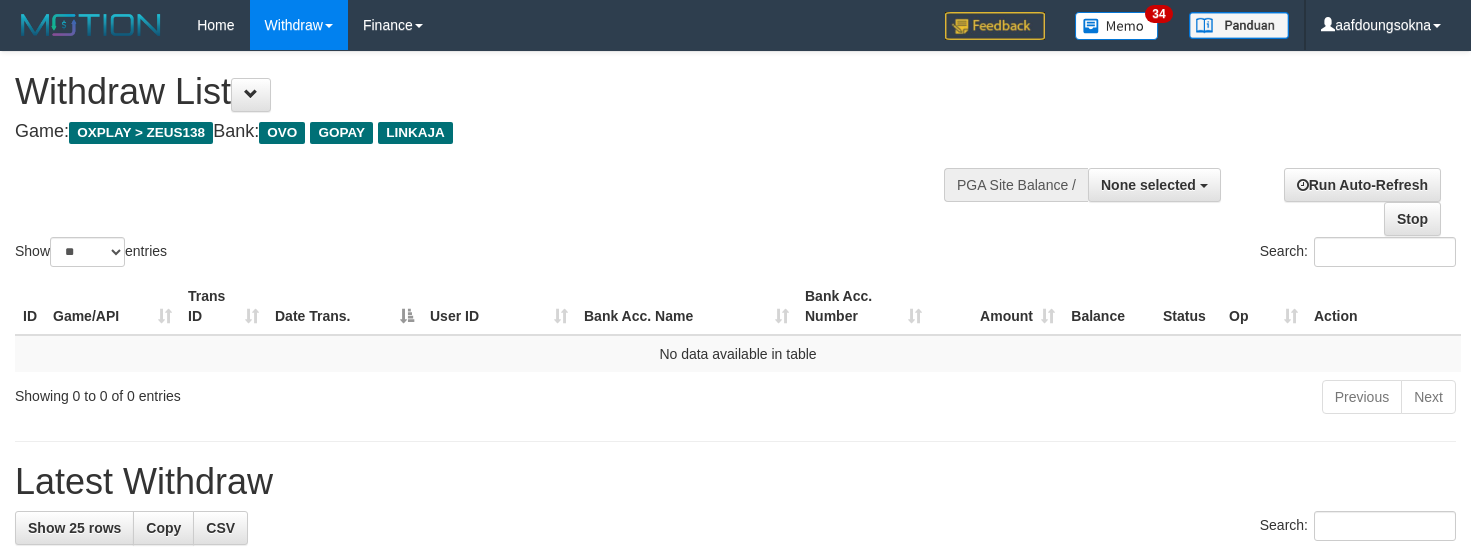 select 